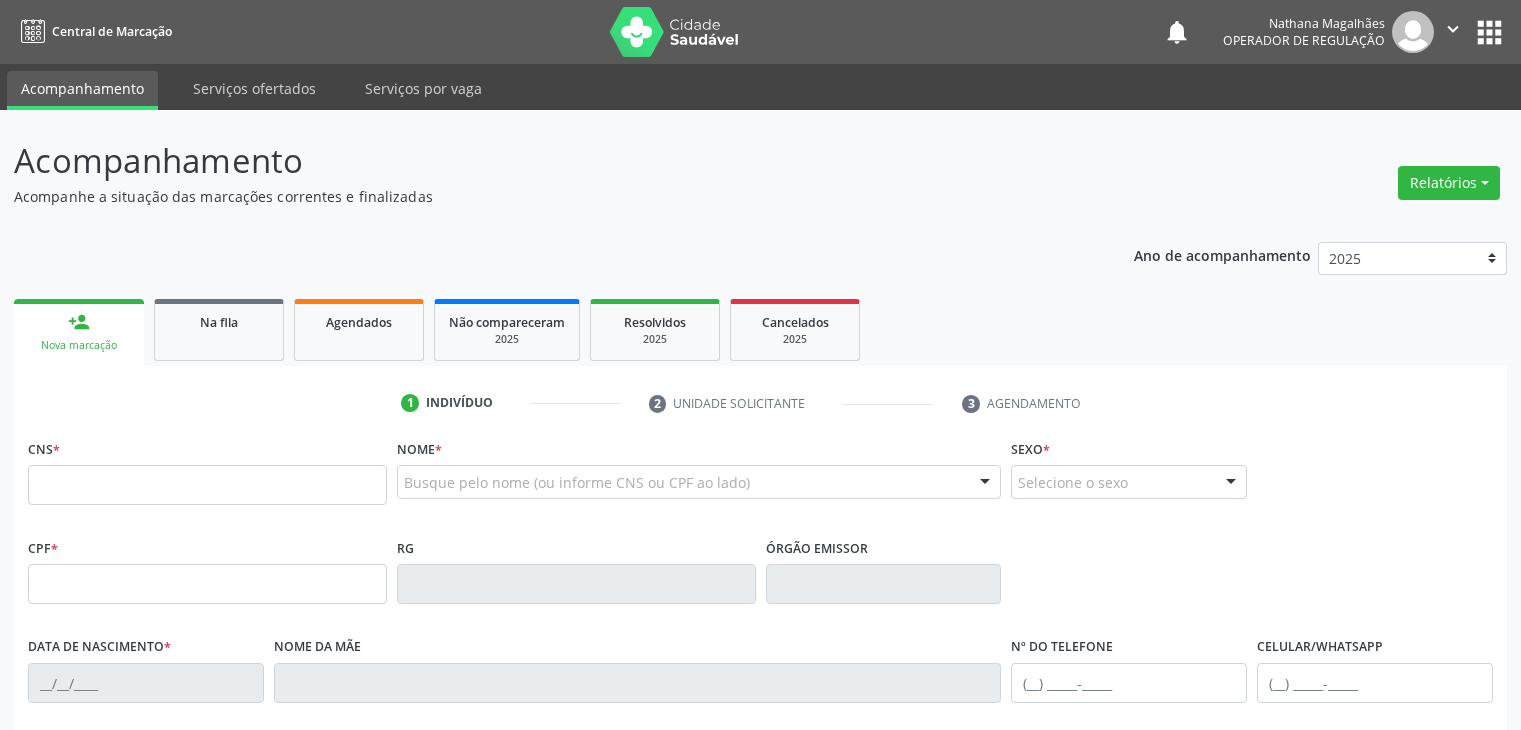 scroll, scrollTop: 0, scrollLeft: 0, axis: both 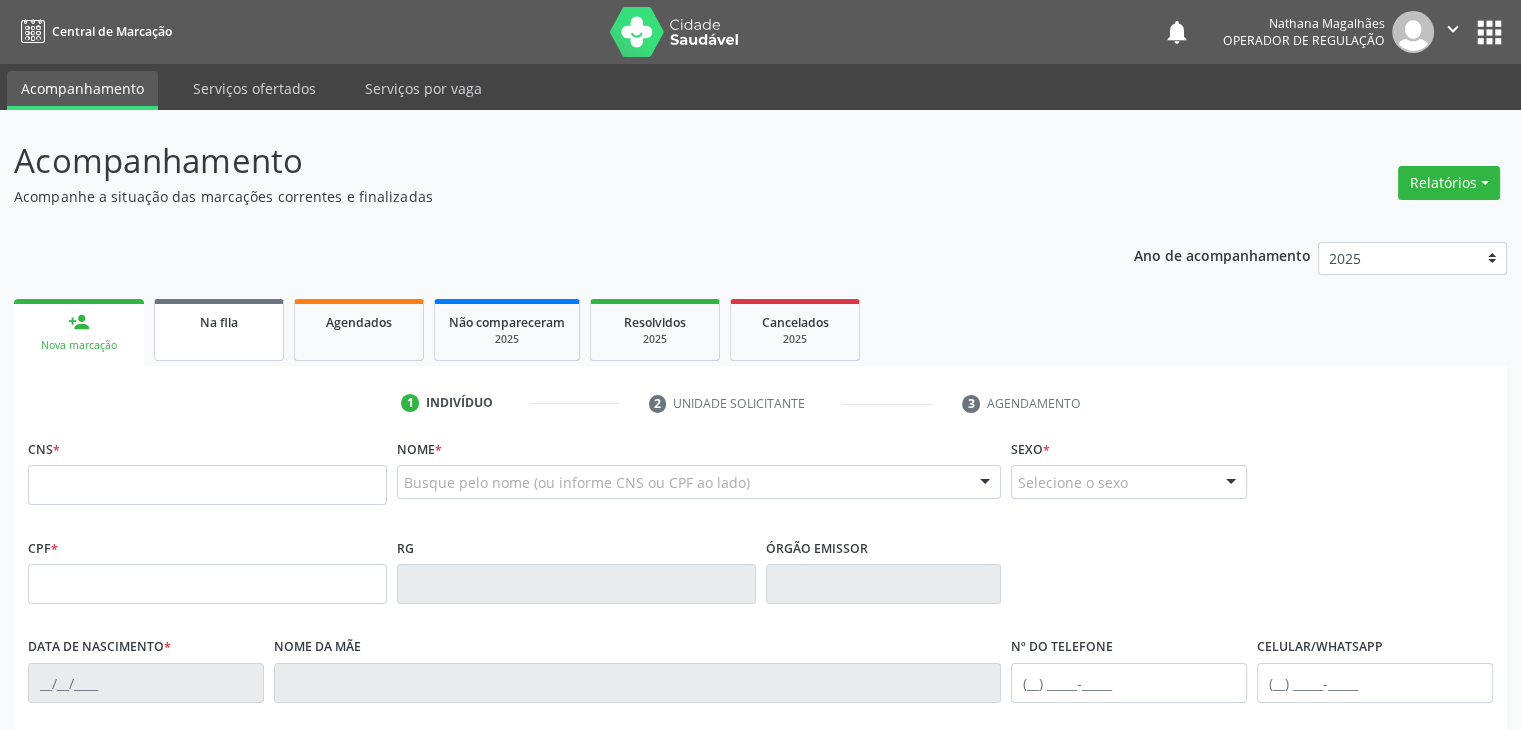 click on "Na fila" at bounding box center (219, 330) 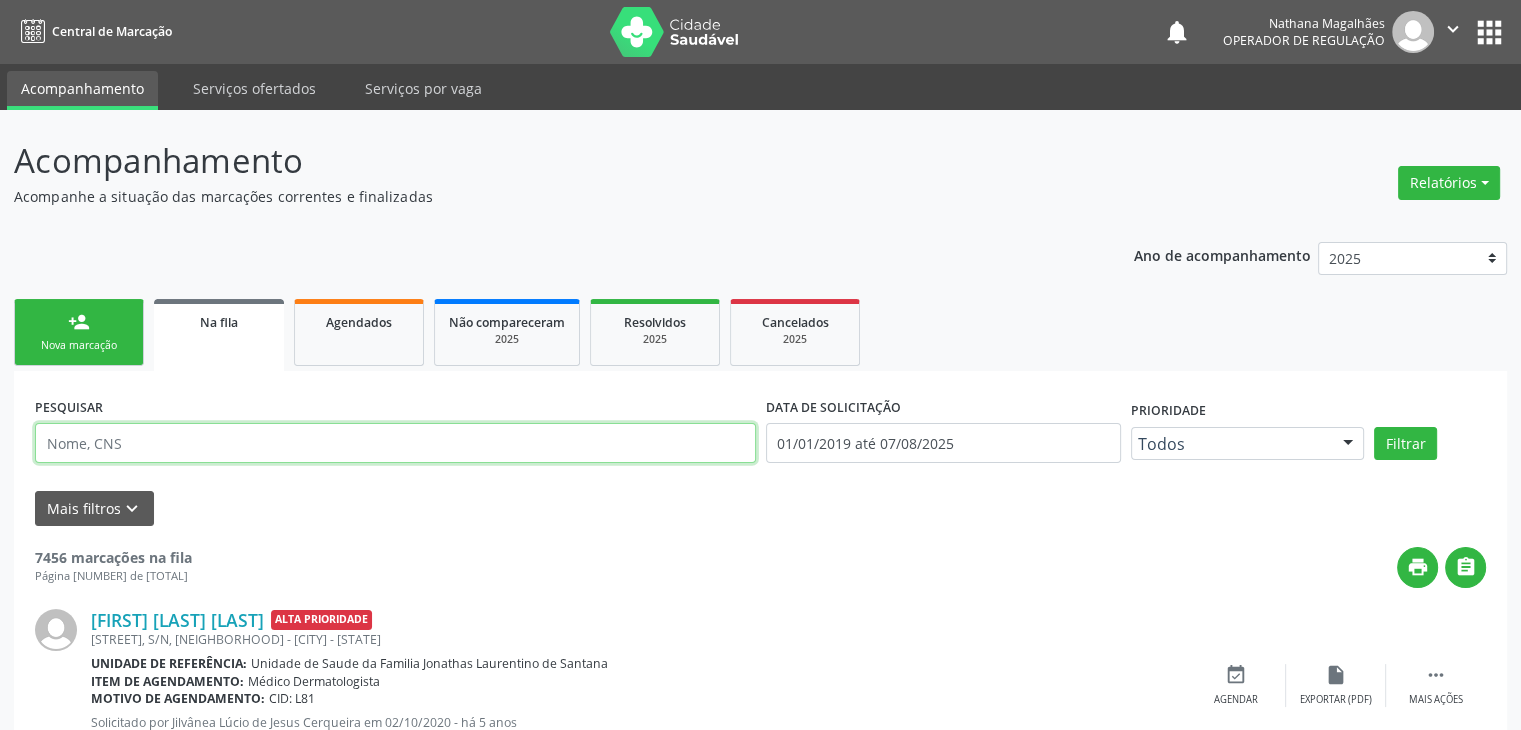 click at bounding box center (395, 443) 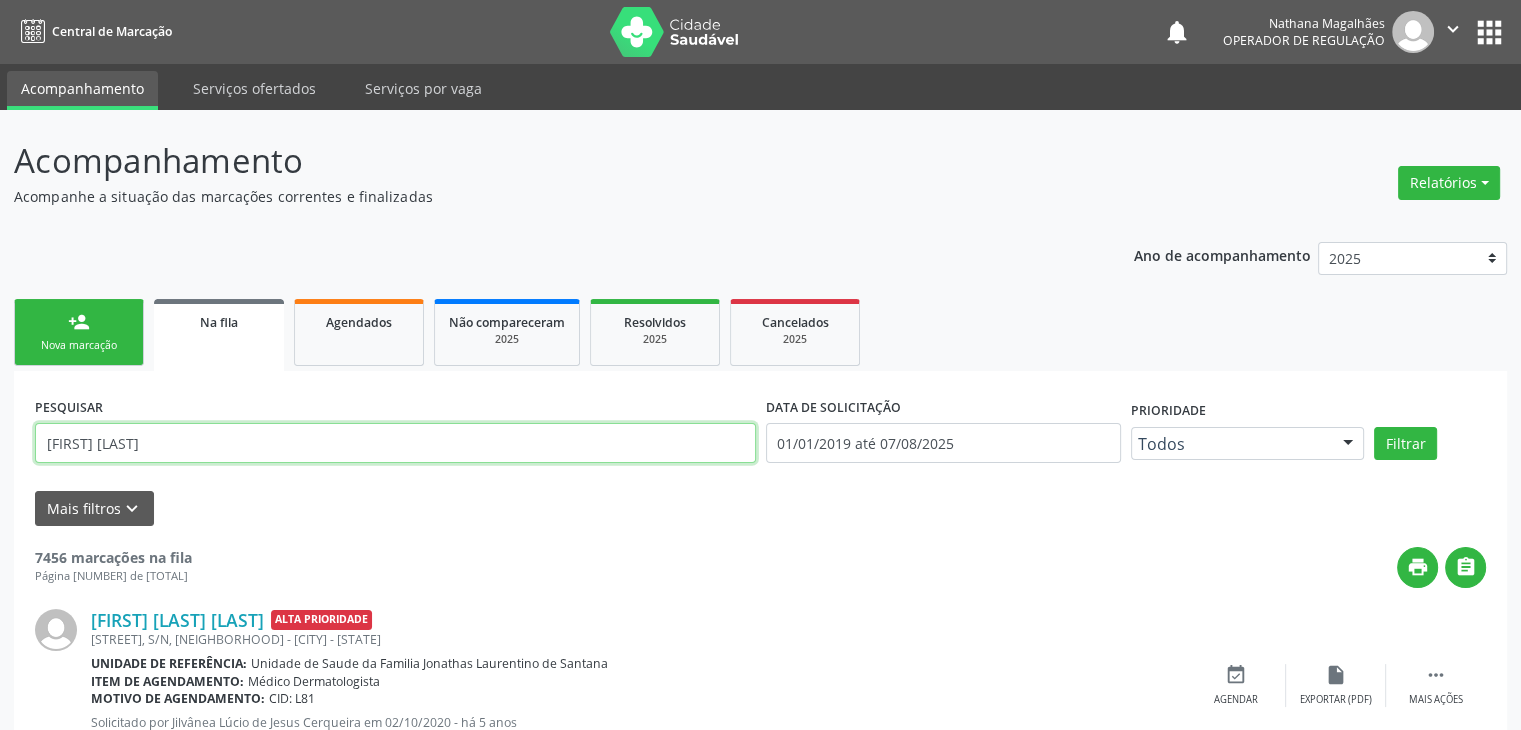 type on "[FIRST] [LAST]" 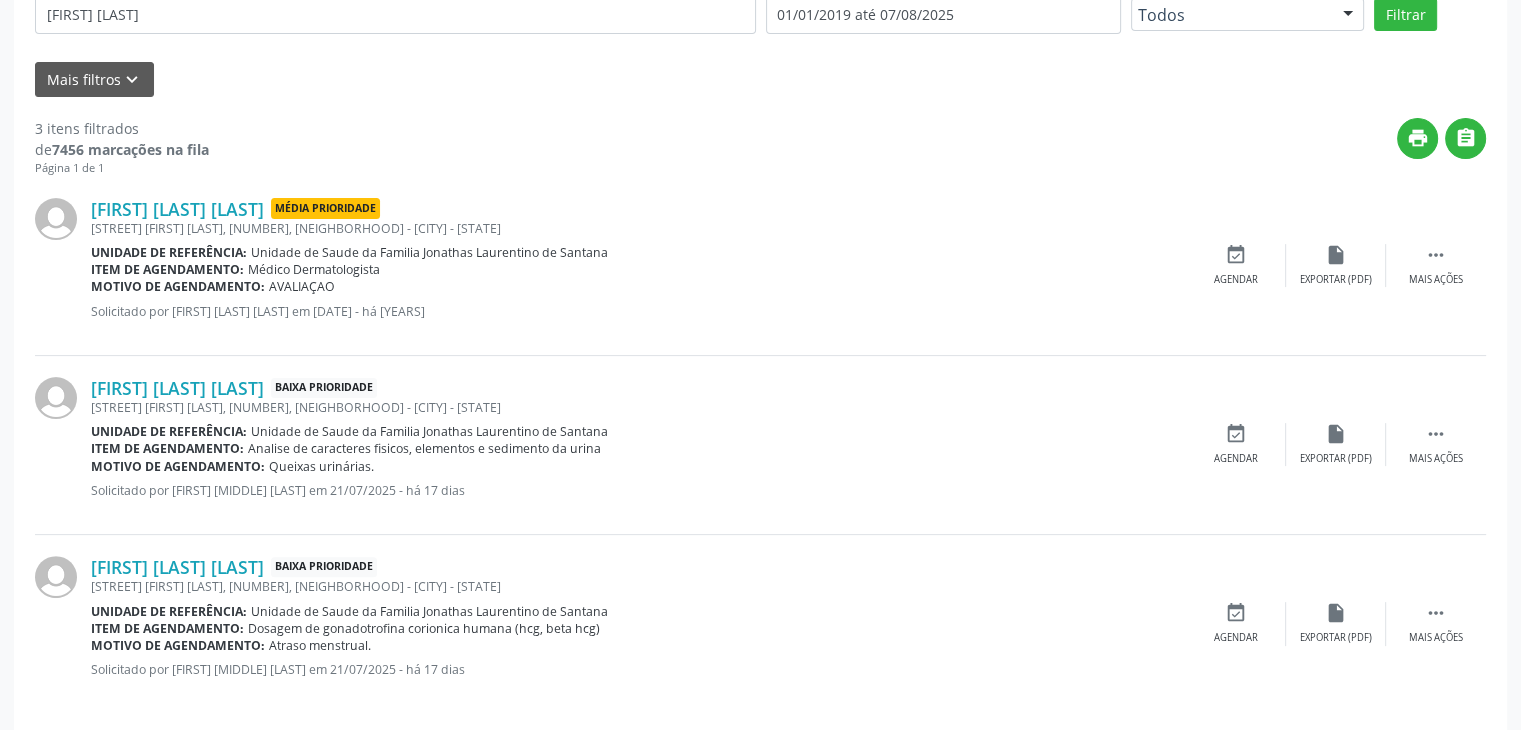 scroll, scrollTop: 445, scrollLeft: 0, axis: vertical 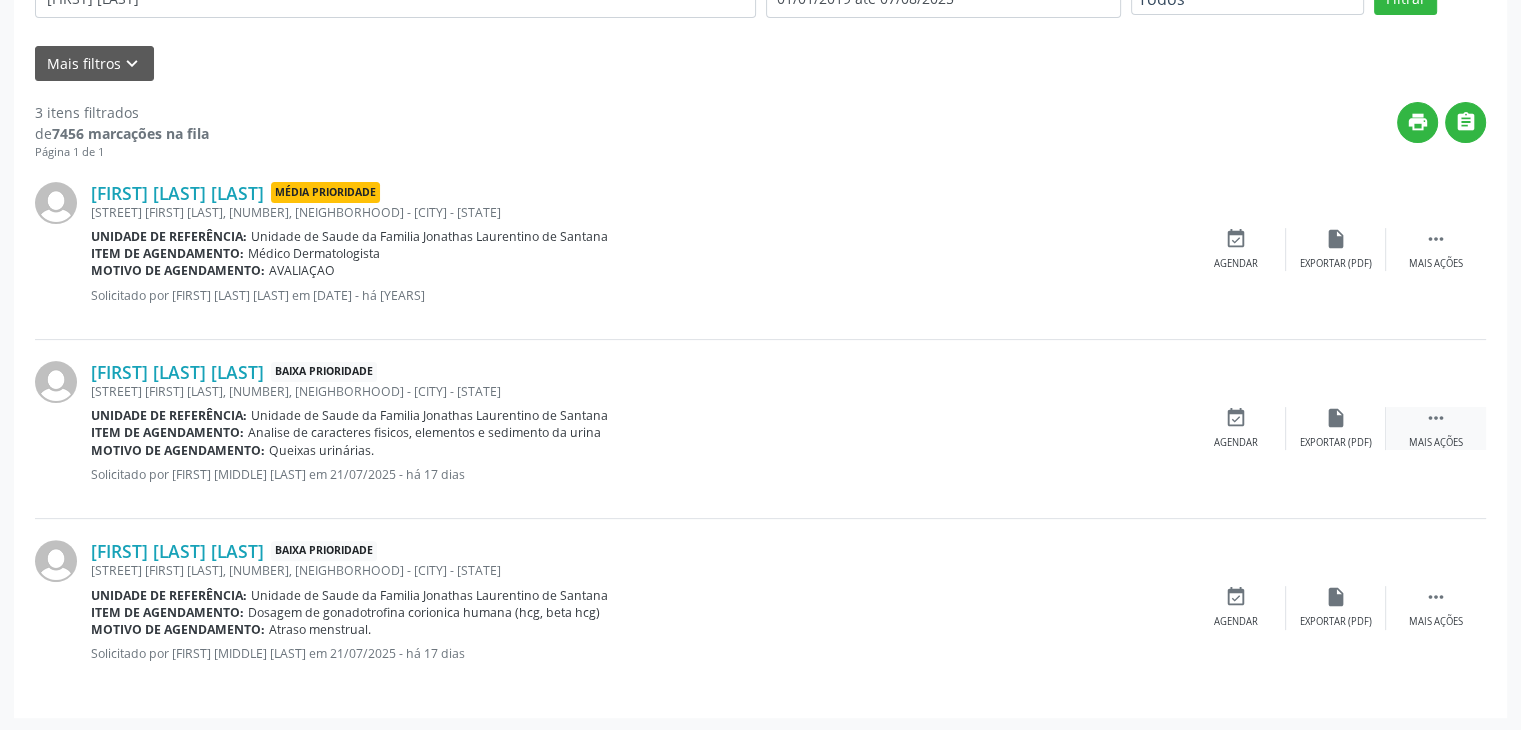 click on "Mais ações" at bounding box center (1436, 443) 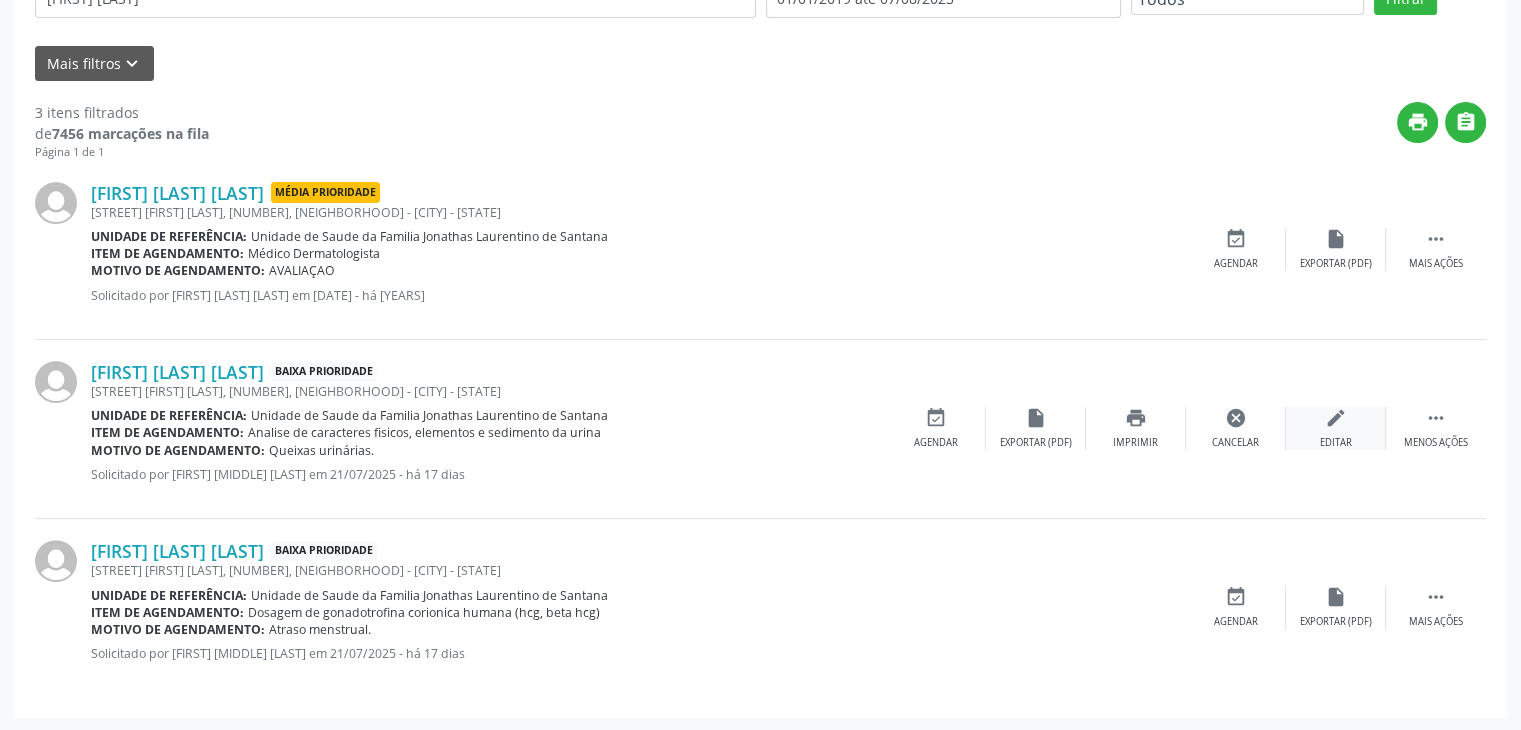 click on "edit
Editar" at bounding box center [1336, 428] 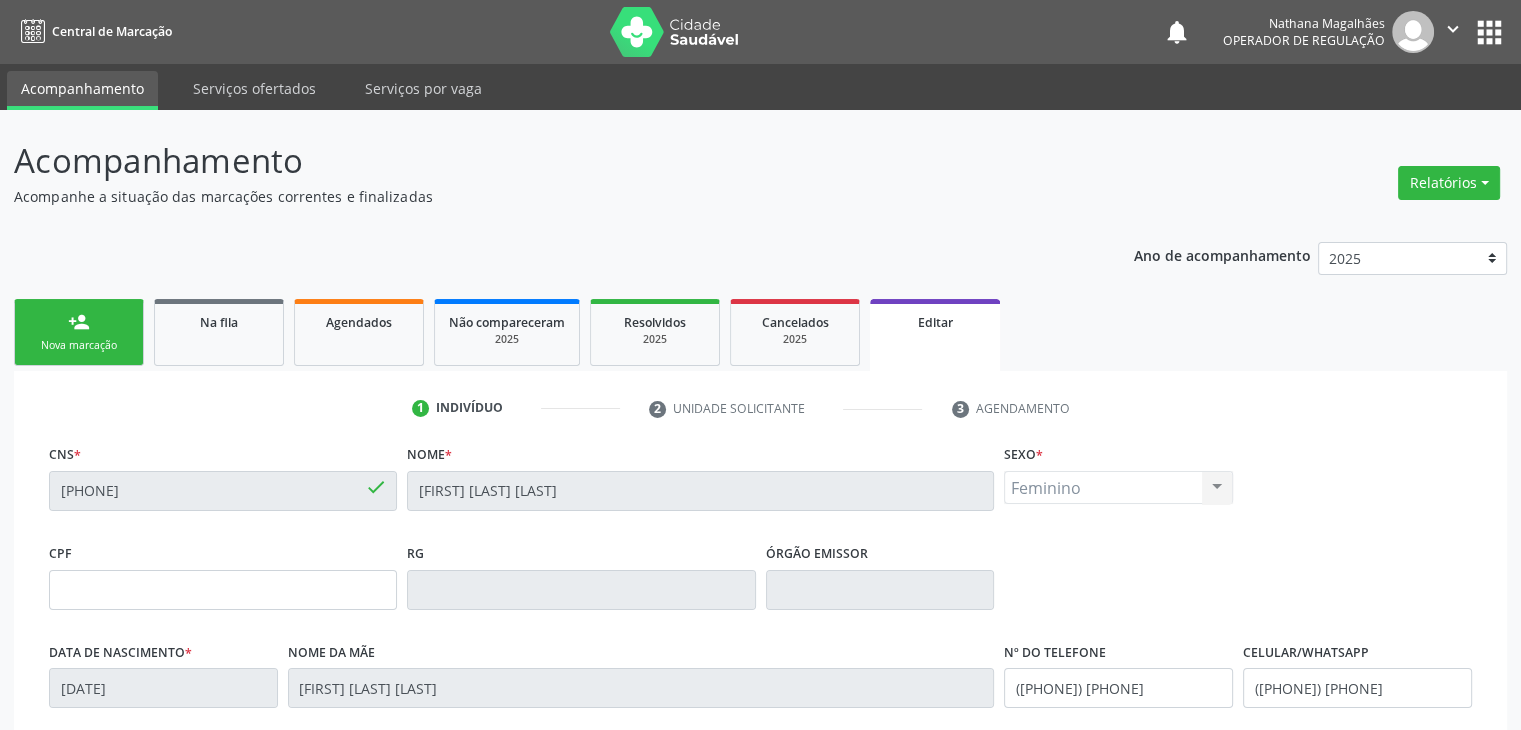 scroll, scrollTop: 380, scrollLeft: 0, axis: vertical 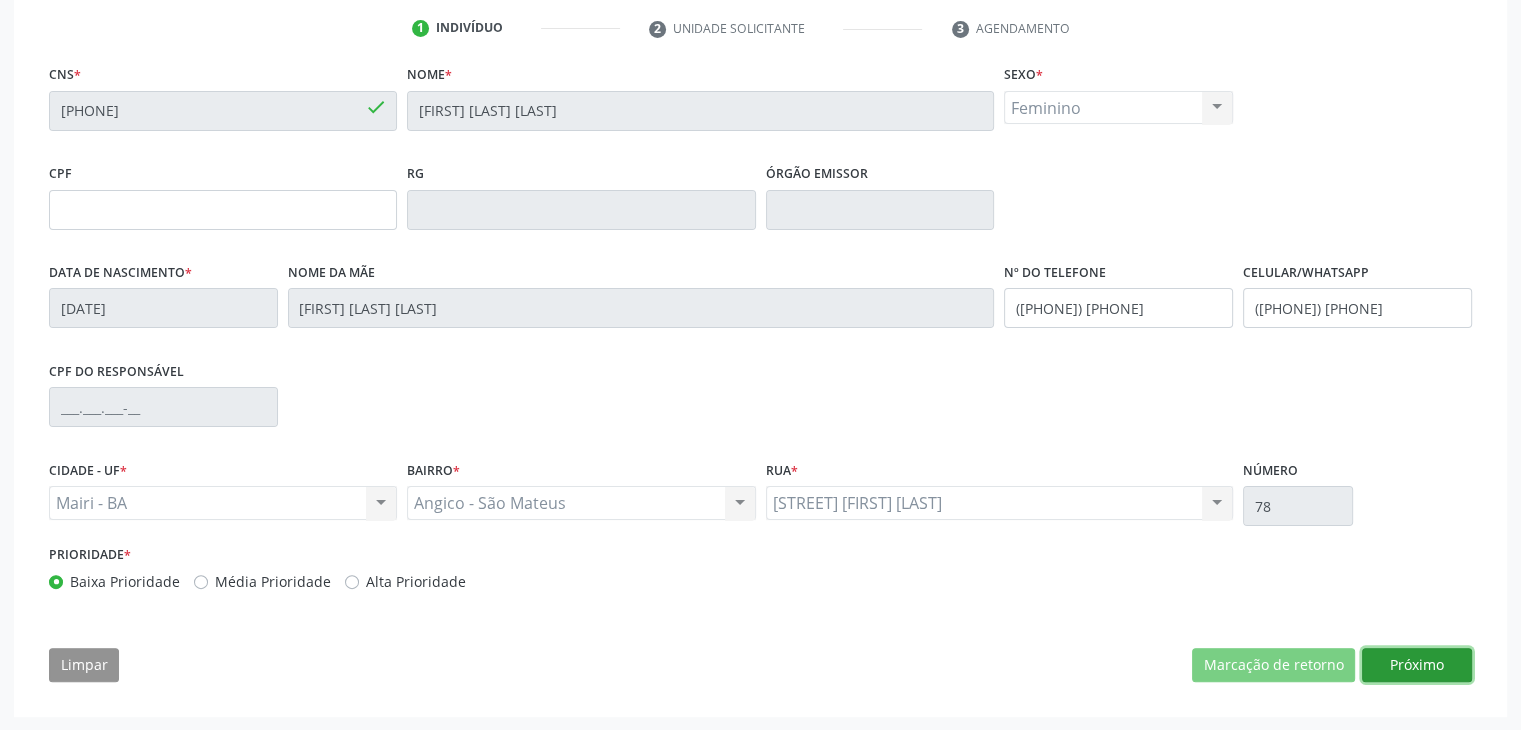click on "Próximo" at bounding box center (1417, 665) 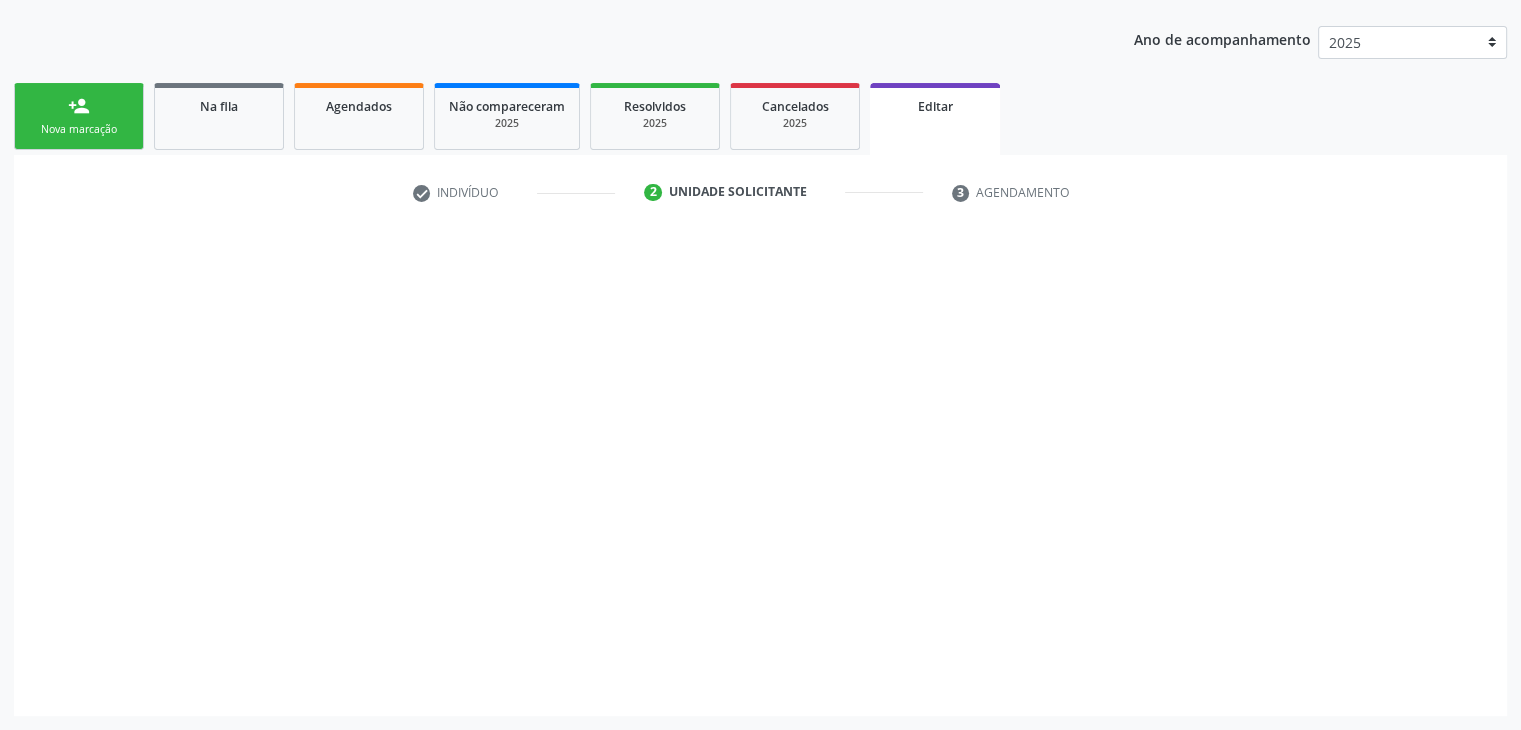 scroll, scrollTop: 214, scrollLeft: 0, axis: vertical 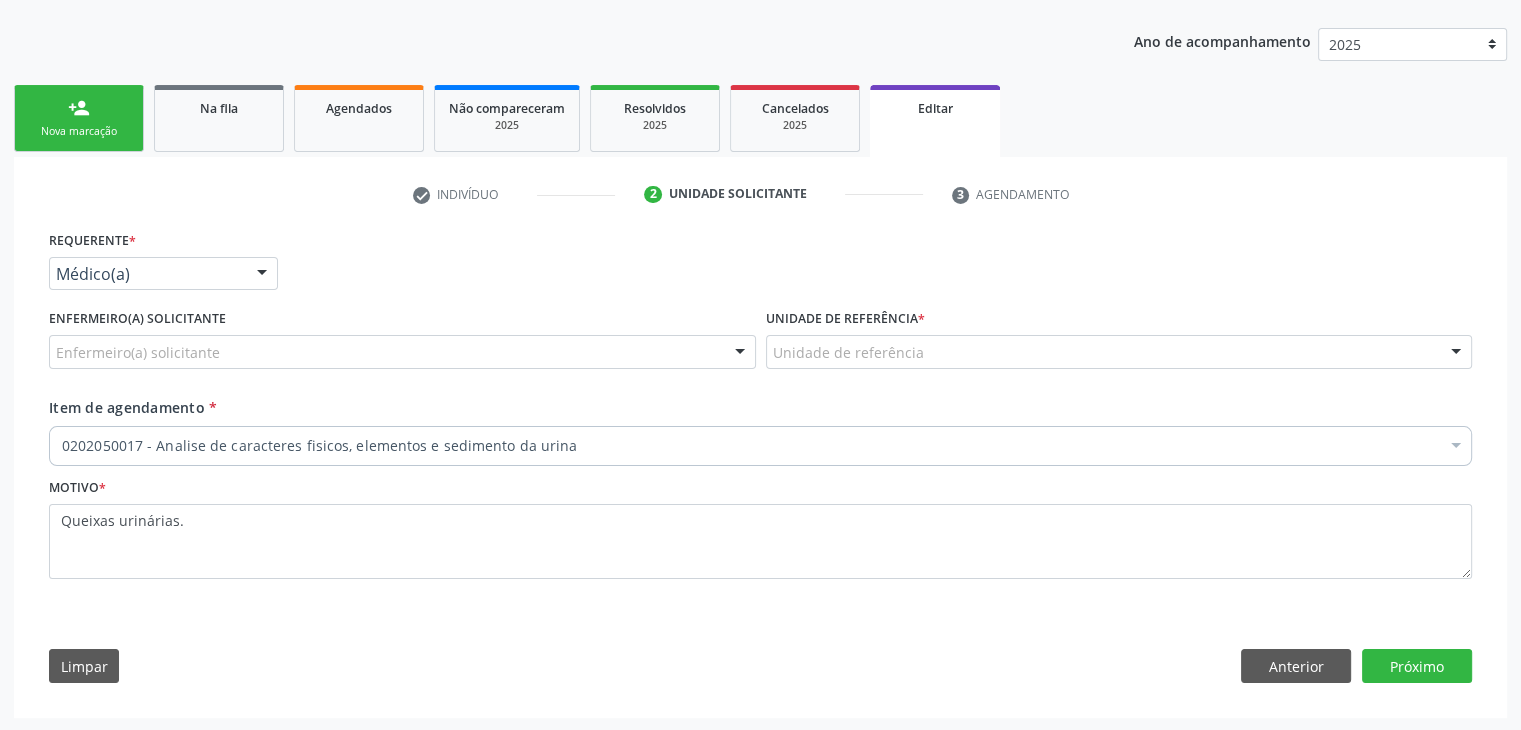 click on "Unidade de referência" at bounding box center [1119, 352] 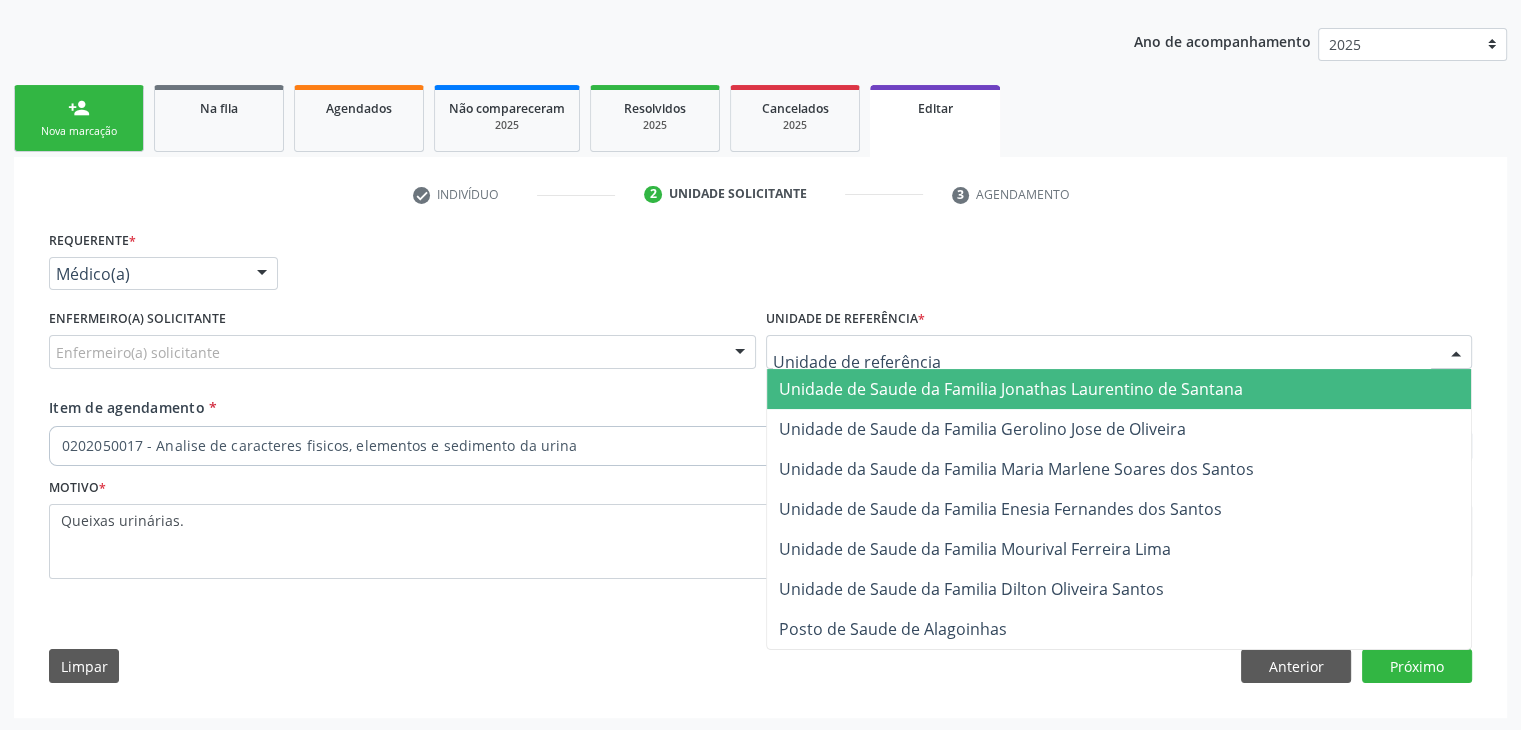 click on "Unidade de Saude da Familia Jonathas Laurentino de Santana" at bounding box center [1011, 389] 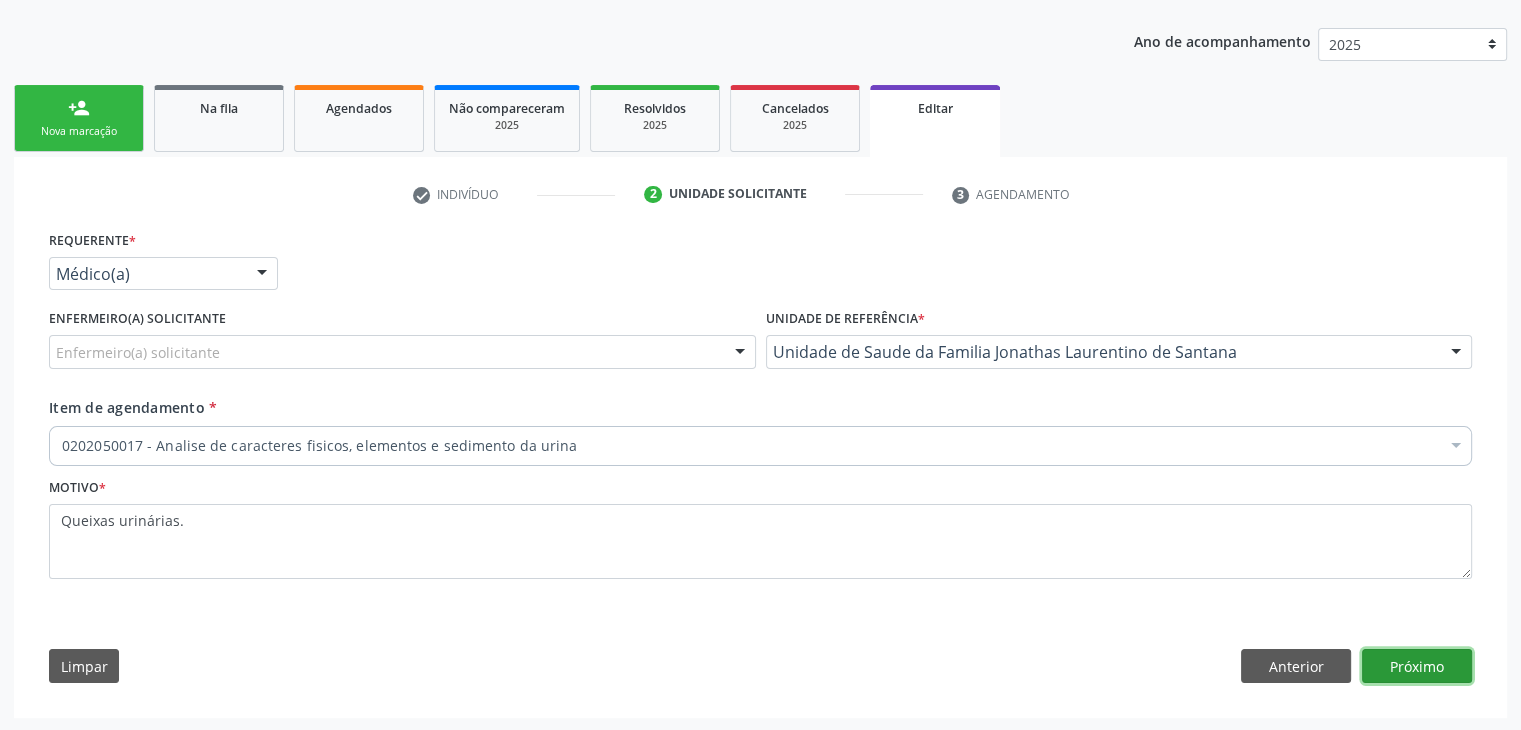 click on "Próximo" at bounding box center (1417, 666) 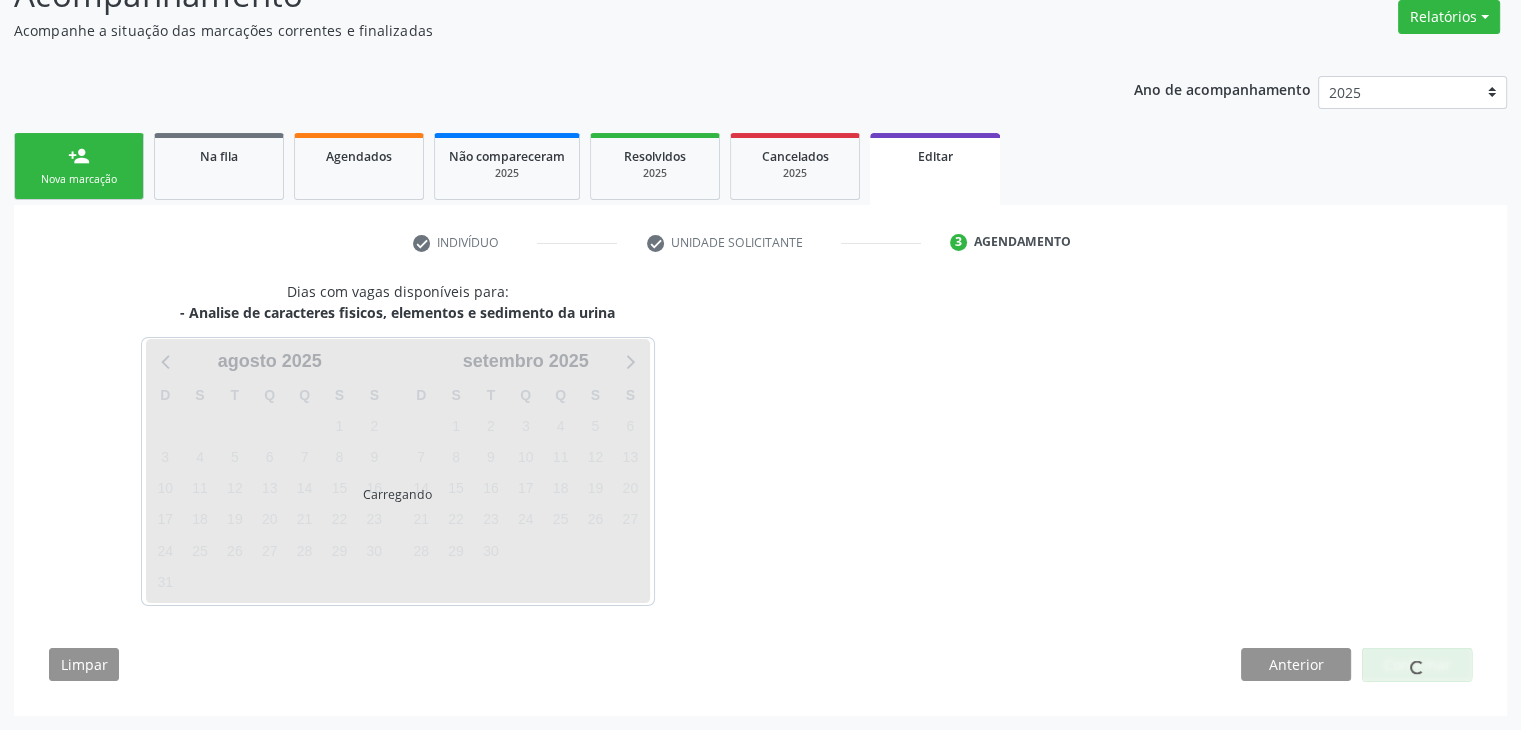 scroll, scrollTop: 165, scrollLeft: 0, axis: vertical 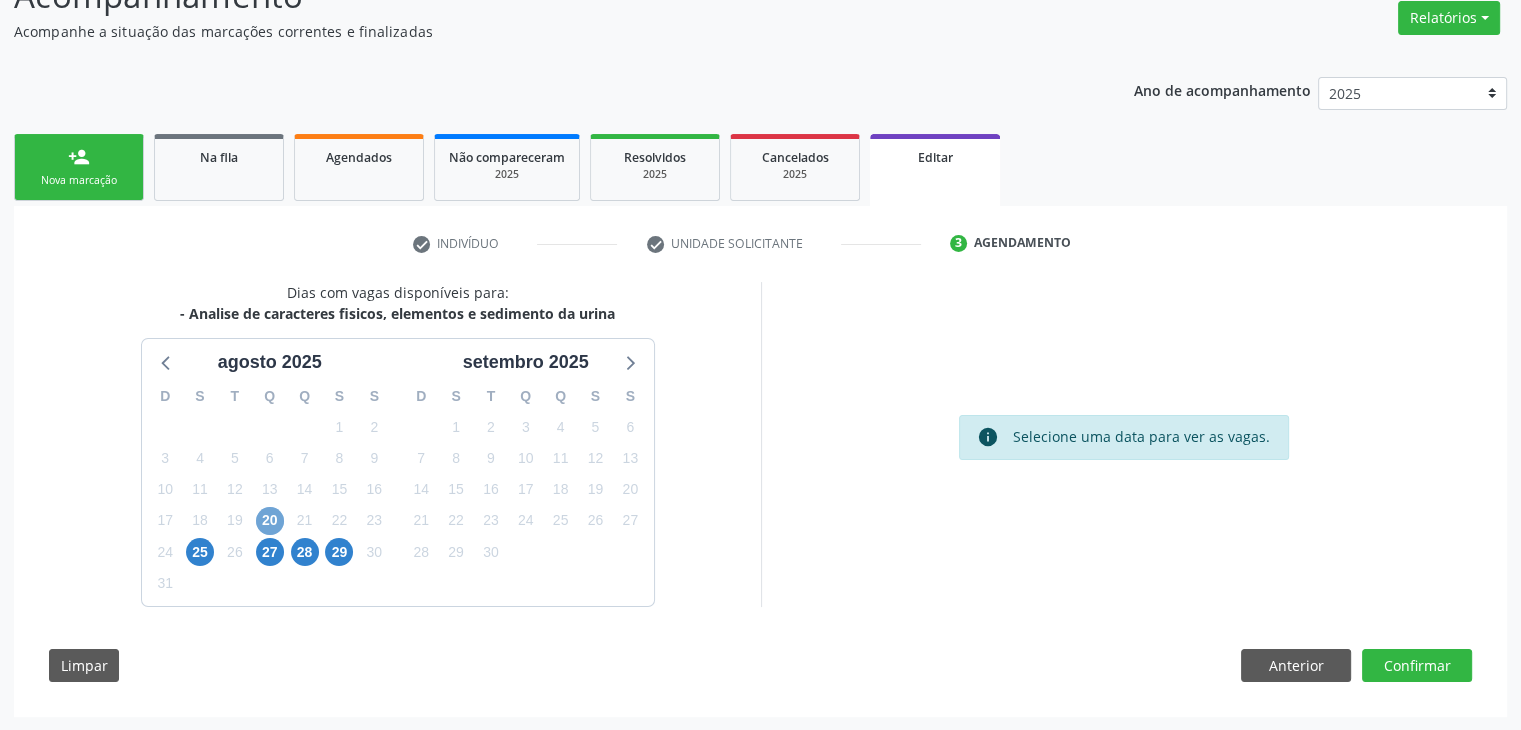 click on "20" at bounding box center (270, 521) 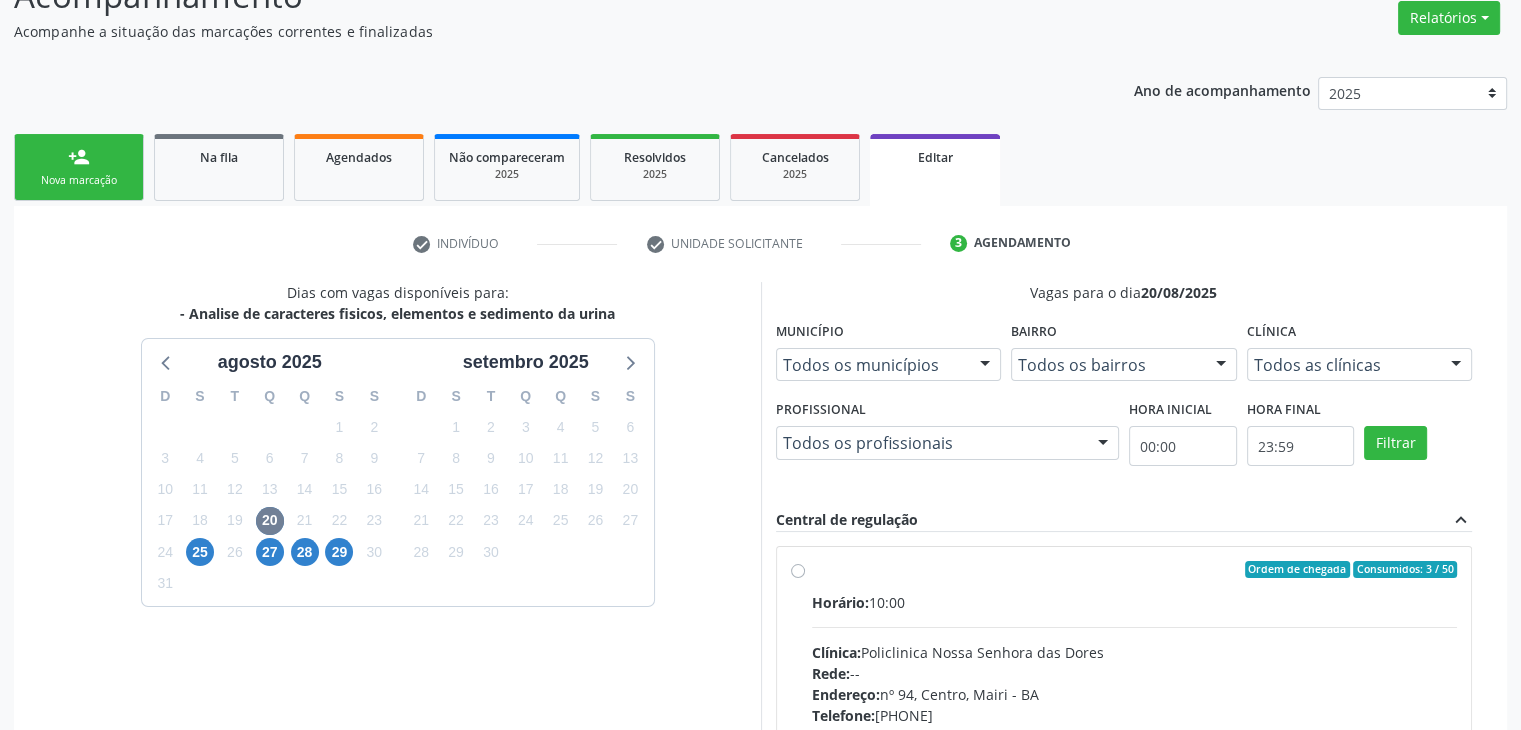 drag, startPoint x: 802, startPoint y: 569, endPoint x: 884, endPoint y: 612, distance: 92.5905 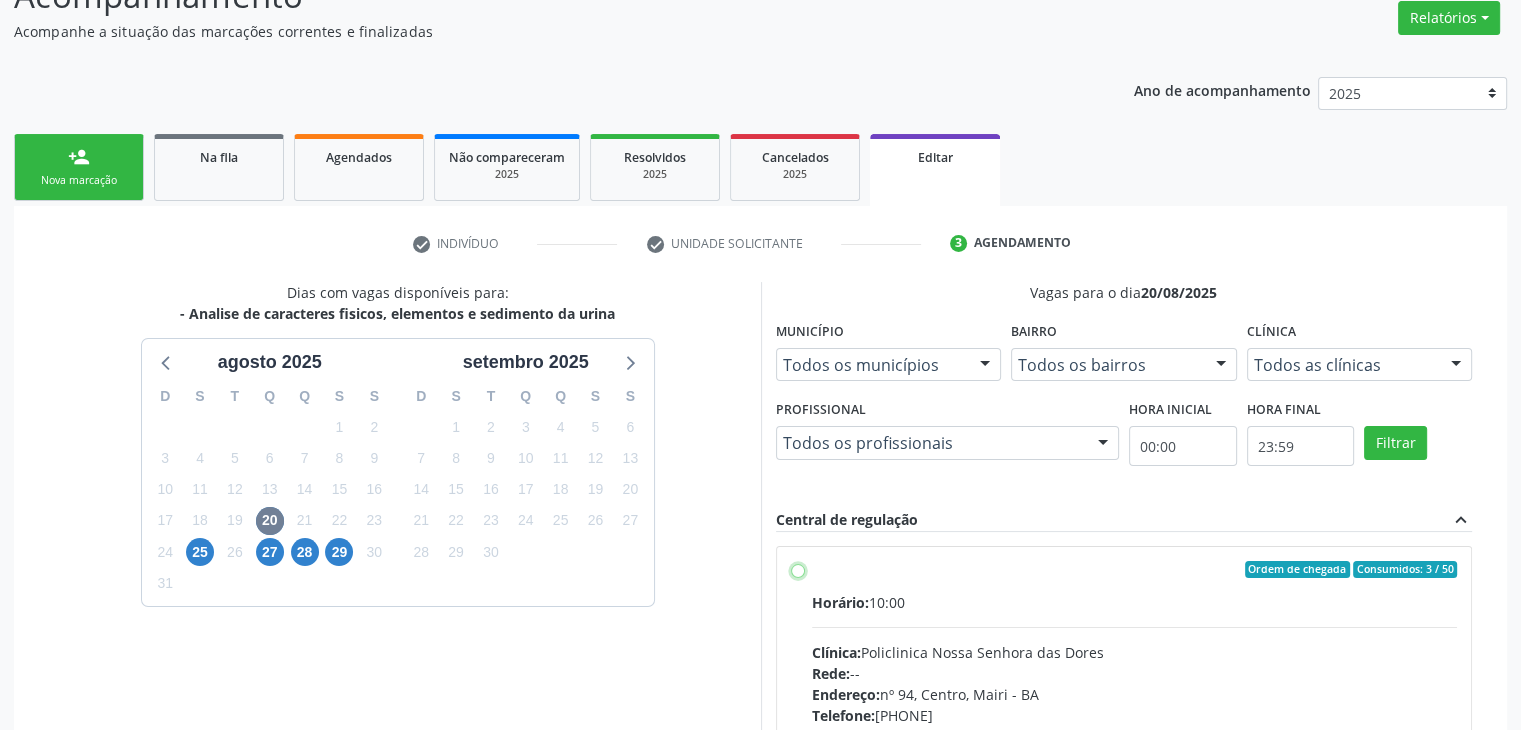 radio on "true" 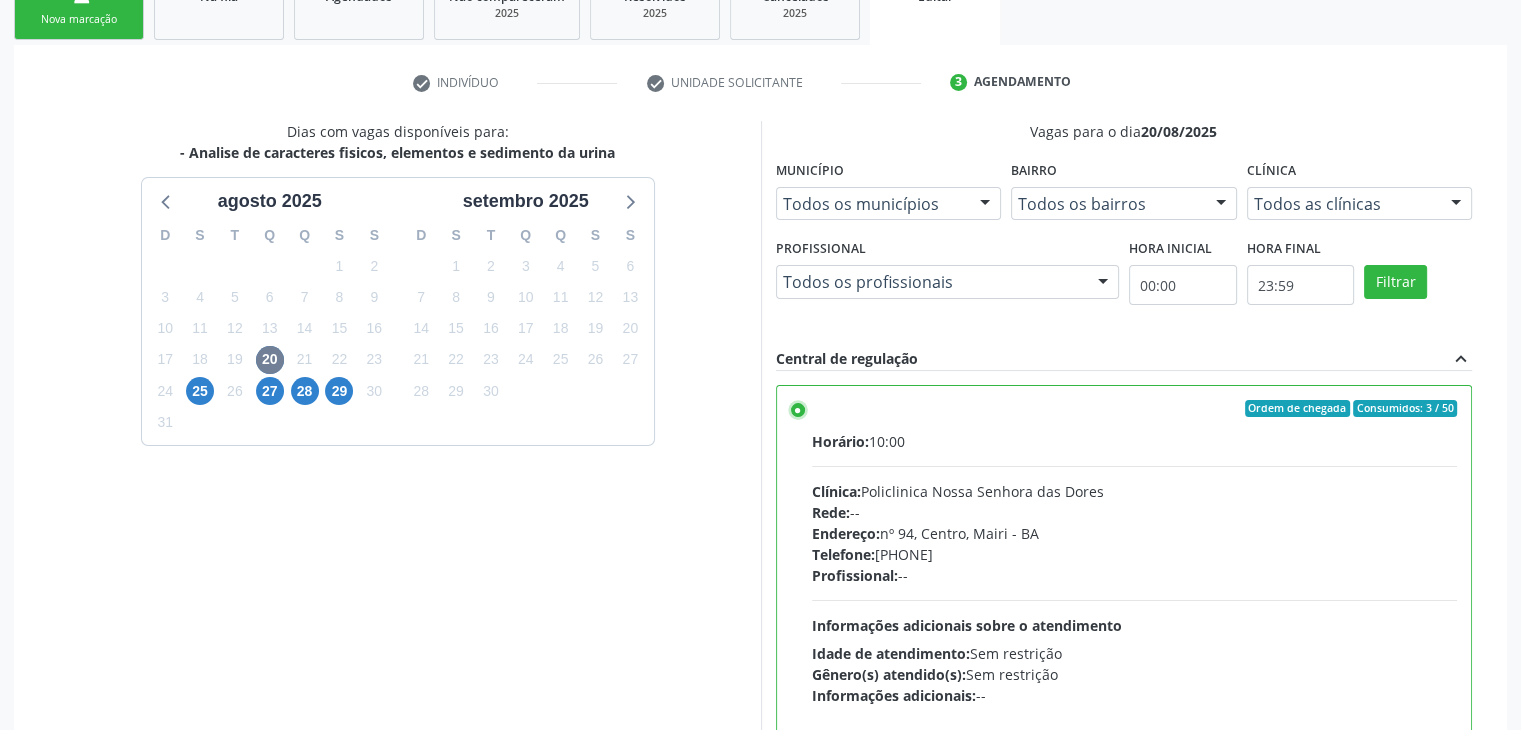 scroll, scrollTop: 490, scrollLeft: 0, axis: vertical 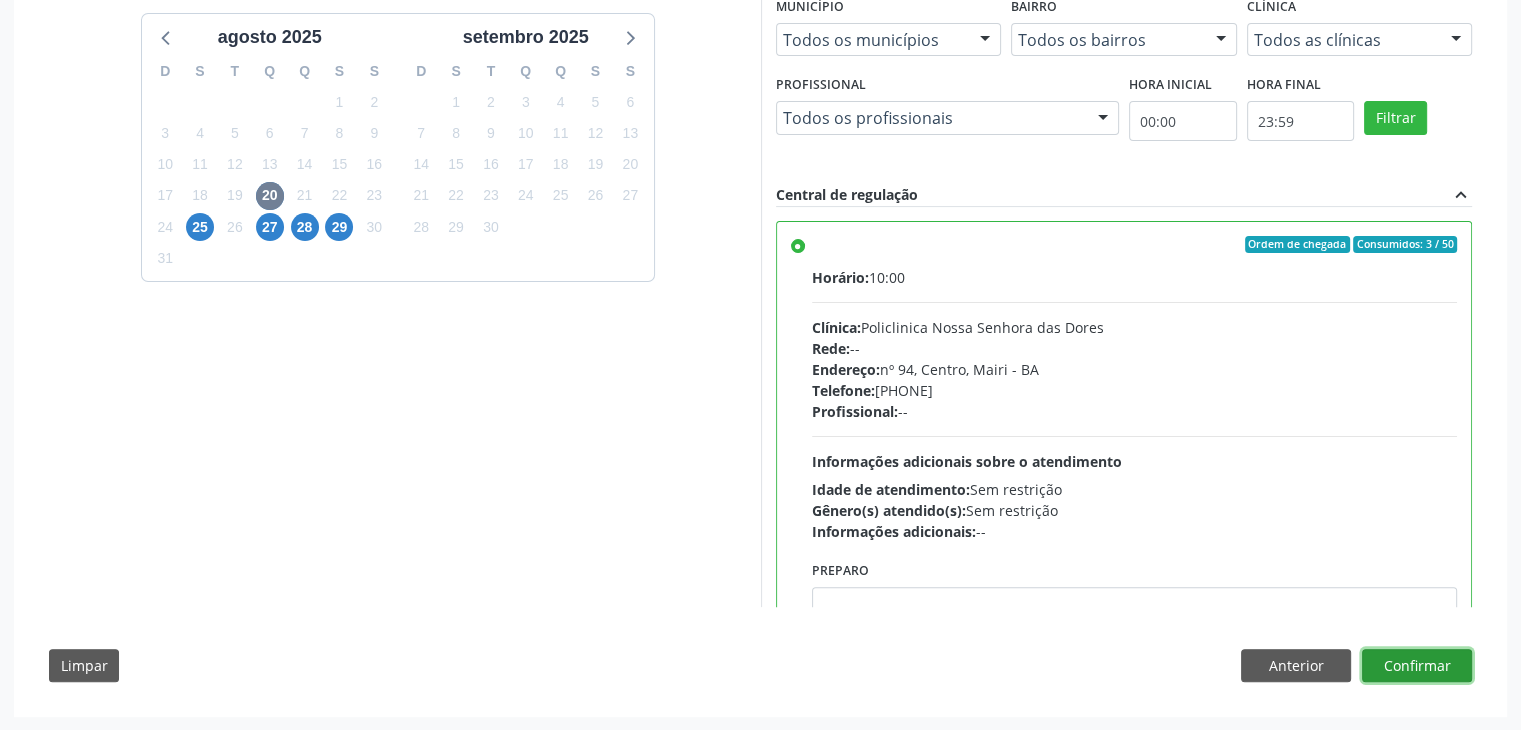 click on "Confirmar" at bounding box center [1417, 666] 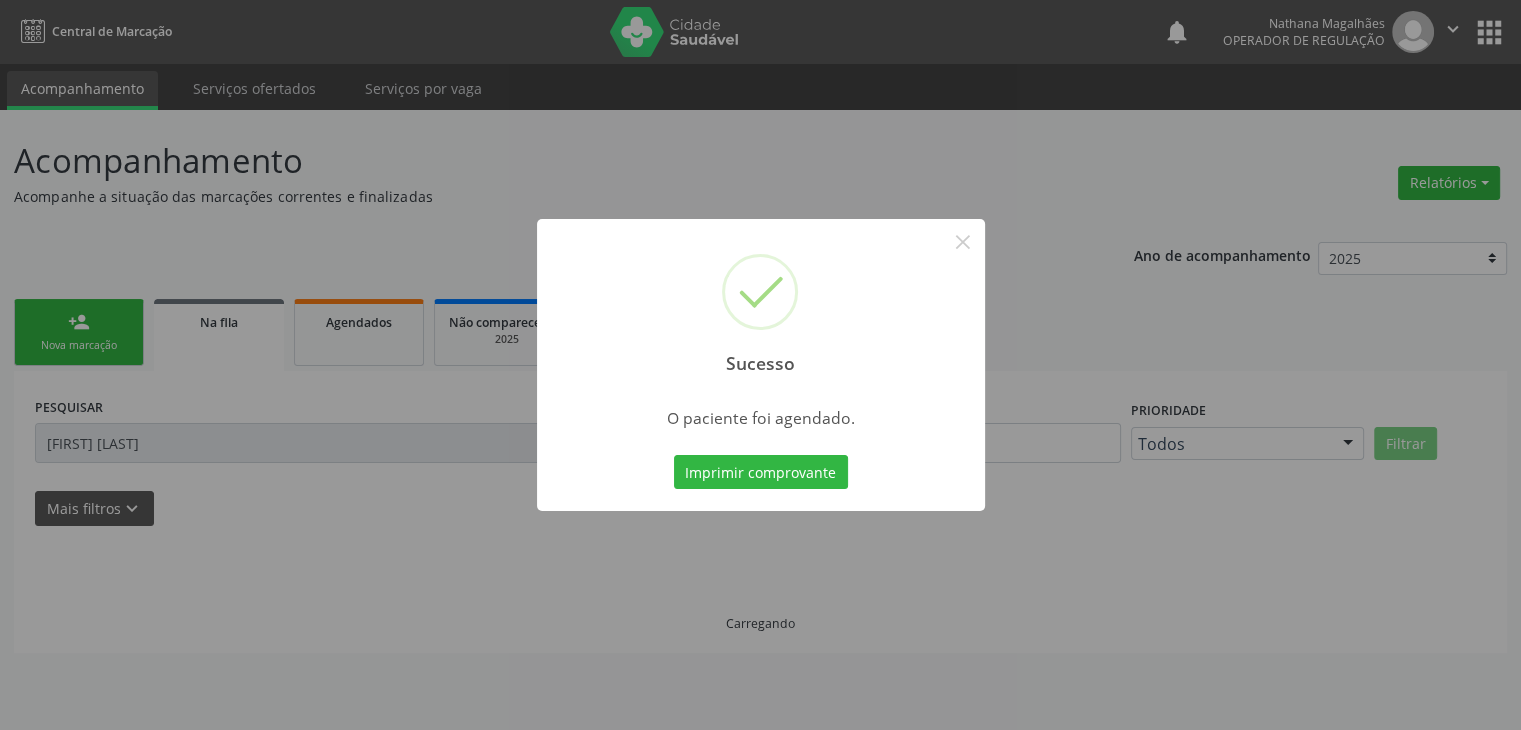 scroll, scrollTop: 0, scrollLeft: 0, axis: both 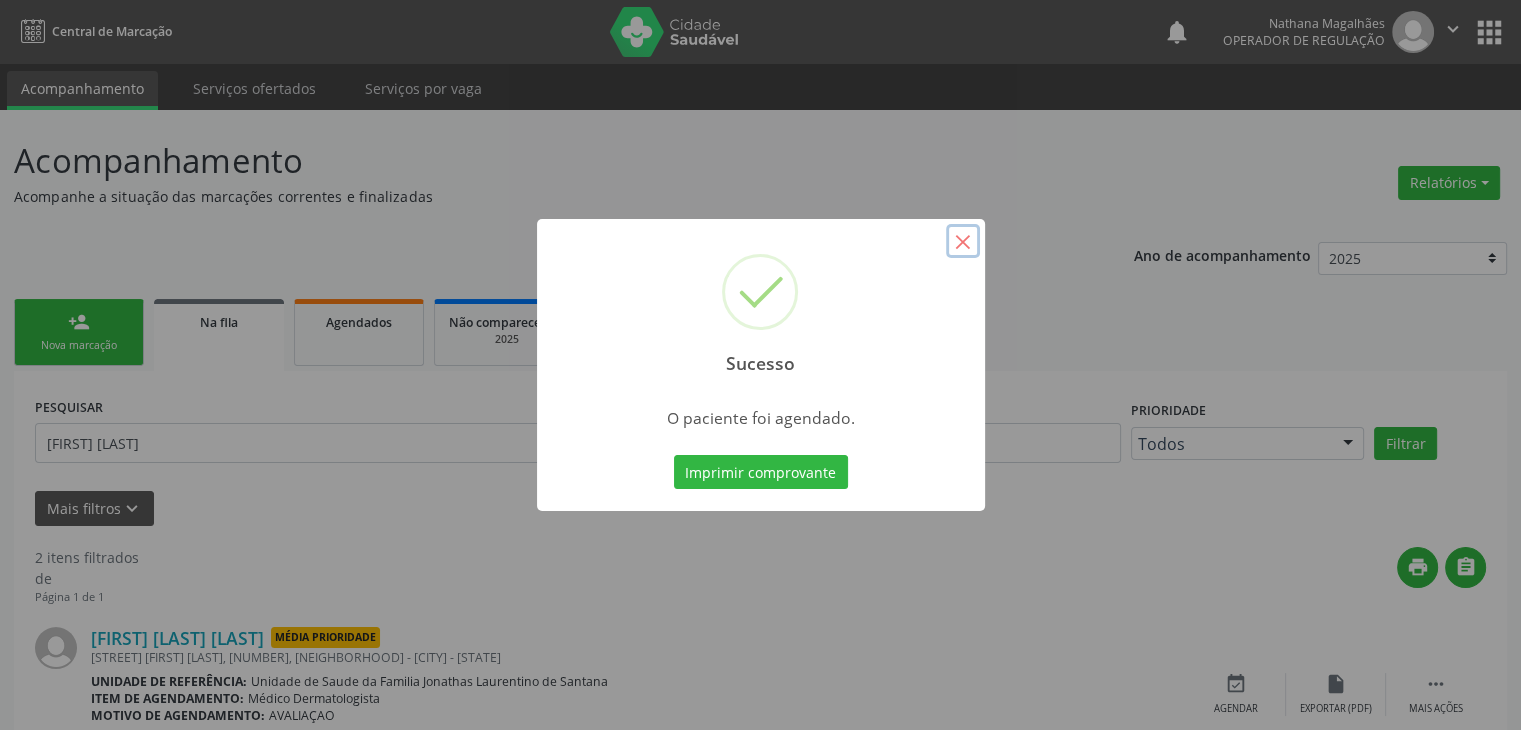 click on "×" at bounding box center (963, 241) 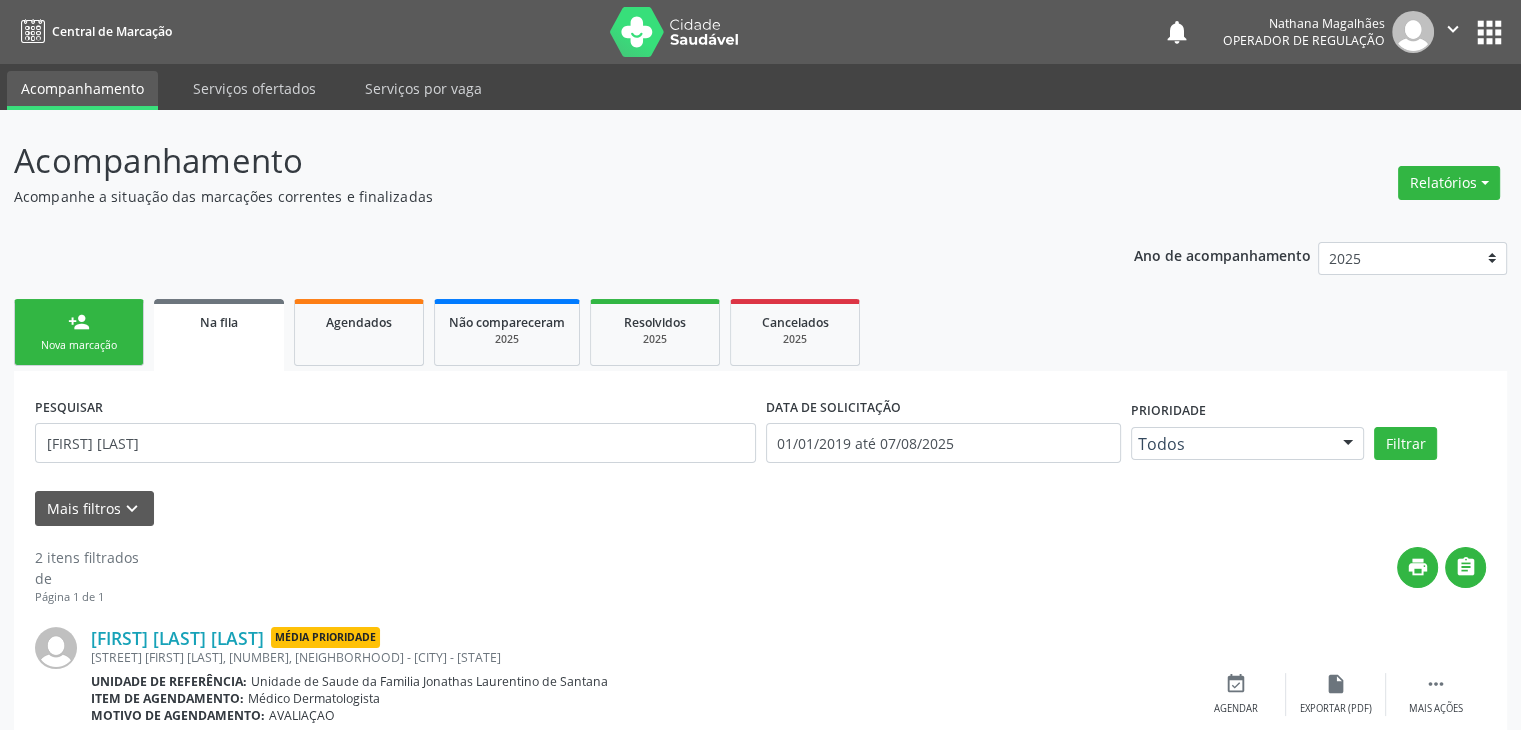 scroll, scrollTop: 267, scrollLeft: 0, axis: vertical 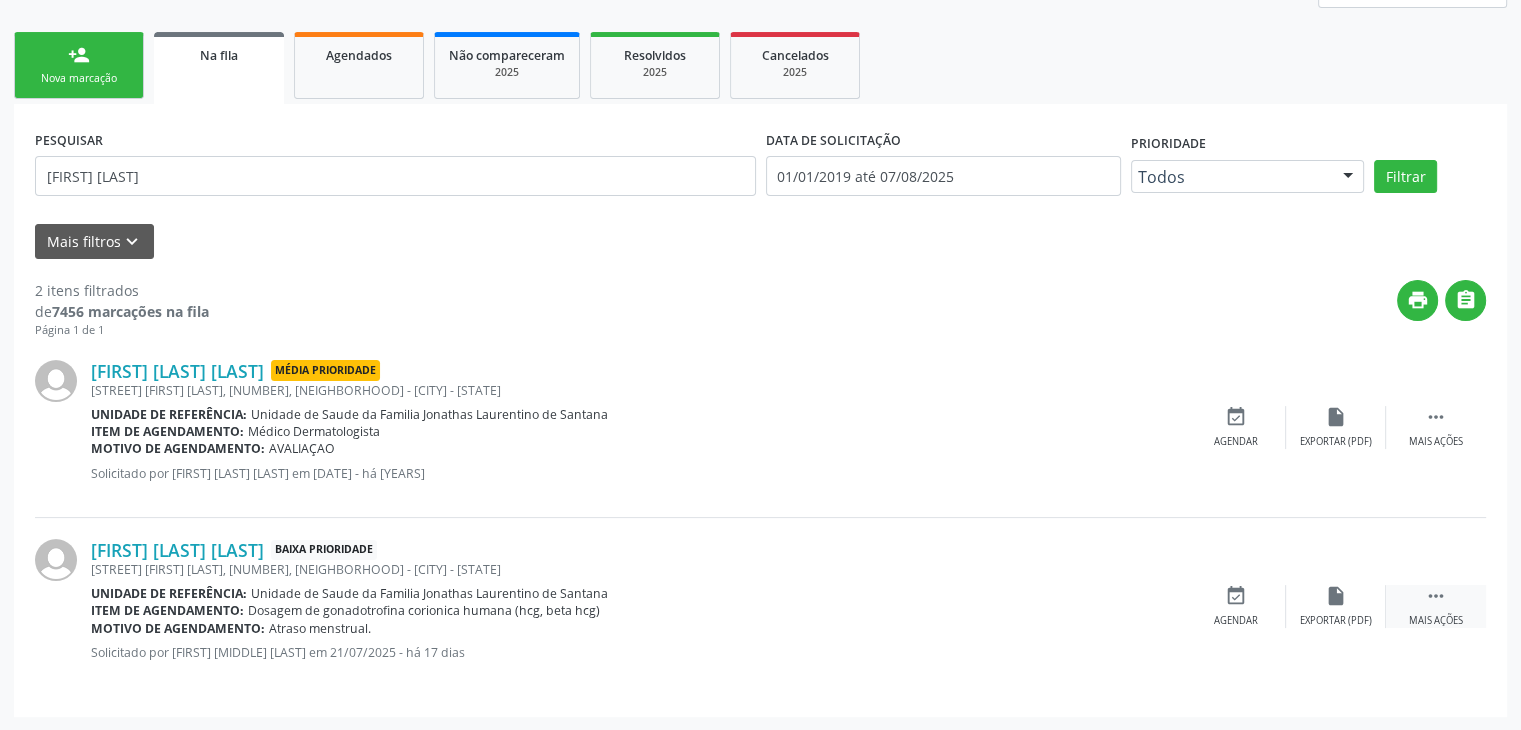 click on "" at bounding box center [1436, 596] 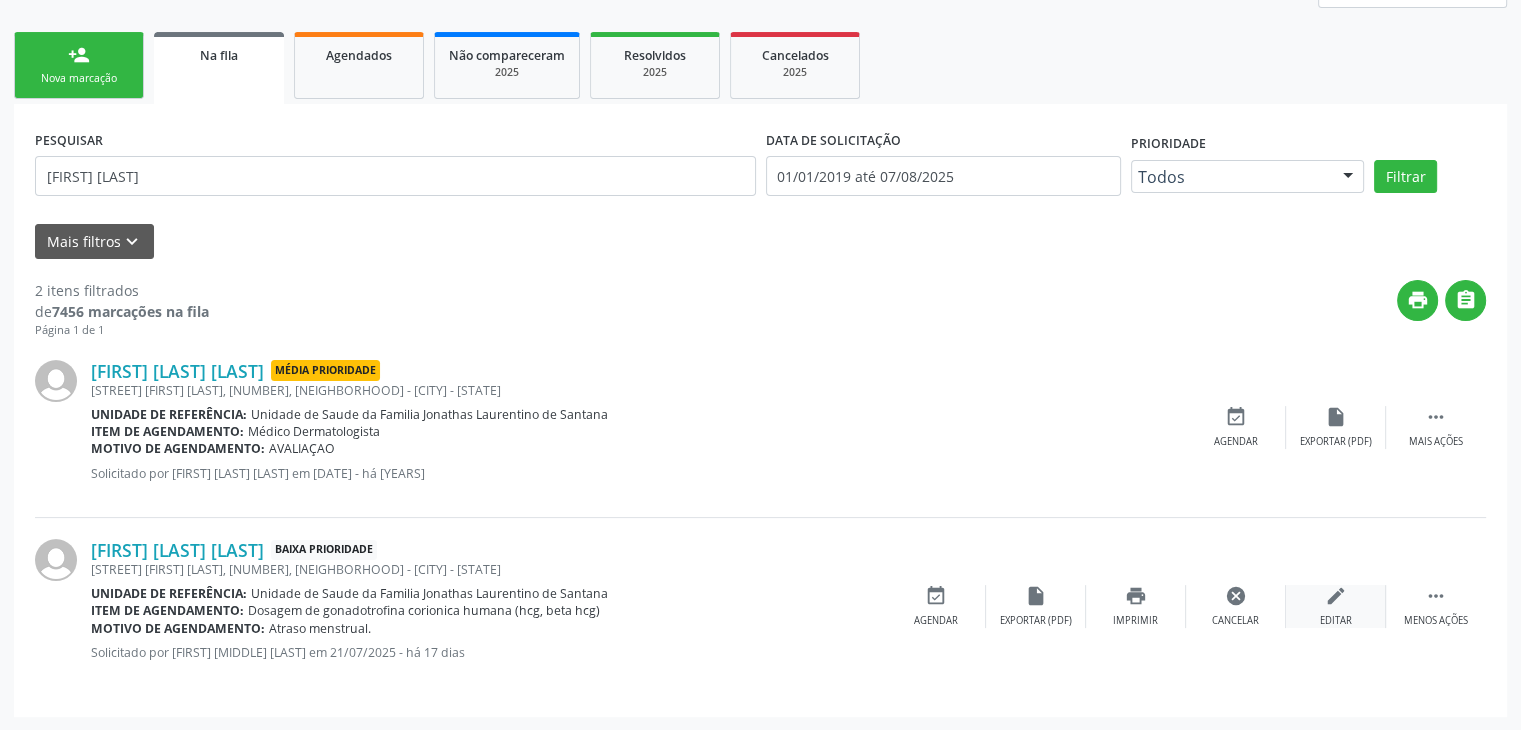 click on "edit
Editar" at bounding box center (1336, 606) 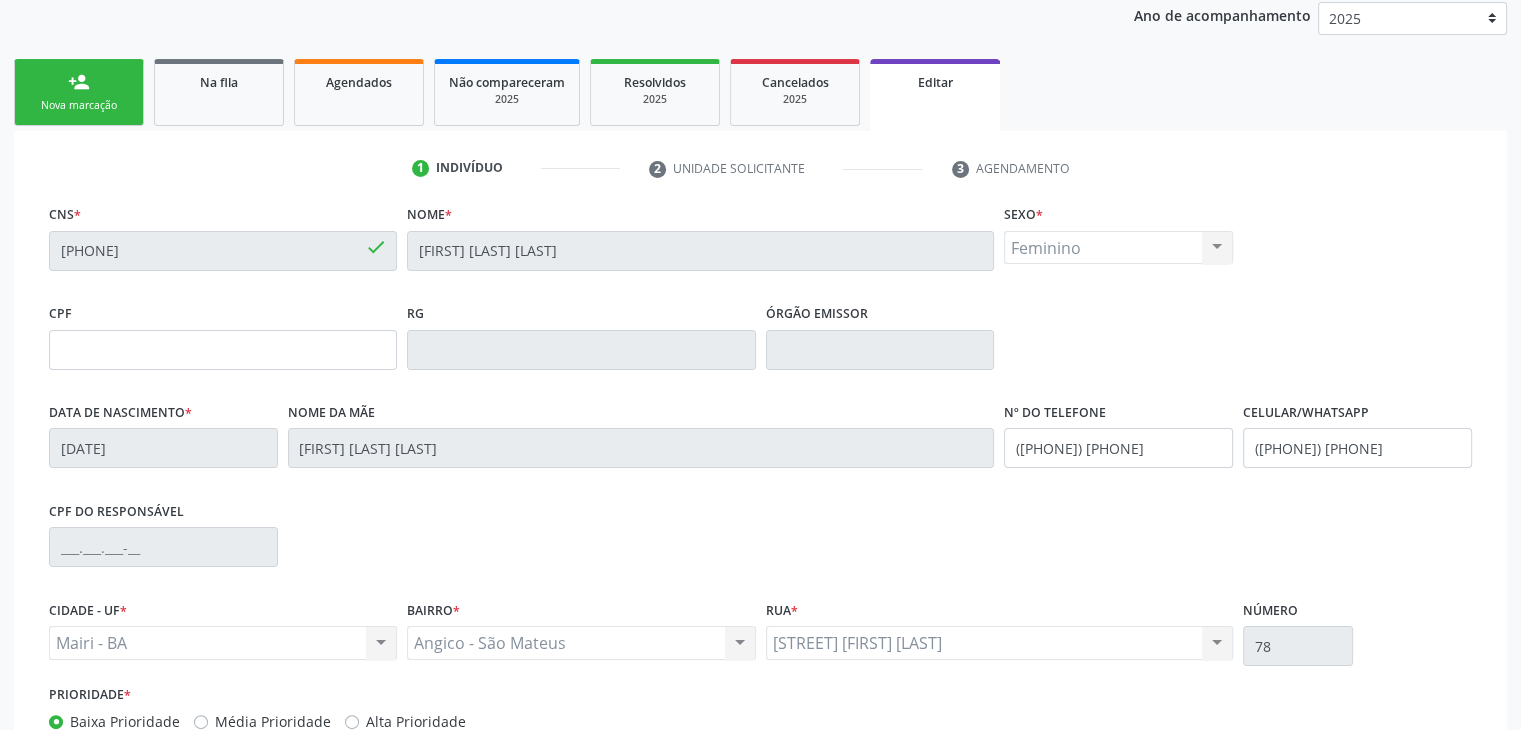 scroll, scrollTop: 380, scrollLeft: 0, axis: vertical 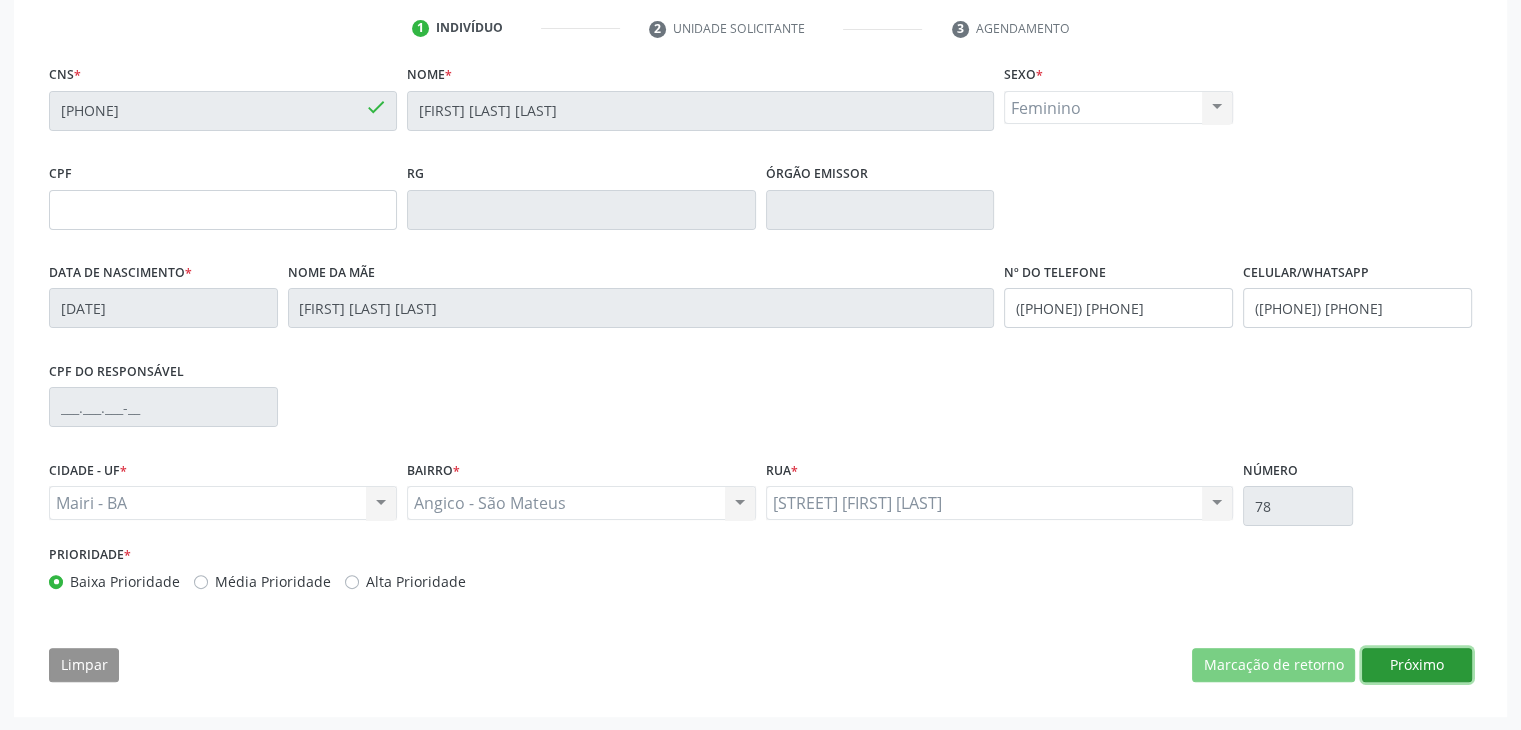 click on "Próximo" at bounding box center [1417, 665] 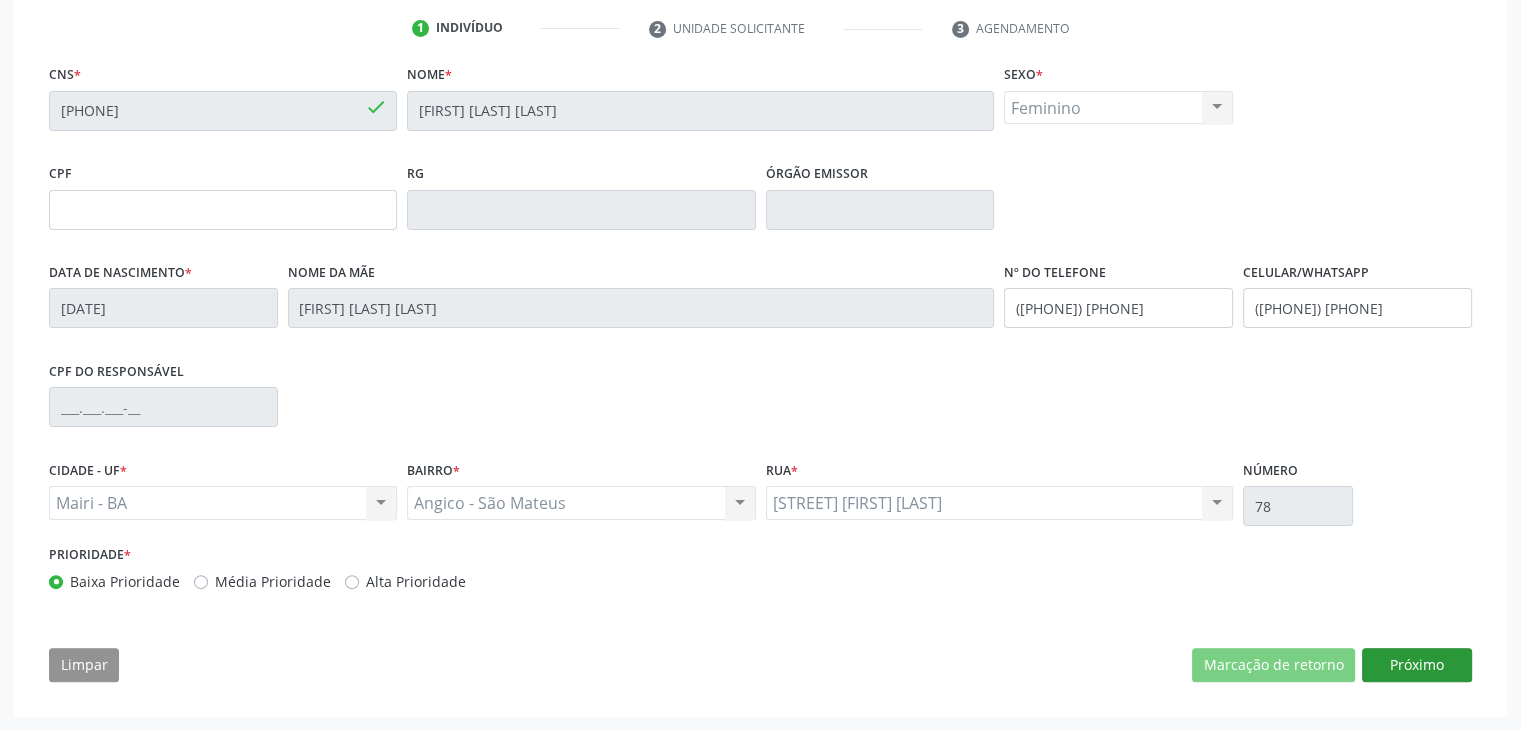 scroll, scrollTop: 214, scrollLeft: 0, axis: vertical 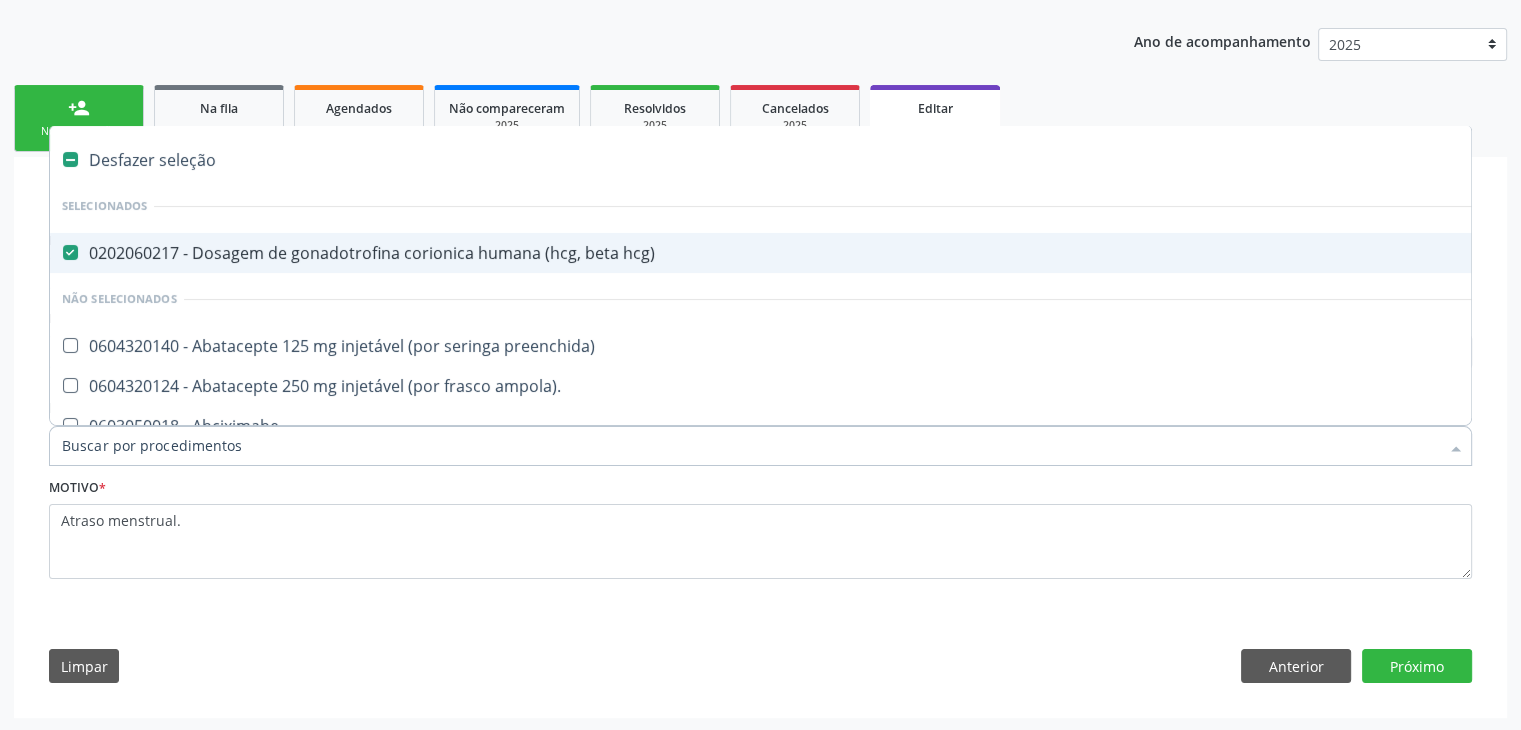 click on "0202060217 - Dosagem de gonadotrofina corionica humana (hcg, beta hcg)" at bounding box center [831, 253] 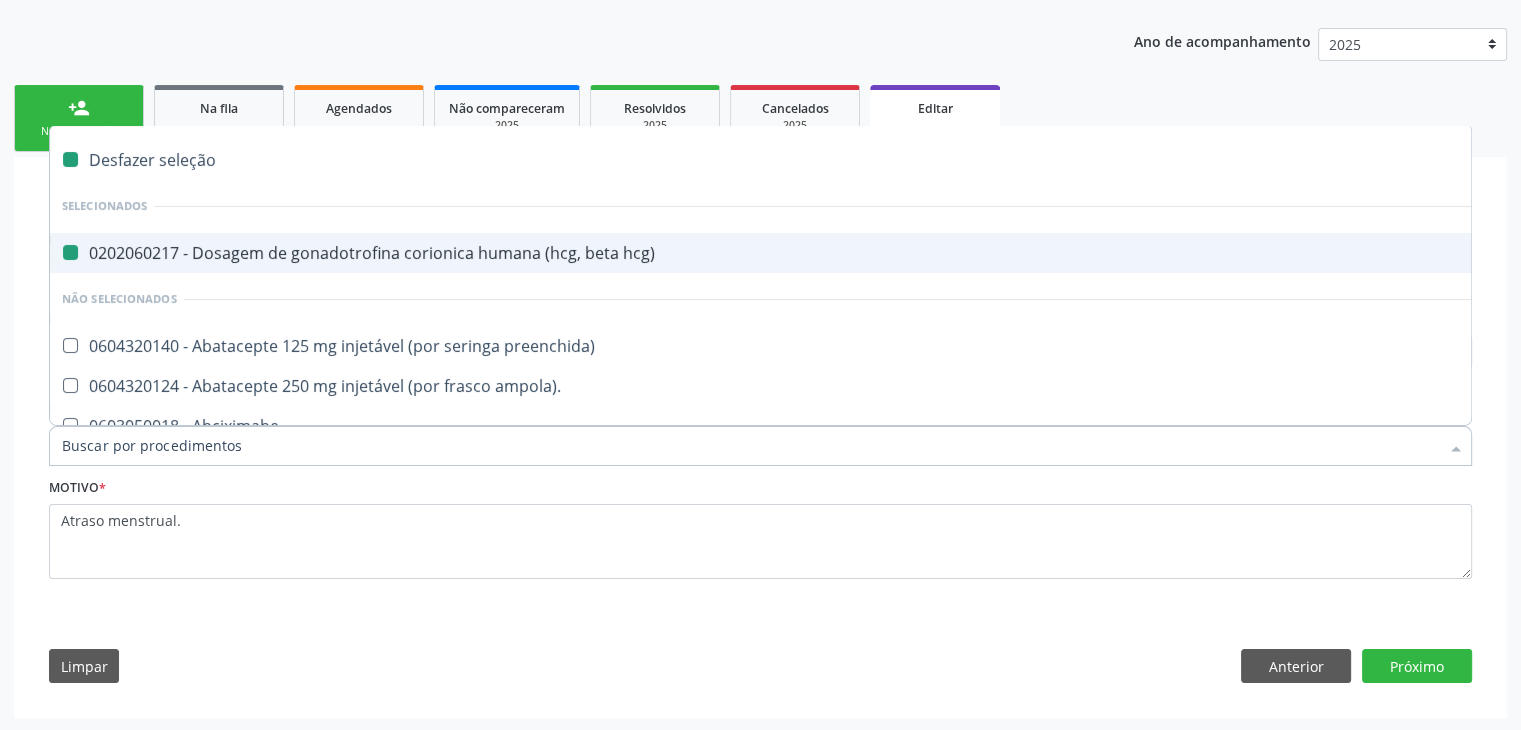 checkbox on "false" 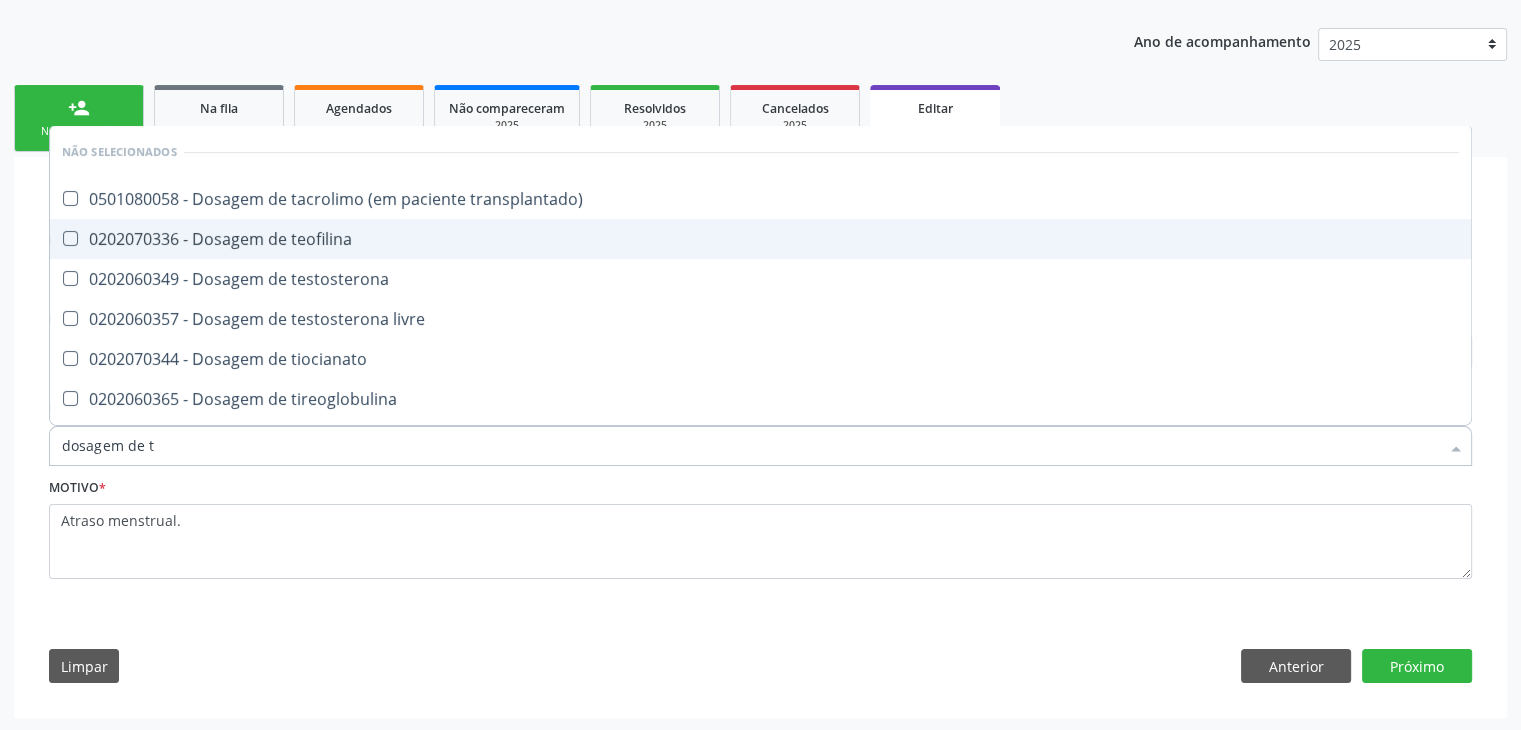 type on "dosagem de ts" 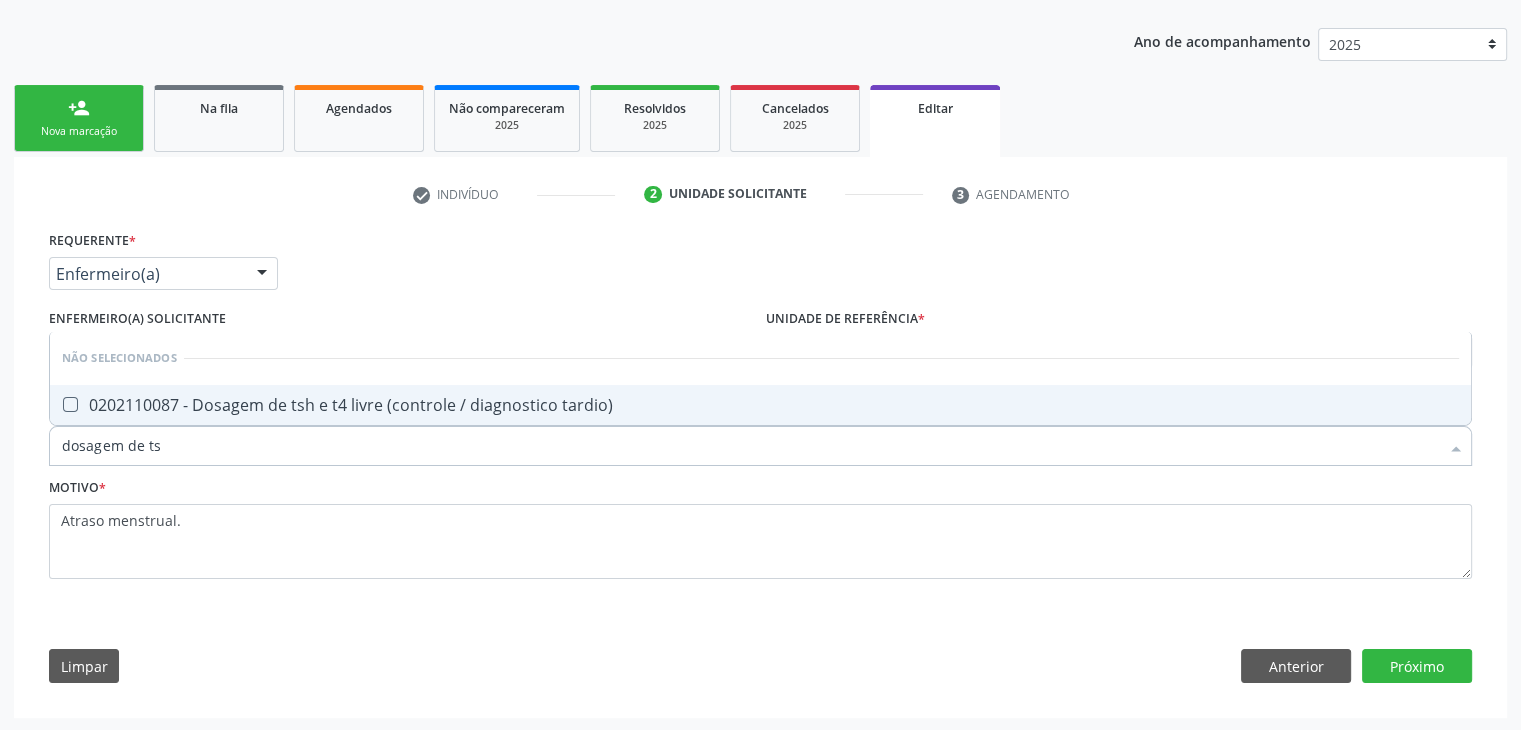 click on "0202110087 - Dosagem de tsh e t4 livre (controle / diagnostico tardio)" at bounding box center (760, 405) 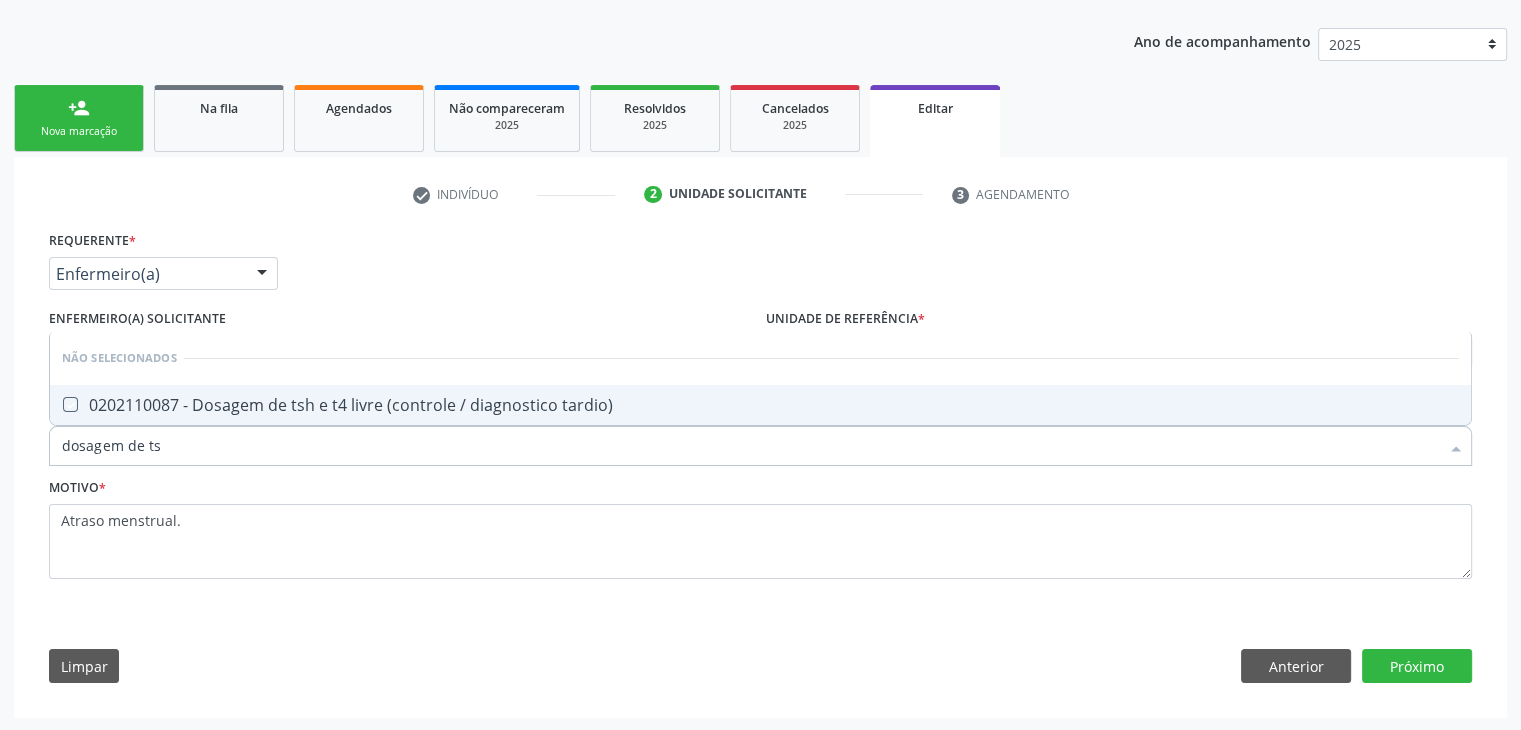 checkbox on "true" 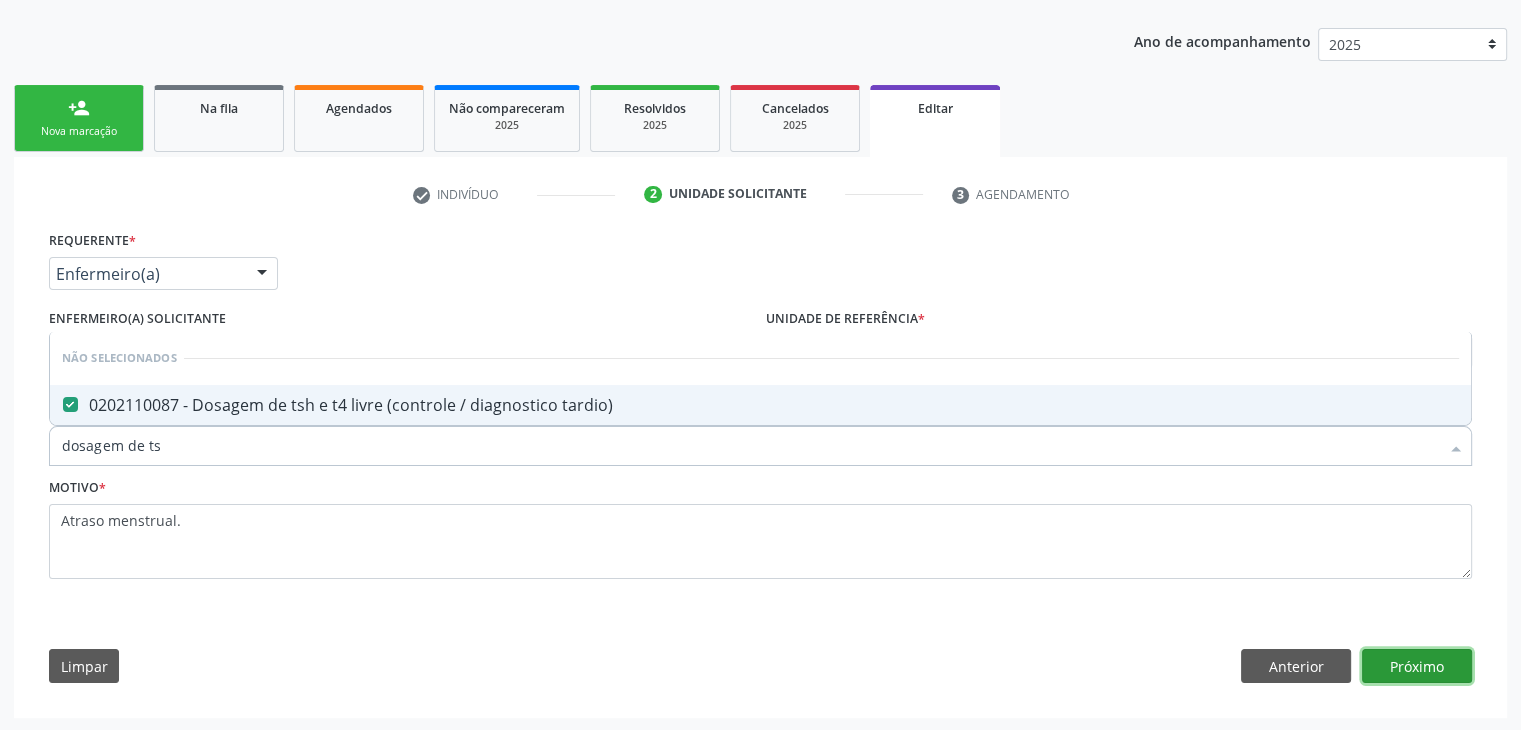 click on "Próximo" at bounding box center [1417, 666] 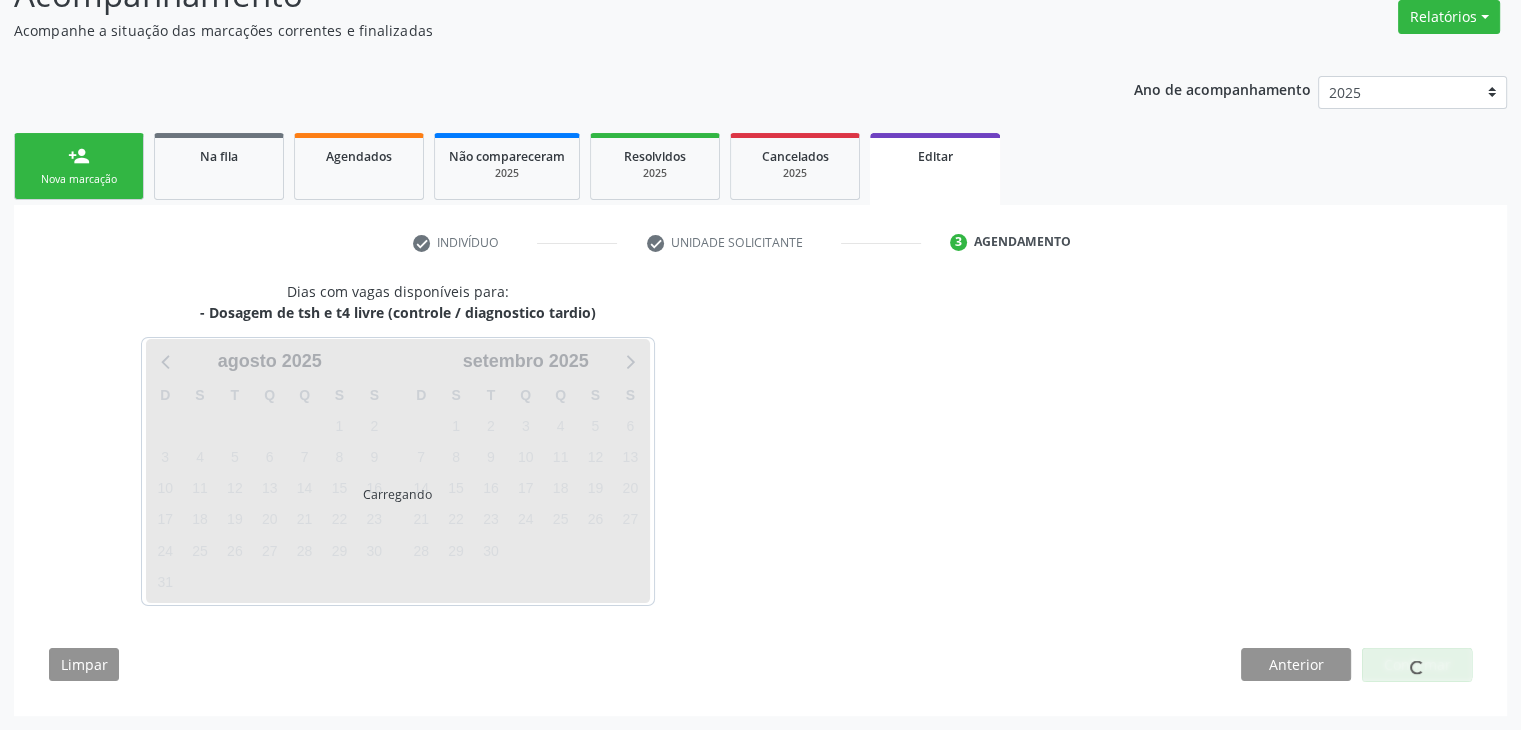 scroll, scrollTop: 165, scrollLeft: 0, axis: vertical 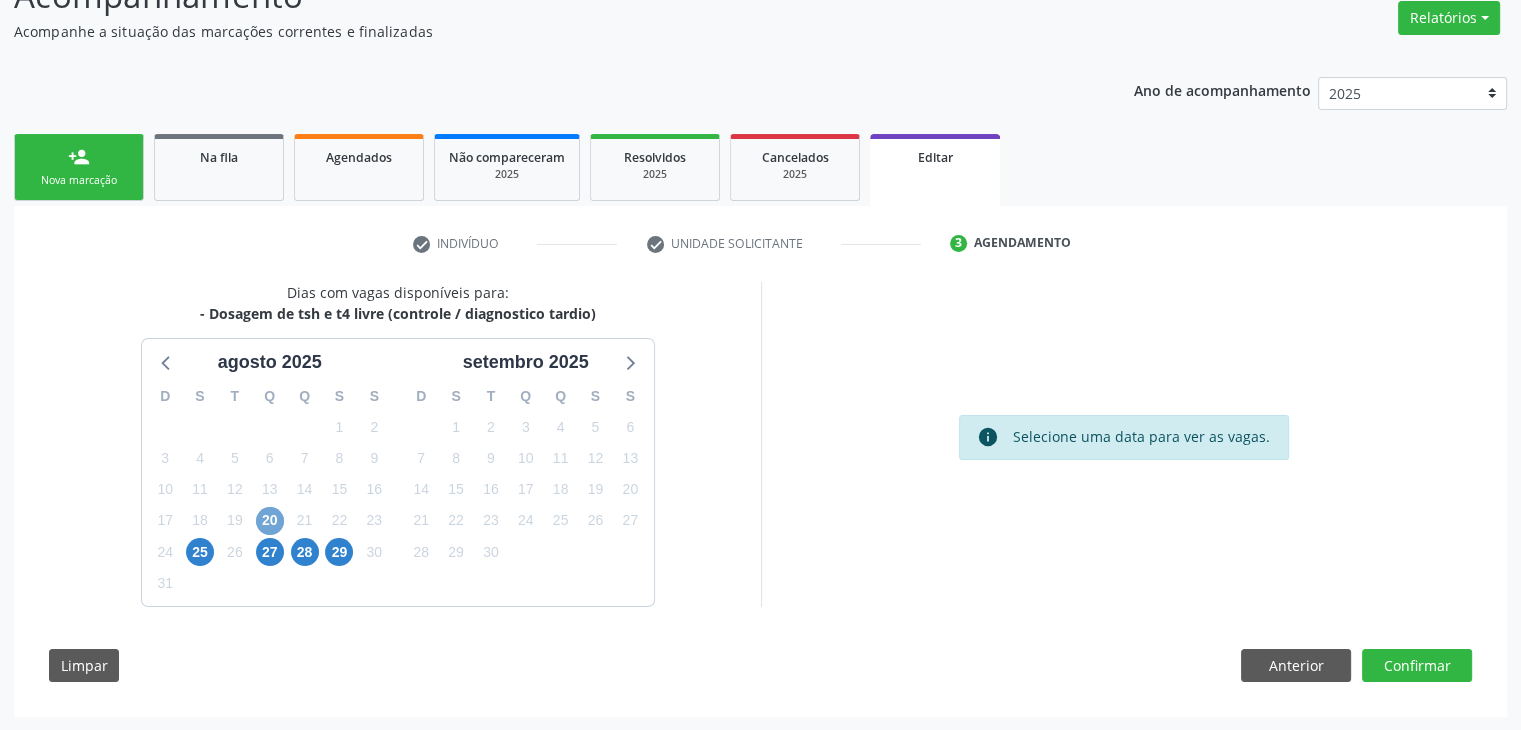 click on "20" at bounding box center (270, 521) 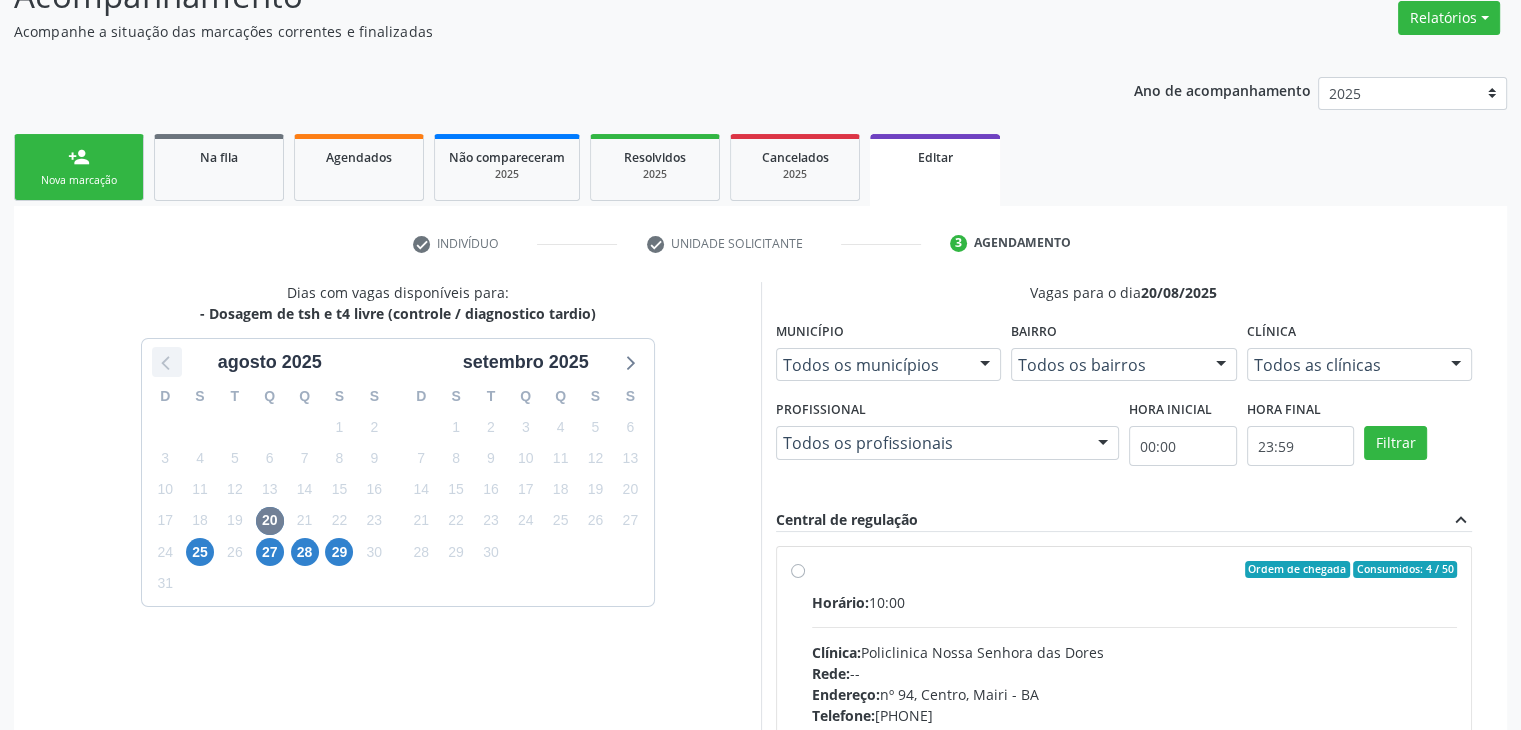 click 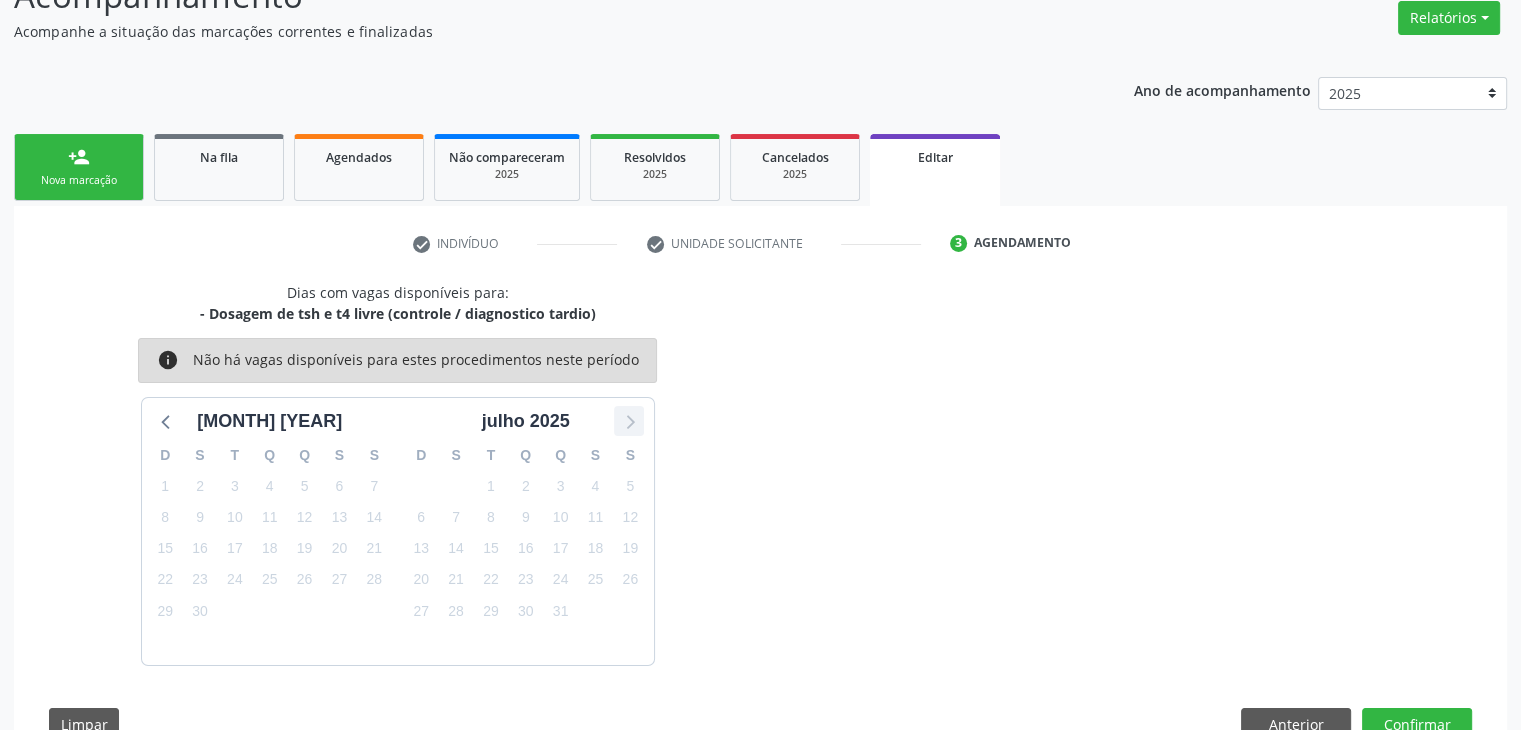 click at bounding box center (629, 421) 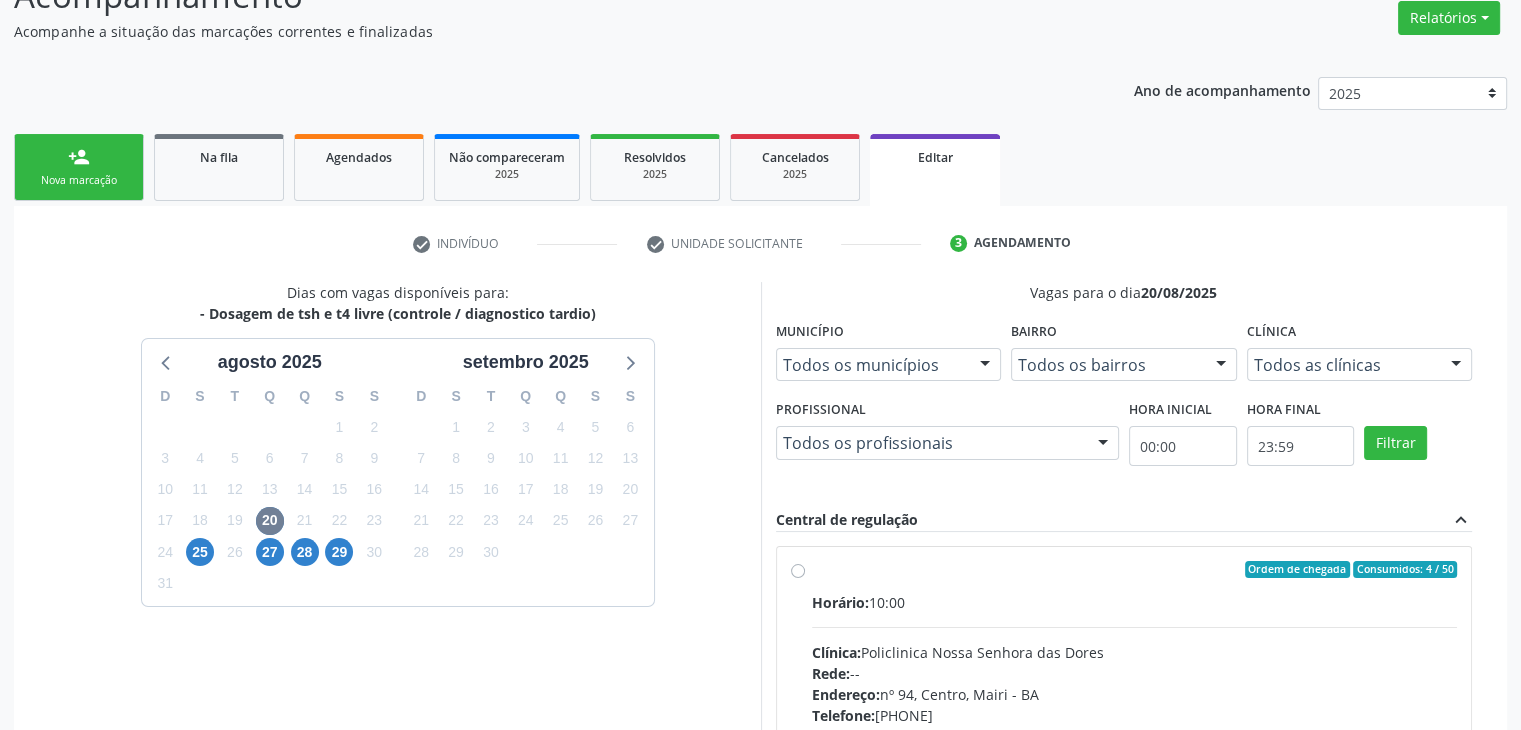 click on "Horário:   [TIME]
Clínica:  [CLINIC_NAME]
Rede:
--
Endereço:   nº [NUMBER], [NEIGHBORHOOD], [CITY] - [STATE]
Telefone:   [PHONE]
Profissional:
--
Informações adicionais sobre o atendimento
Idade de atendimento:
Sem restrição
Gênero(s) atendido(s):
Sem restrição
Informações adicionais:
--" at bounding box center [1135, 729] 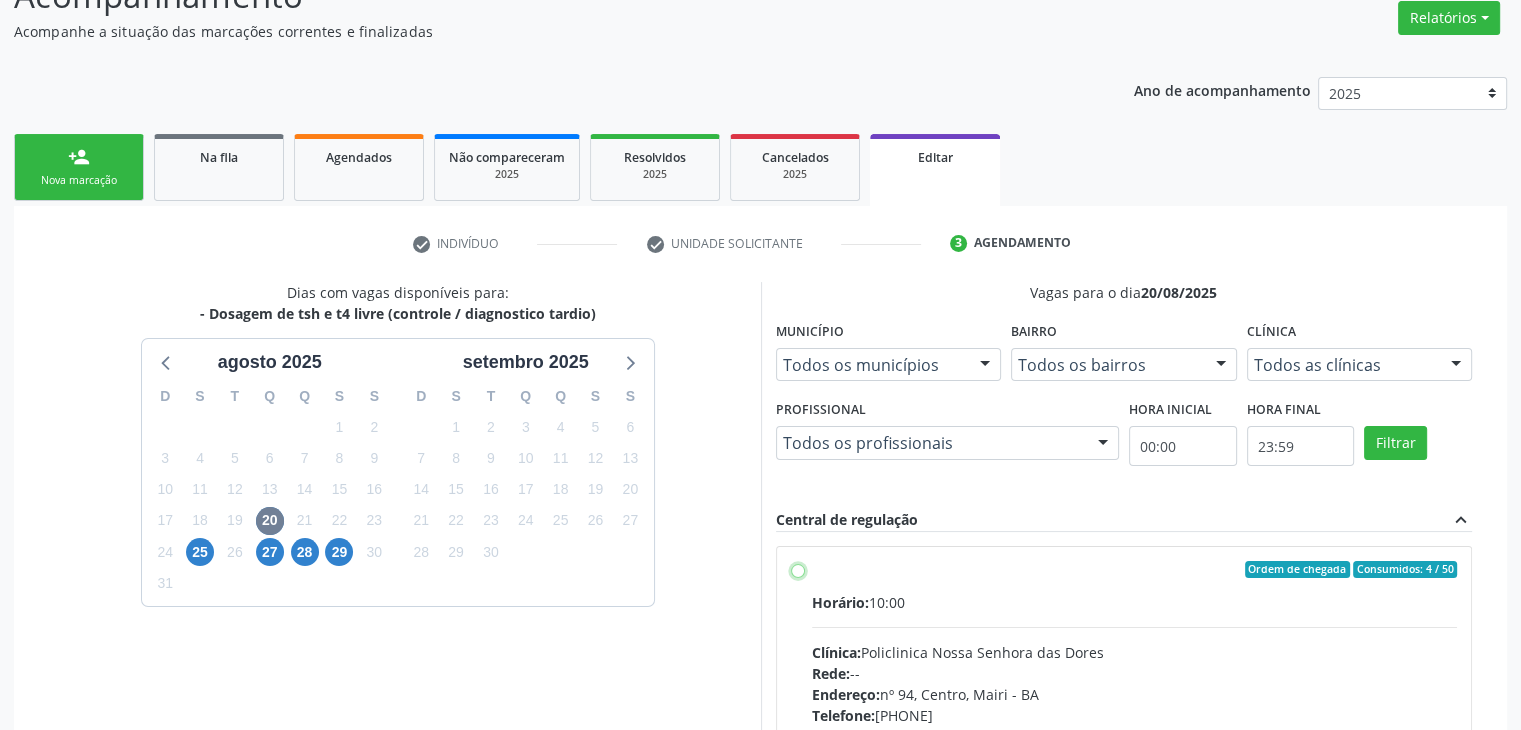 click on "Endereço:   nº [NUMBER], [NEIGHBORHOOD], [CITY] - [STATE]
Telefone:   [PHONE]
Profissional:
--
Informações adicionais sobre o atendimento
Idade de atendimento:
Sem restrição
Gênero(s) atendido(s):
Sem restrição
Informações adicionais:
--" at bounding box center (798, 570) 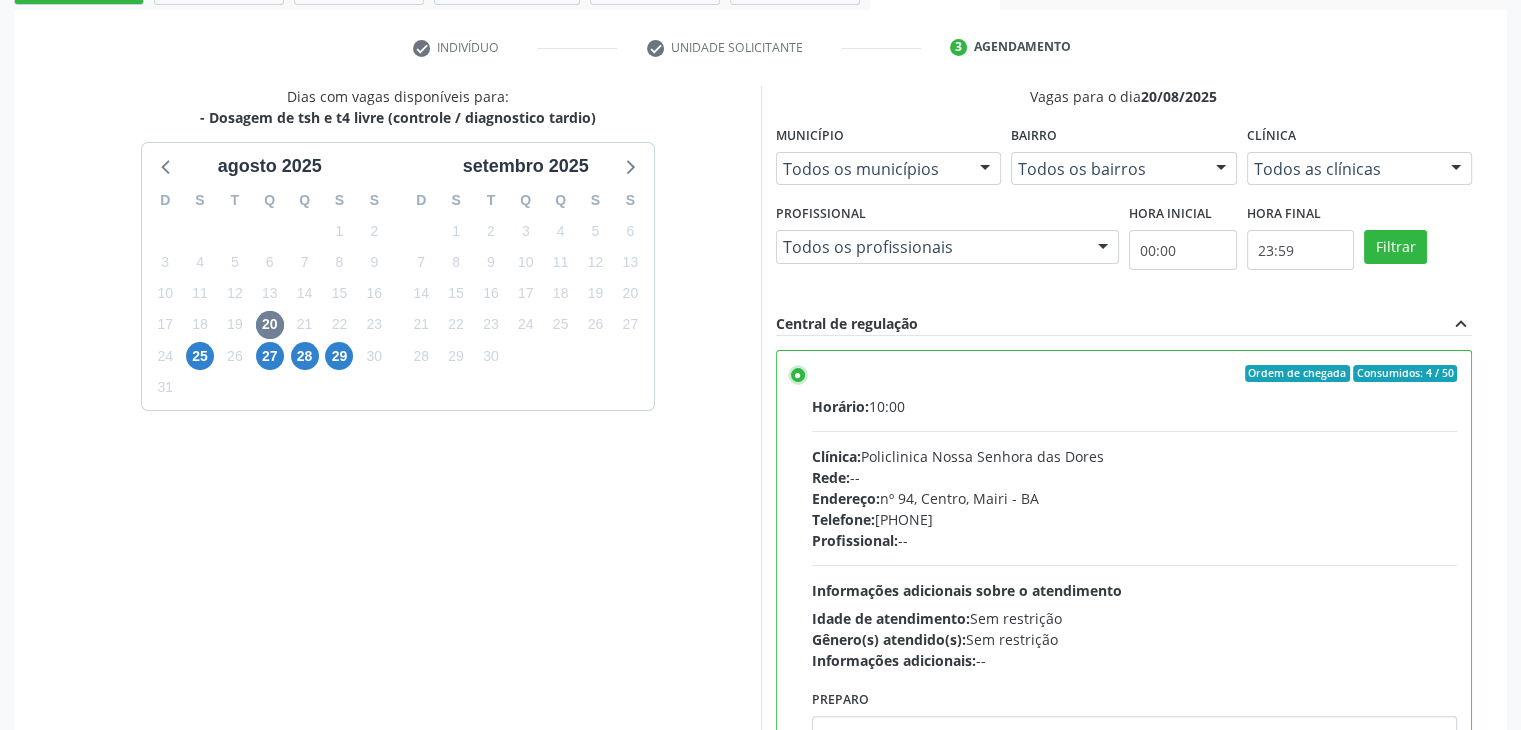 scroll, scrollTop: 490, scrollLeft: 0, axis: vertical 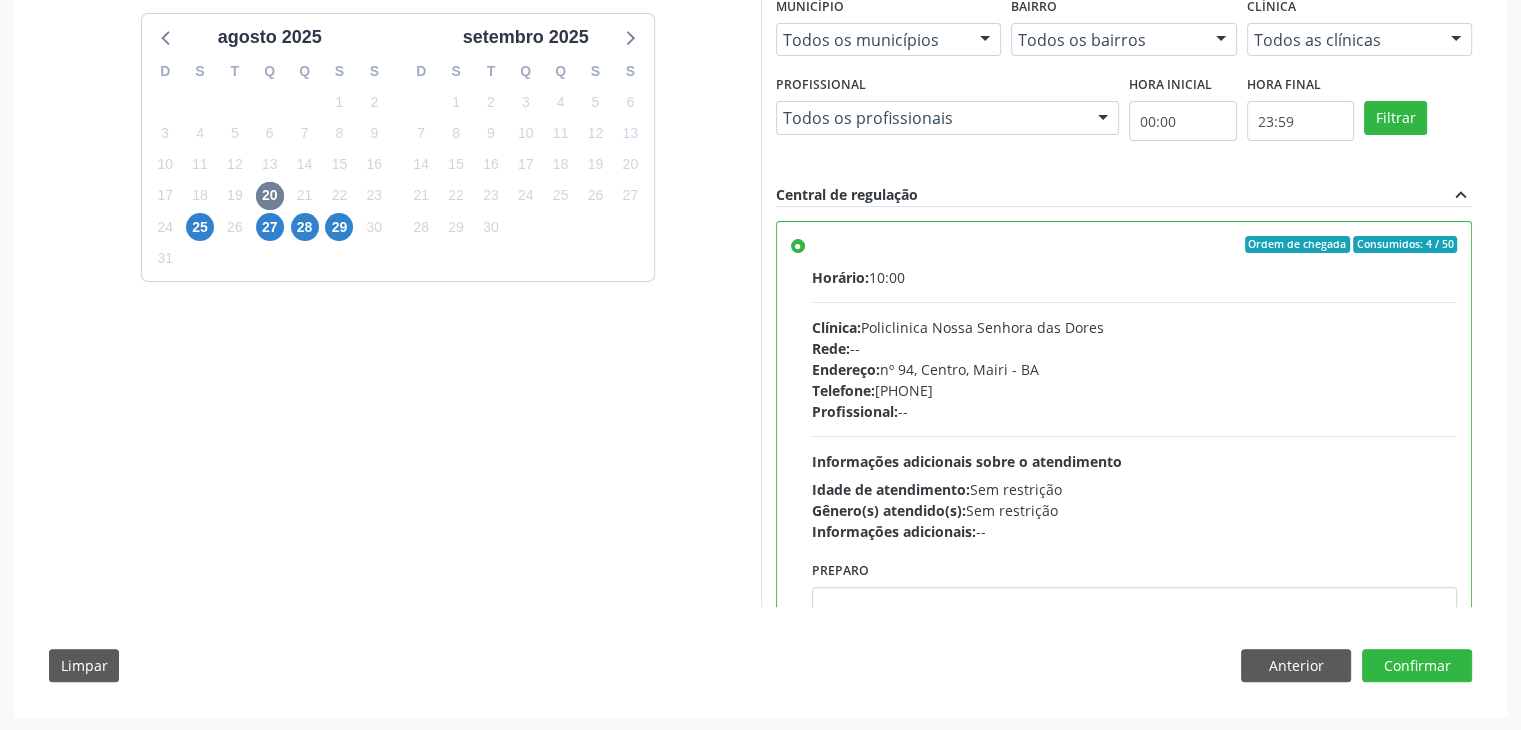 click on "agosto 2025 D S T Q Q S S 27 28 29 30 31 1 2 3 4 5 6 7 8 9 10 11 12 13 14 15 16 17 18 19 20 21 22 23 24 25 26 27 28 29 30 31 1 2 3 4 5 6 setembro 2025 D S T Q Q S S 31 1 2 3 4 5 6 7 8 9 10 11 12 13 14 15 16 17 18 19 20 21 22 23 24 25 26 27 28 29 30 1 2 3 4 5 6 7 8 9 10 11
Vagas para o dia
[DATE]
Município
Todos os municípios         Todos os municípios   [CITY] - [STATE]
Nenhum resultado encontrado para: "   "
Não há nenhuma opção para ser exibida.
Bairro
Todos os bairros         Todos os bairros   [NEIGHBORHOOD]
Nenhum resultado encontrado para: "   "
Não há nenhuma opção para ser exibida.
Clínica
Todos as clínicas         Todos as clínicas   [CLINIC_NAME]
Nenhum resultado encontrado para: "   "" at bounding box center [760, 326] 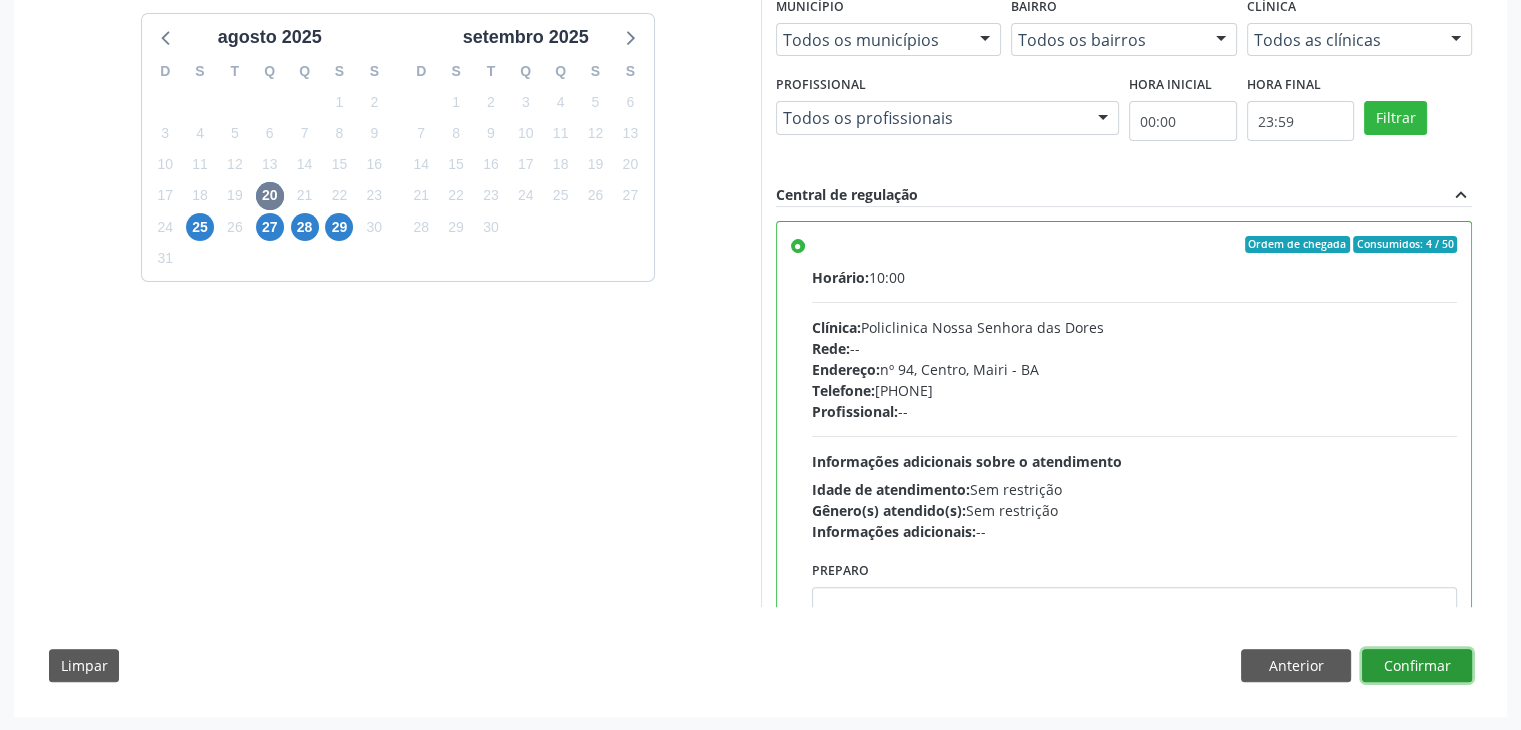 click on "Confirmar" at bounding box center [1417, 666] 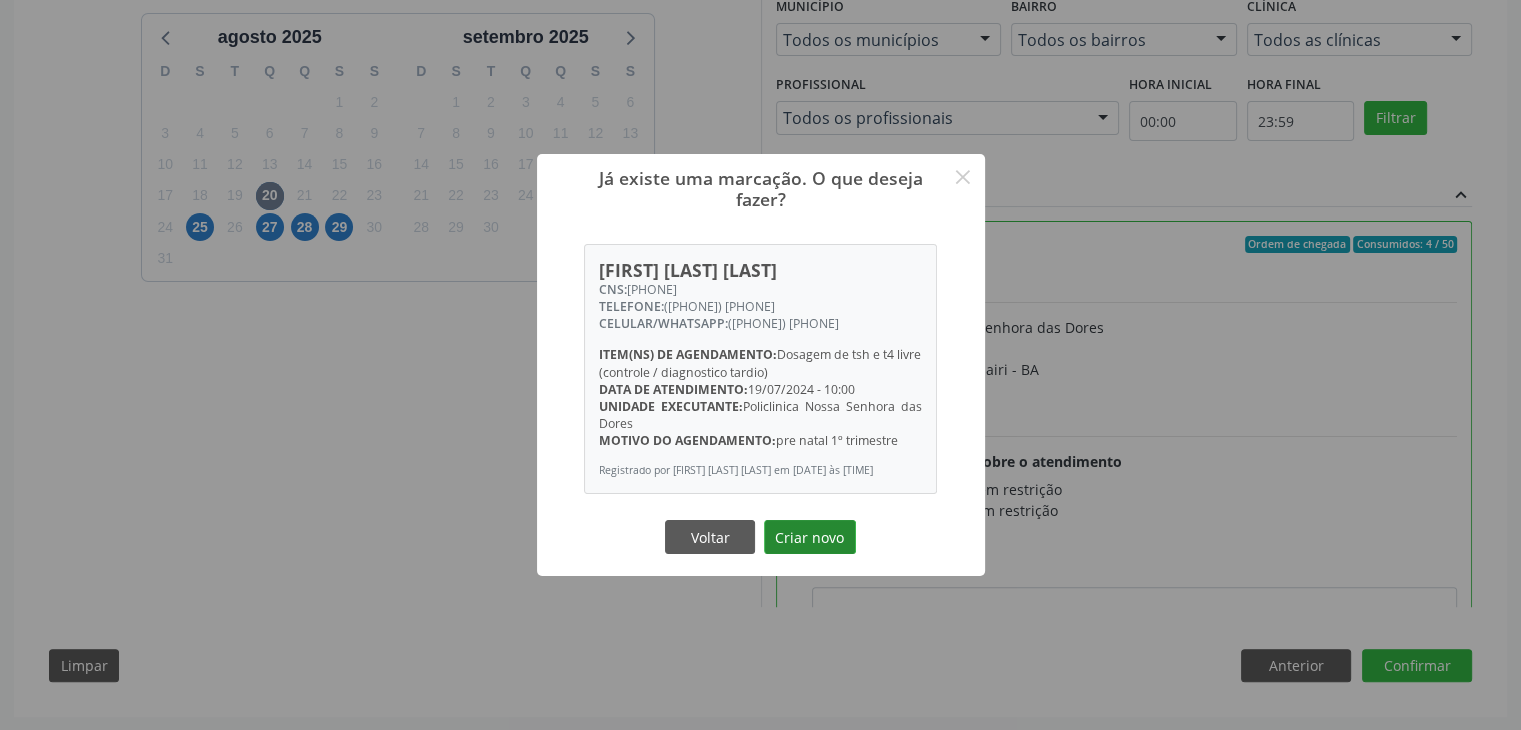 click on "Criar novo" at bounding box center [810, 537] 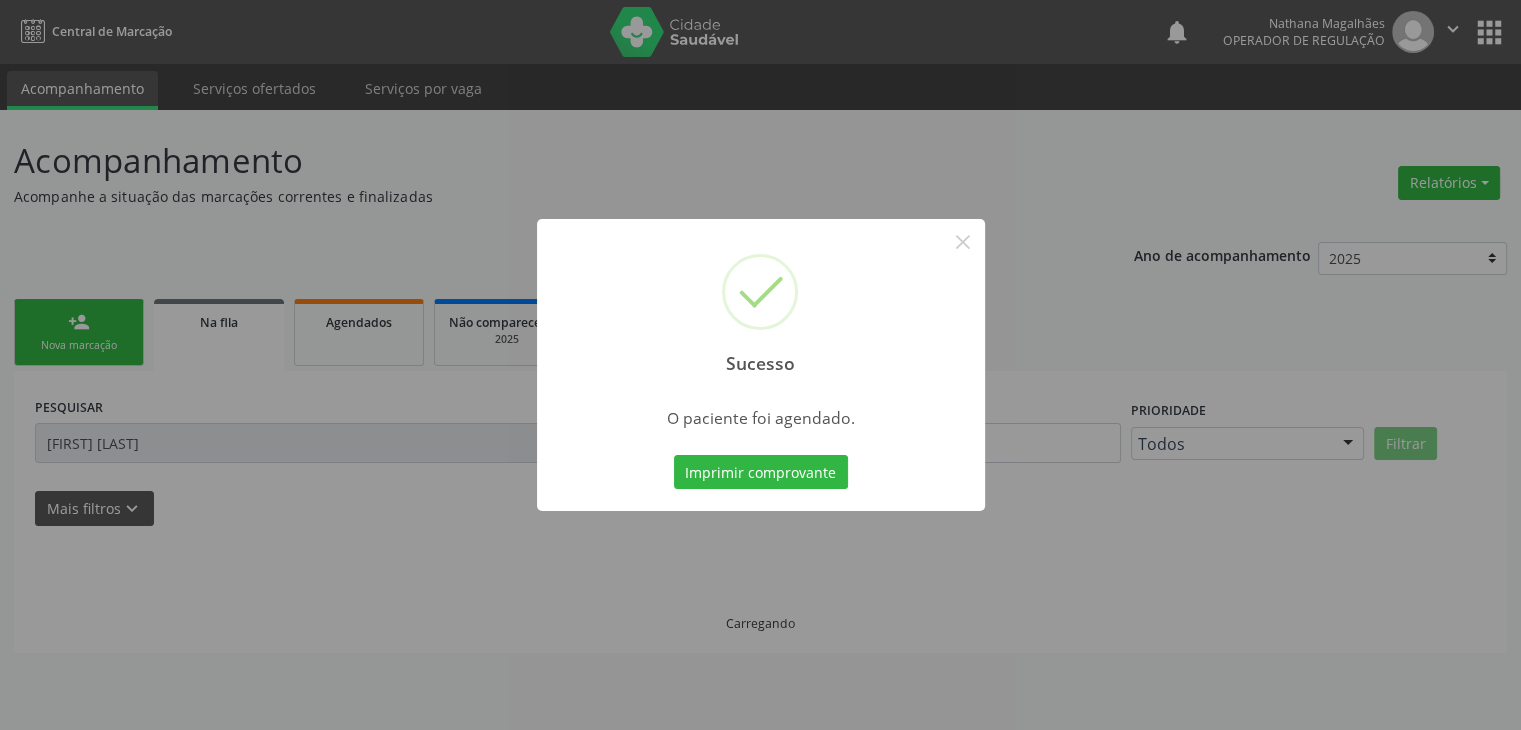 scroll, scrollTop: 0, scrollLeft: 0, axis: both 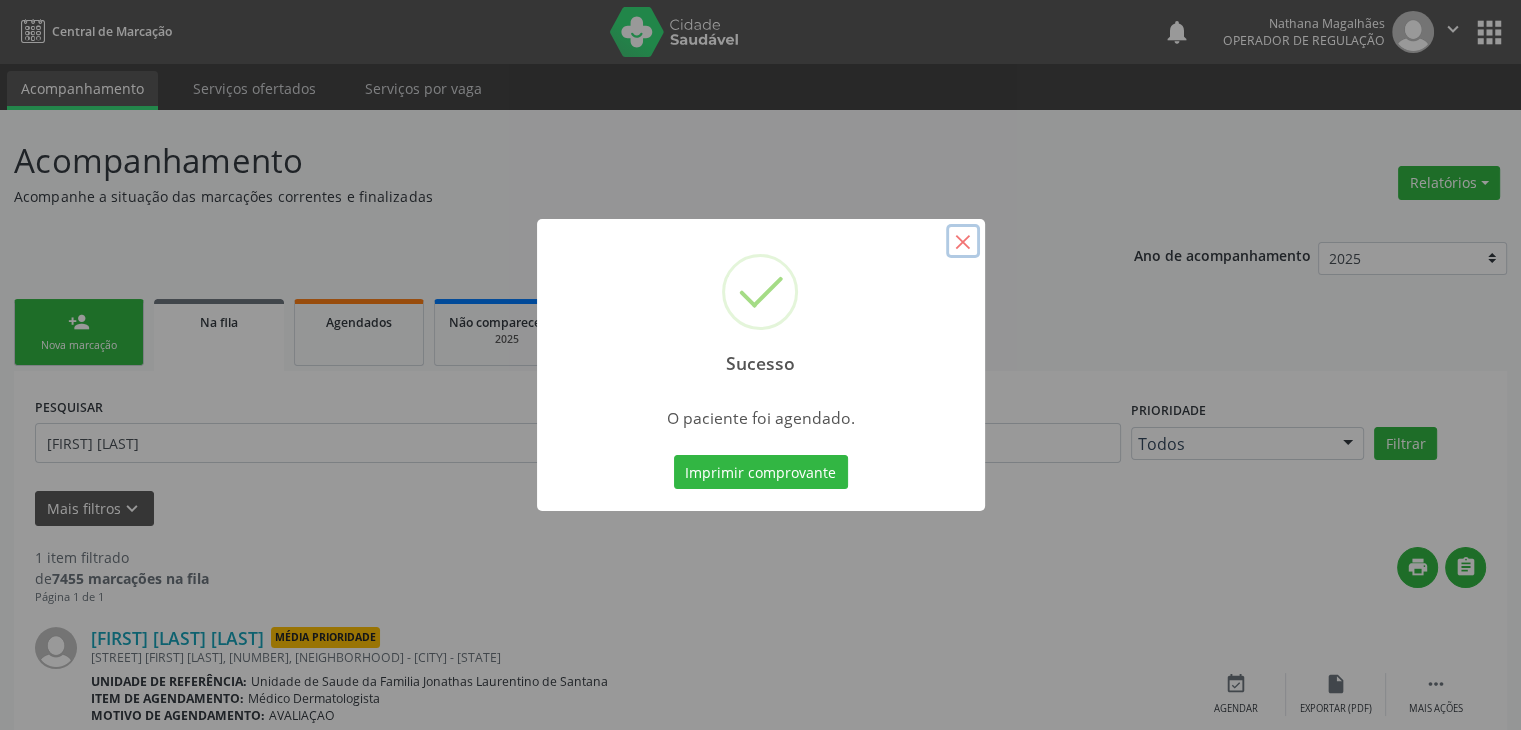 click on "×" at bounding box center [963, 241] 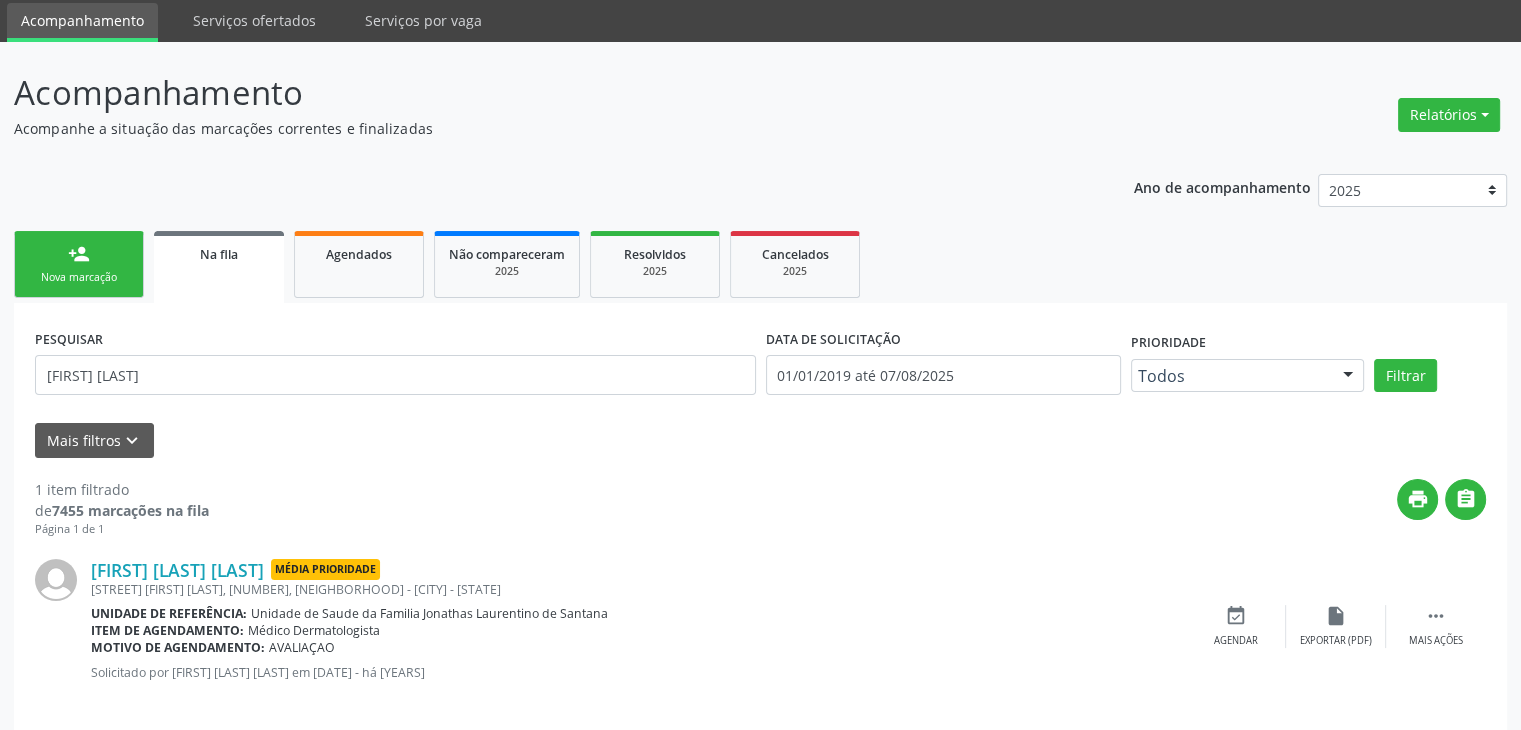 scroll, scrollTop: 88, scrollLeft: 0, axis: vertical 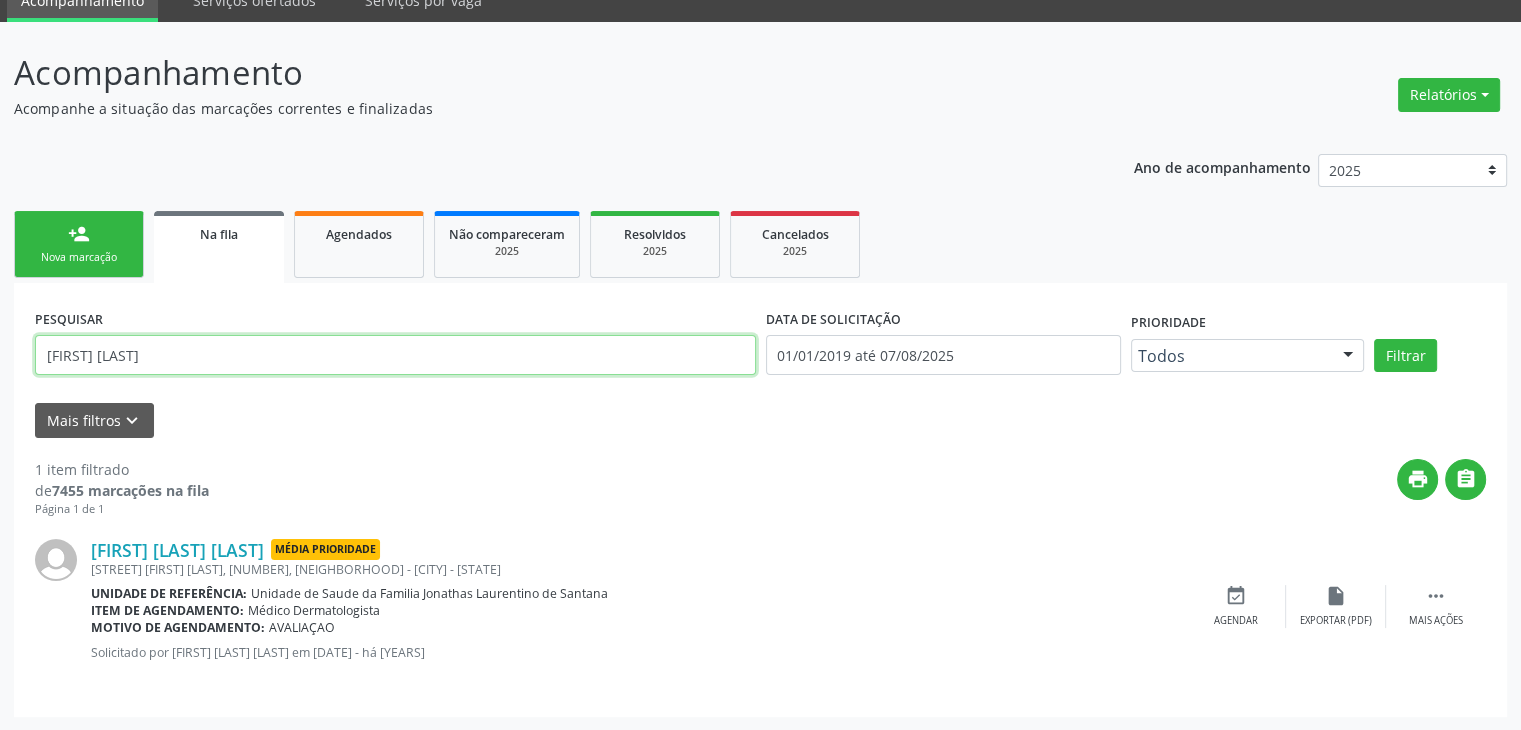 drag, startPoint x: 343, startPoint y: 348, endPoint x: 0, endPoint y: 342, distance: 343.05246 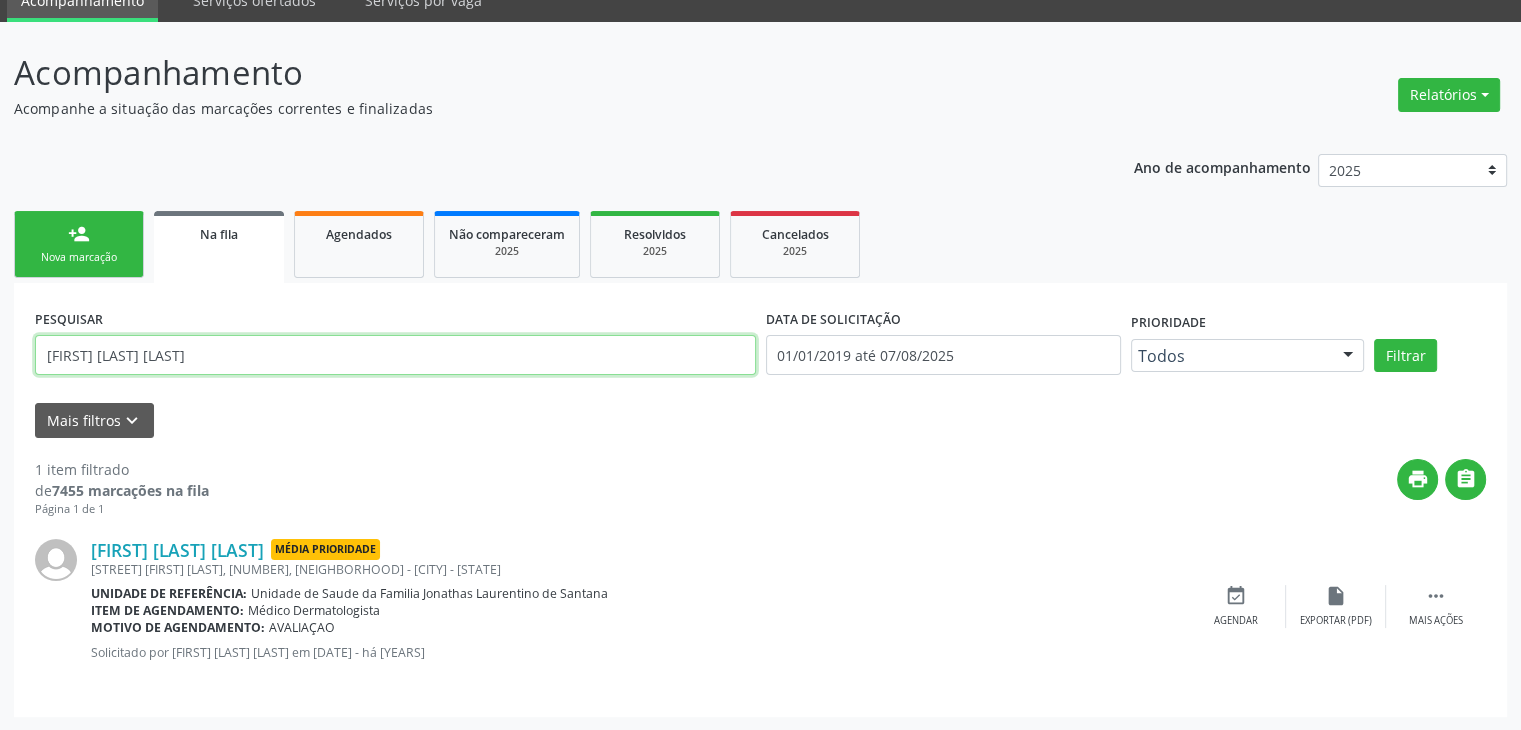 click on "Filtrar" at bounding box center (1405, 356) 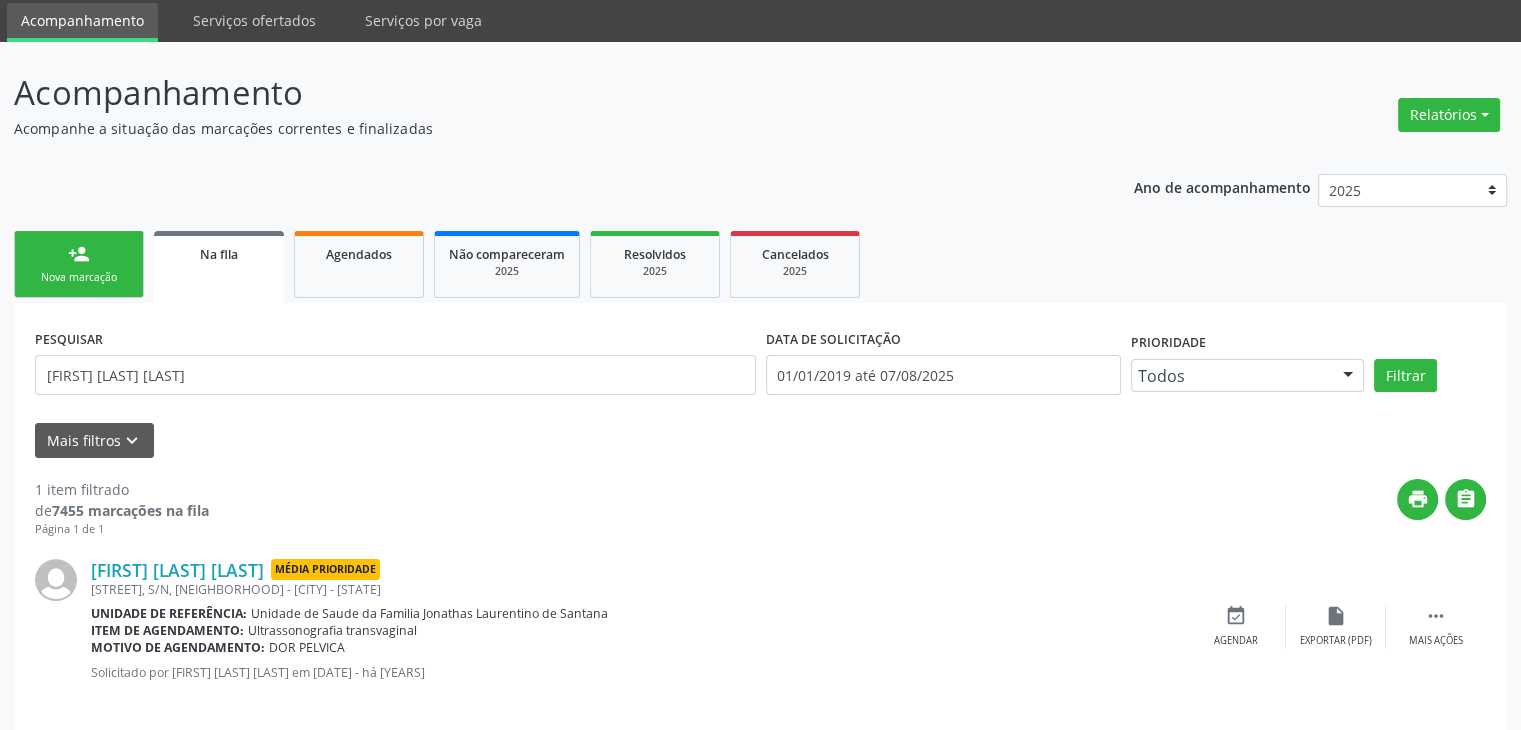 scroll, scrollTop: 88, scrollLeft: 0, axis: vertical 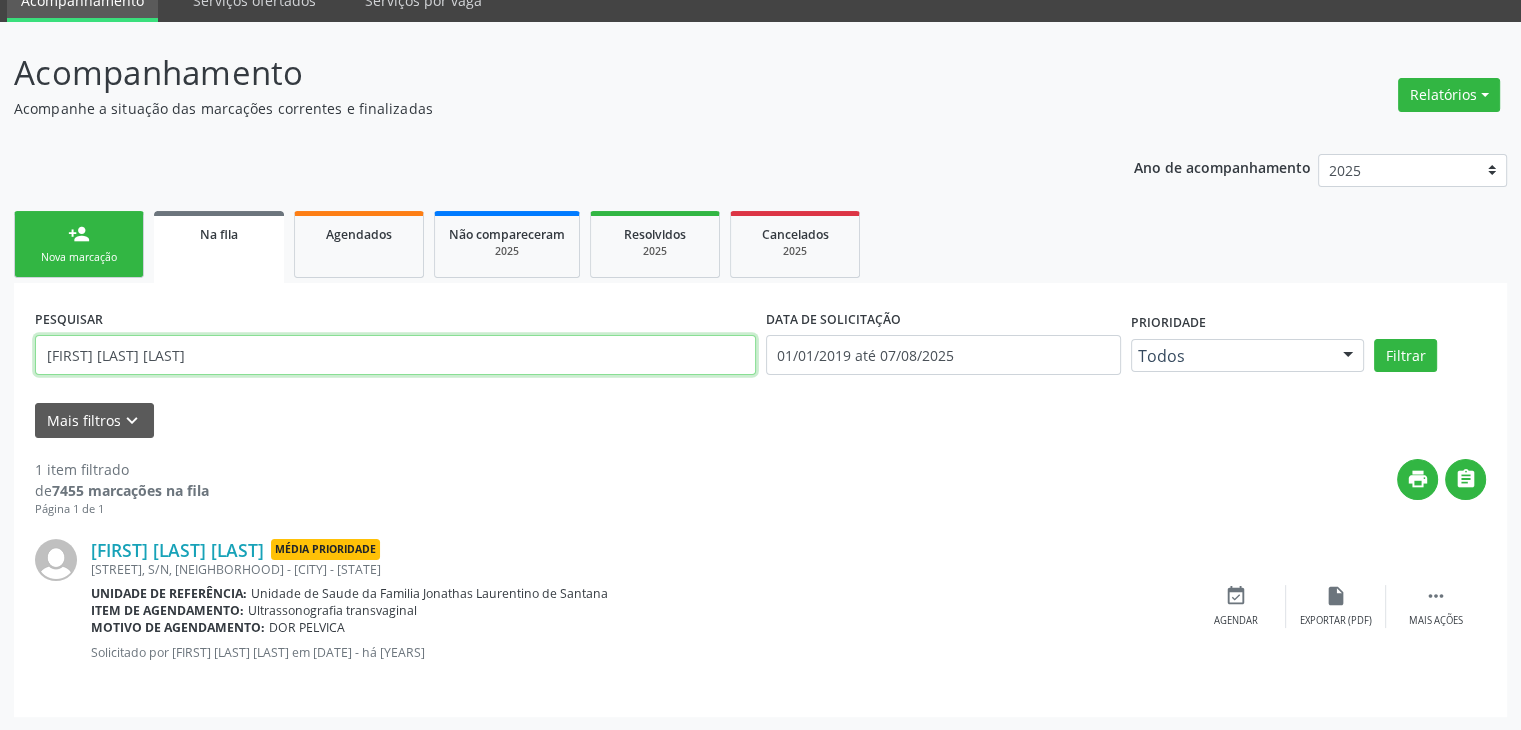 drag, startPoint x: 180, startPoint y: 362, endPoint x: 0, endPoint y: 376, distance: 180.54362 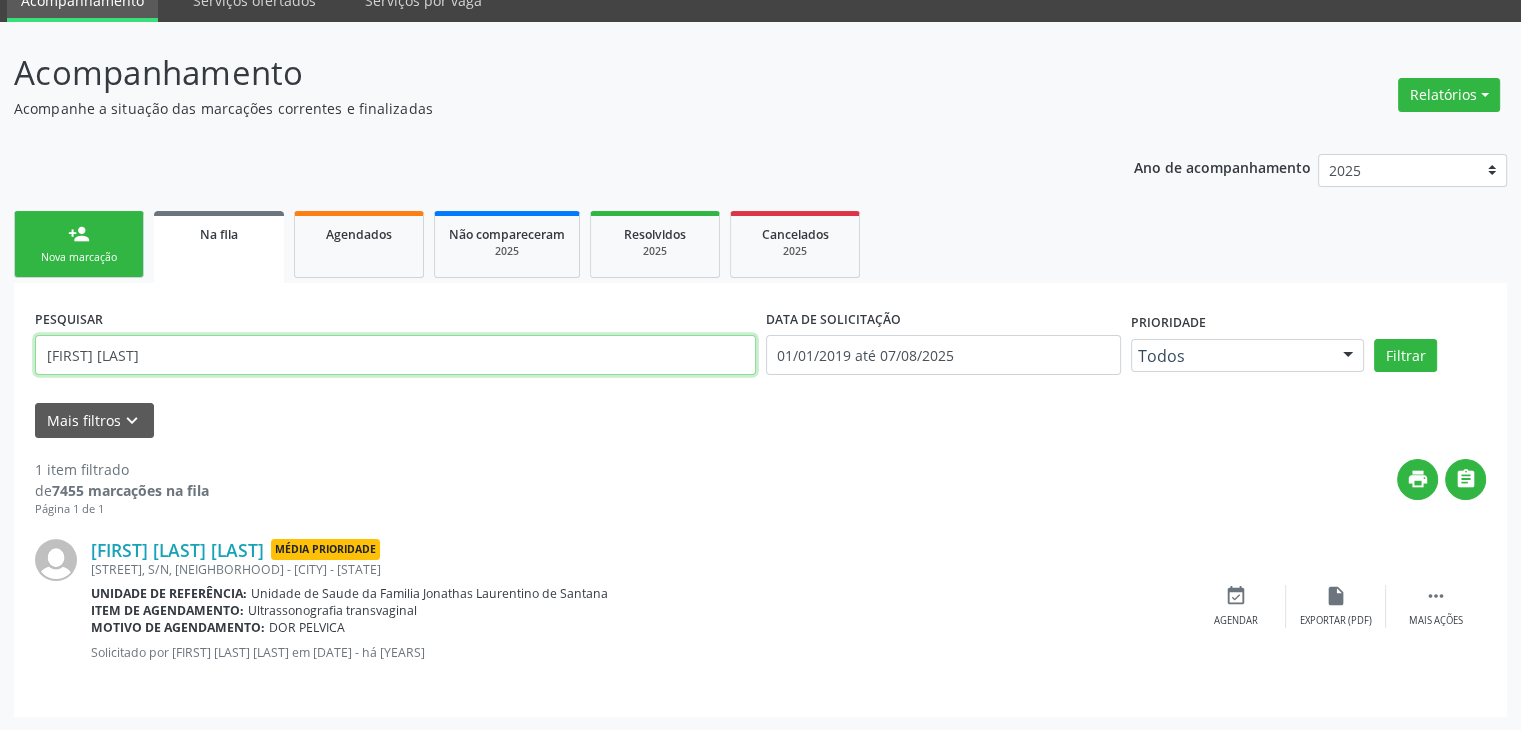 click on "Filtrar" at bounding box center (1405, 356) 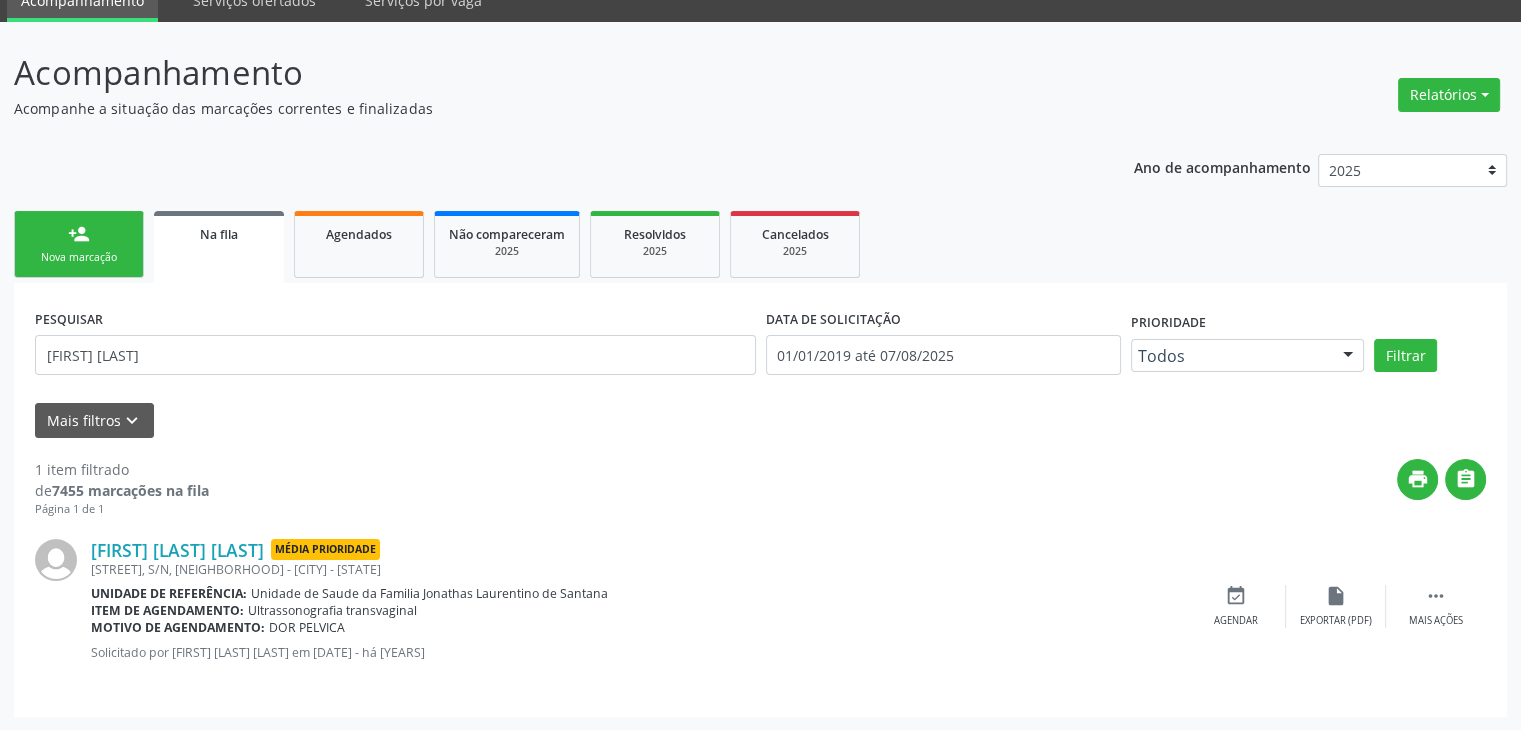 scroll, scrollTop: 0, scrollLeft: 0, axis: both 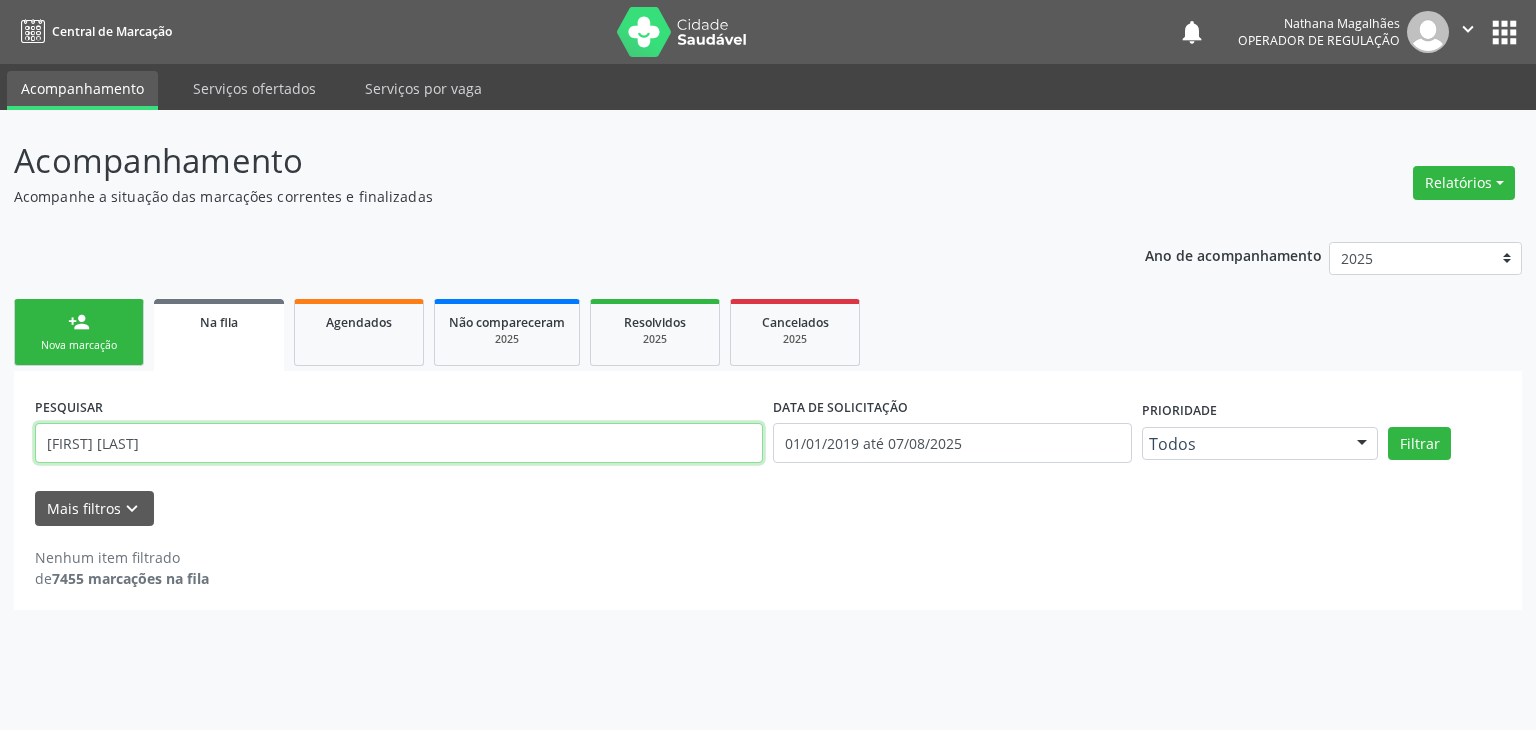 click on "[FIRST] [LAST]" at bounding box center (399, 443) 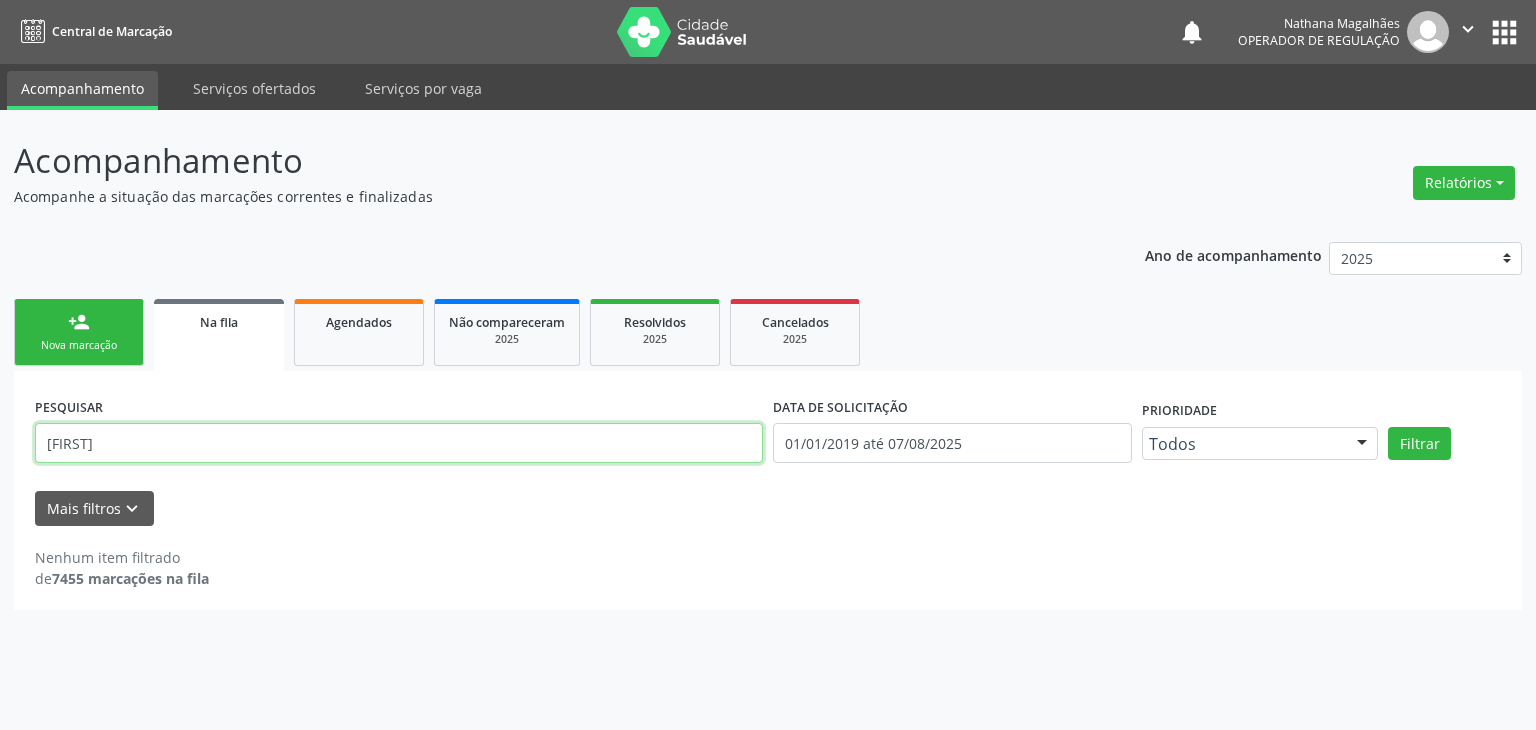 click on "Filtrar" at bounding box center [1419, 444] 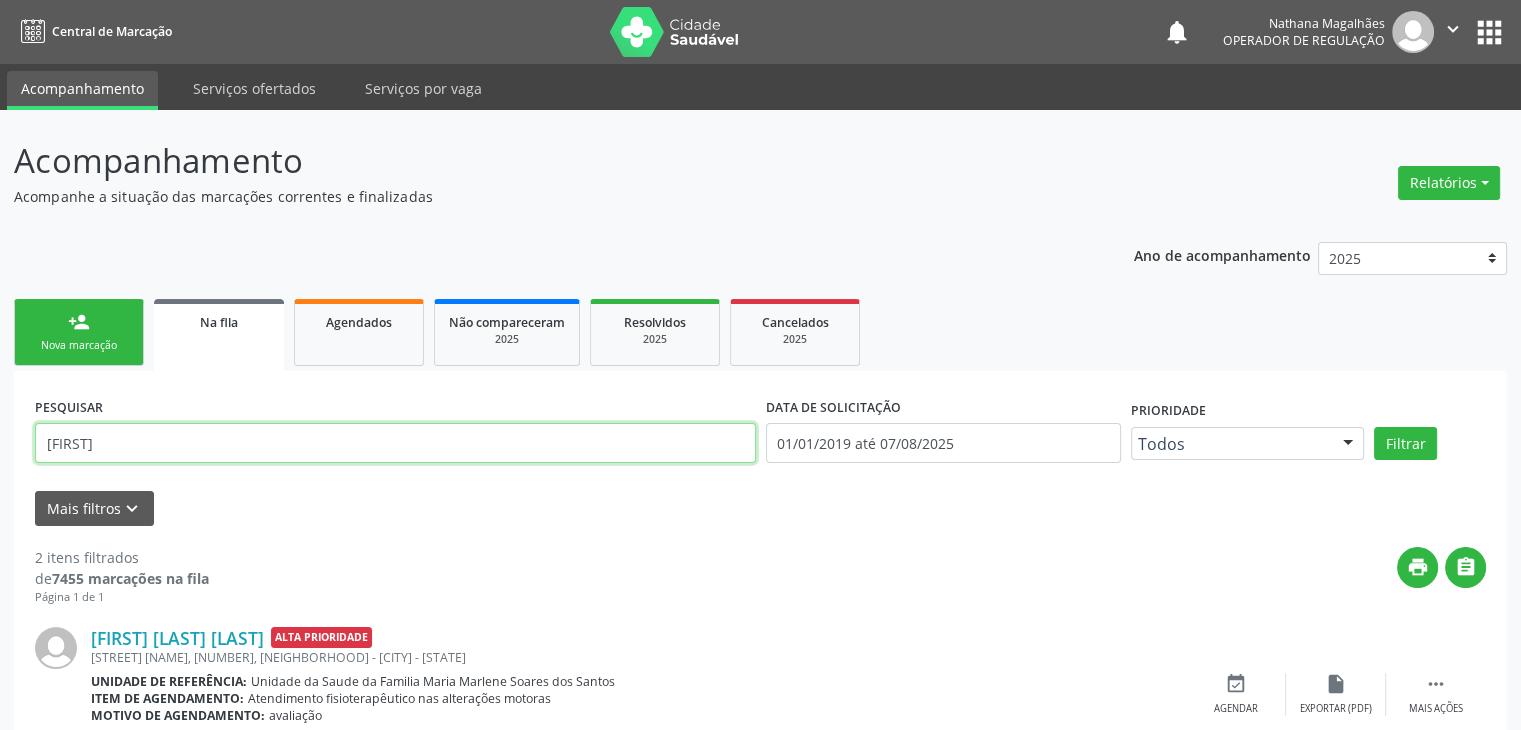 drag, startPoint x: 112, startPoint y: 437, endPoint x: 0, endPoint y: 422, distance: 113 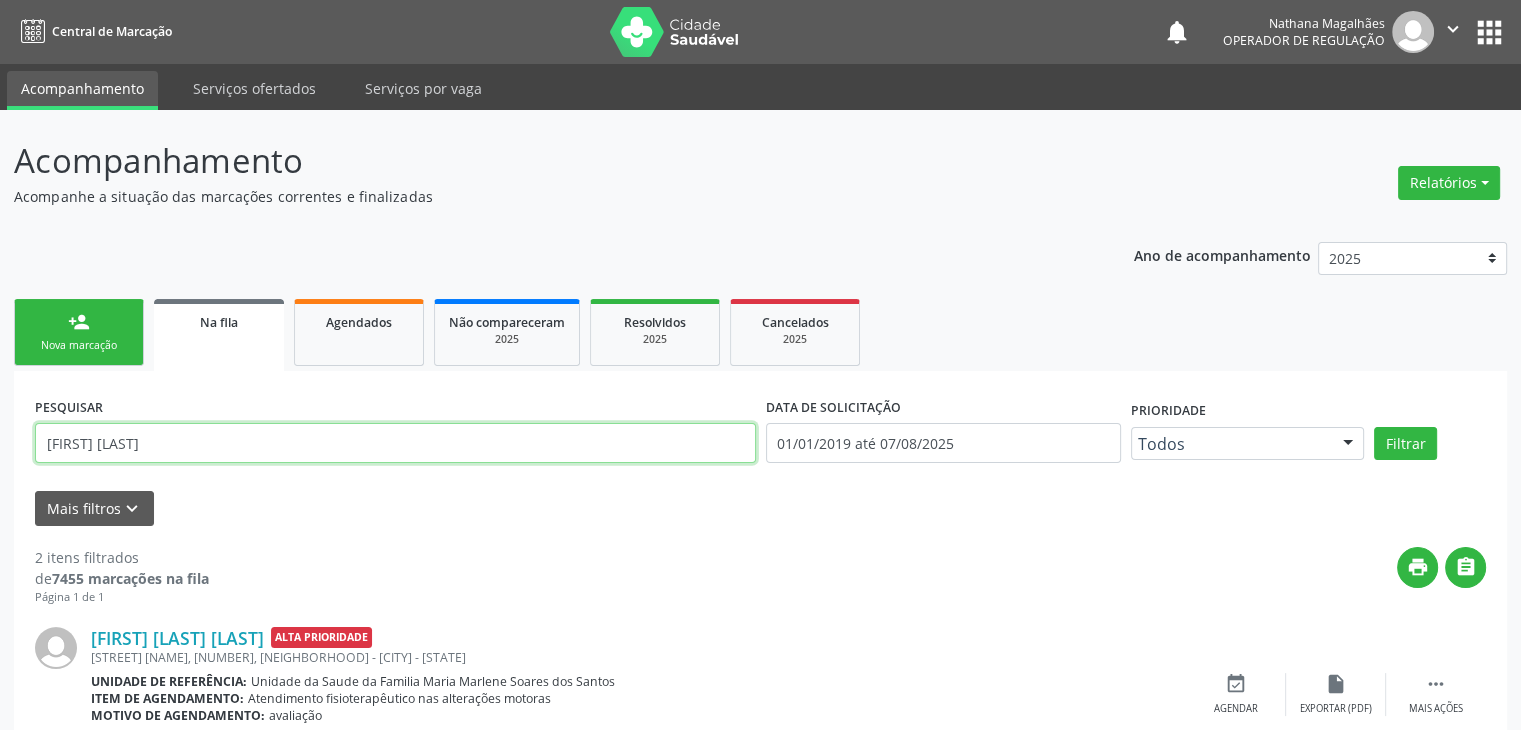 click on "Filtrar" at bounding box center [1405, 444] 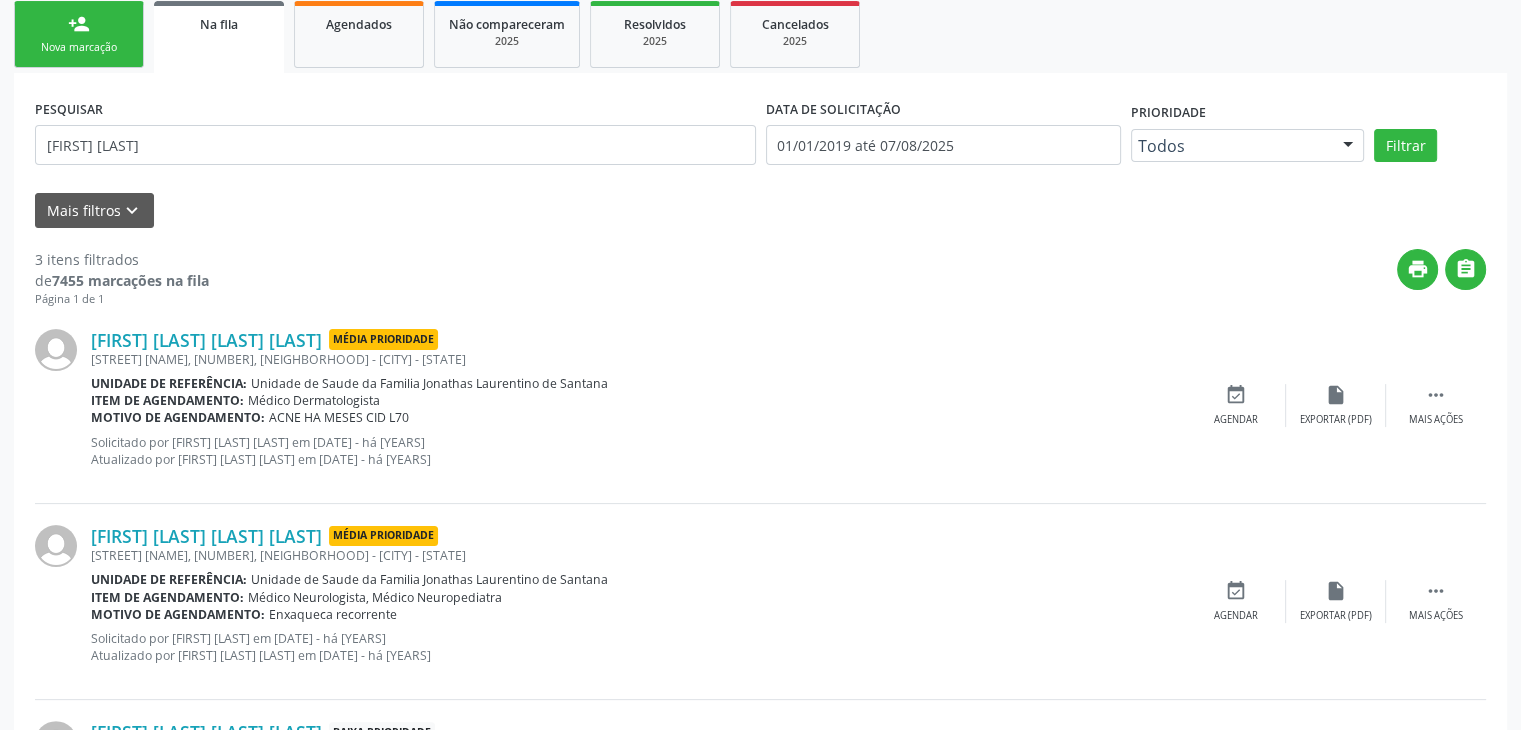scroll, scrollTop: 180, scrollLeft: 0, axis: vertical 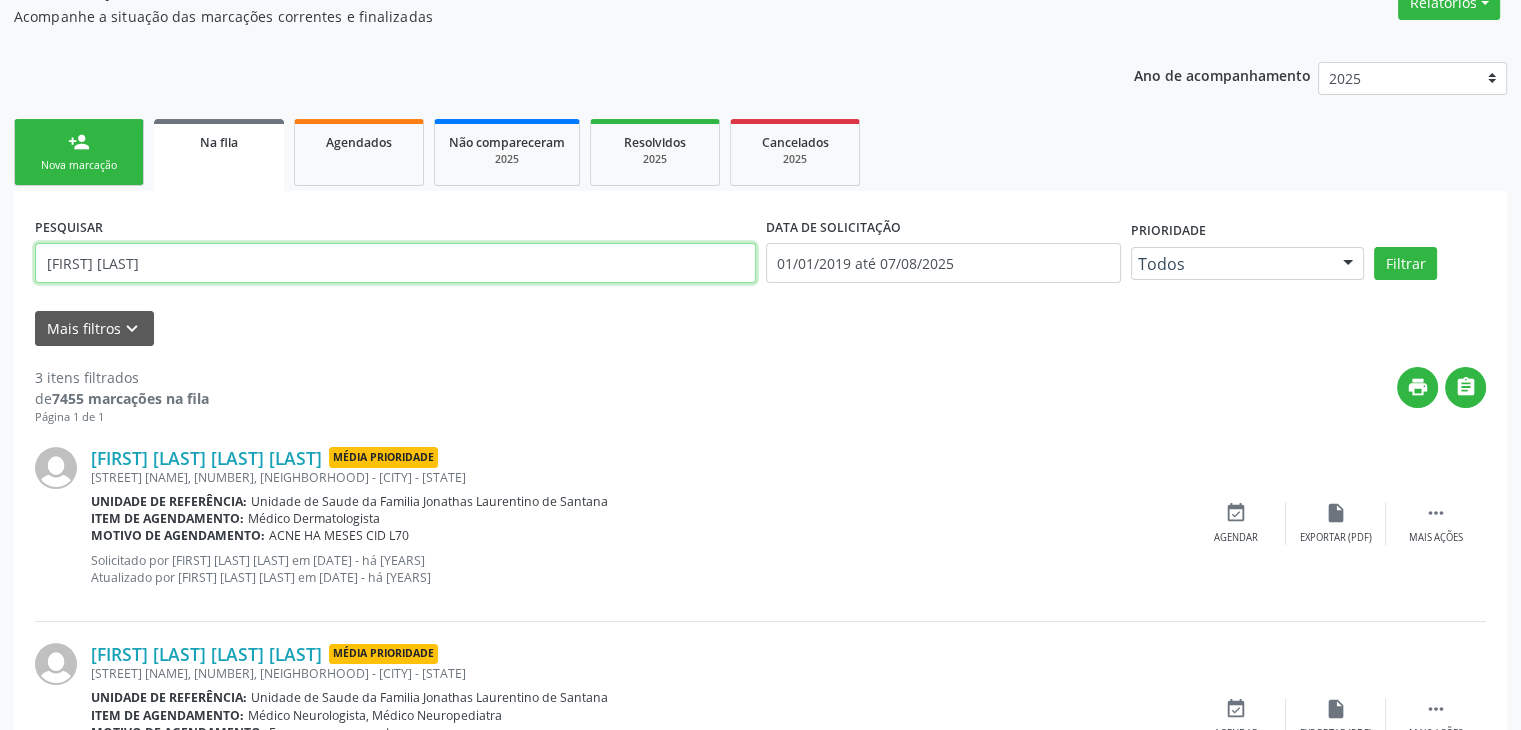 drag, startPoint x: 187, startPoint y: 266, endPoint x: 0, endPoint y: 240, distance: 188.79883 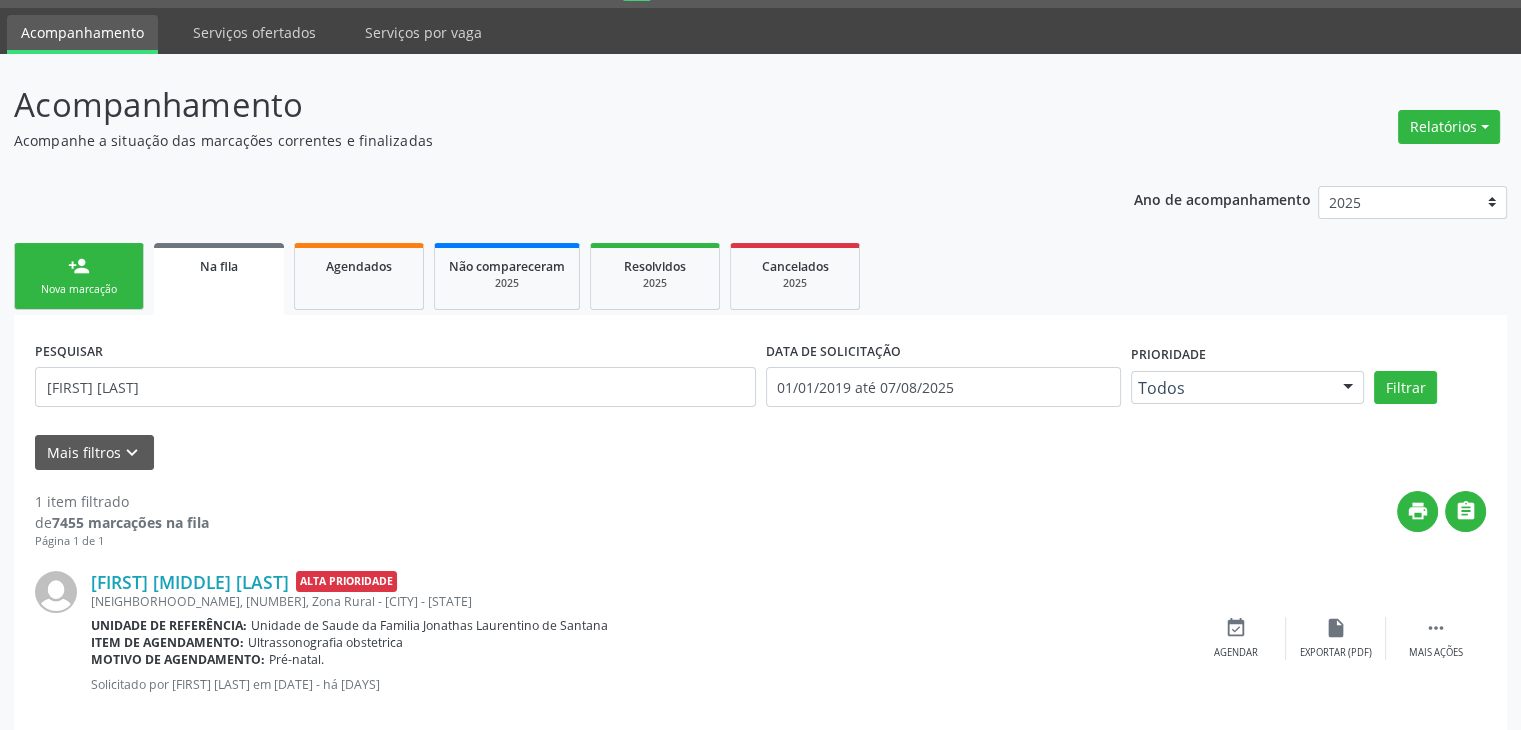 scroll, scrollTop: 88, scrollLeft: 0, axis: vertical 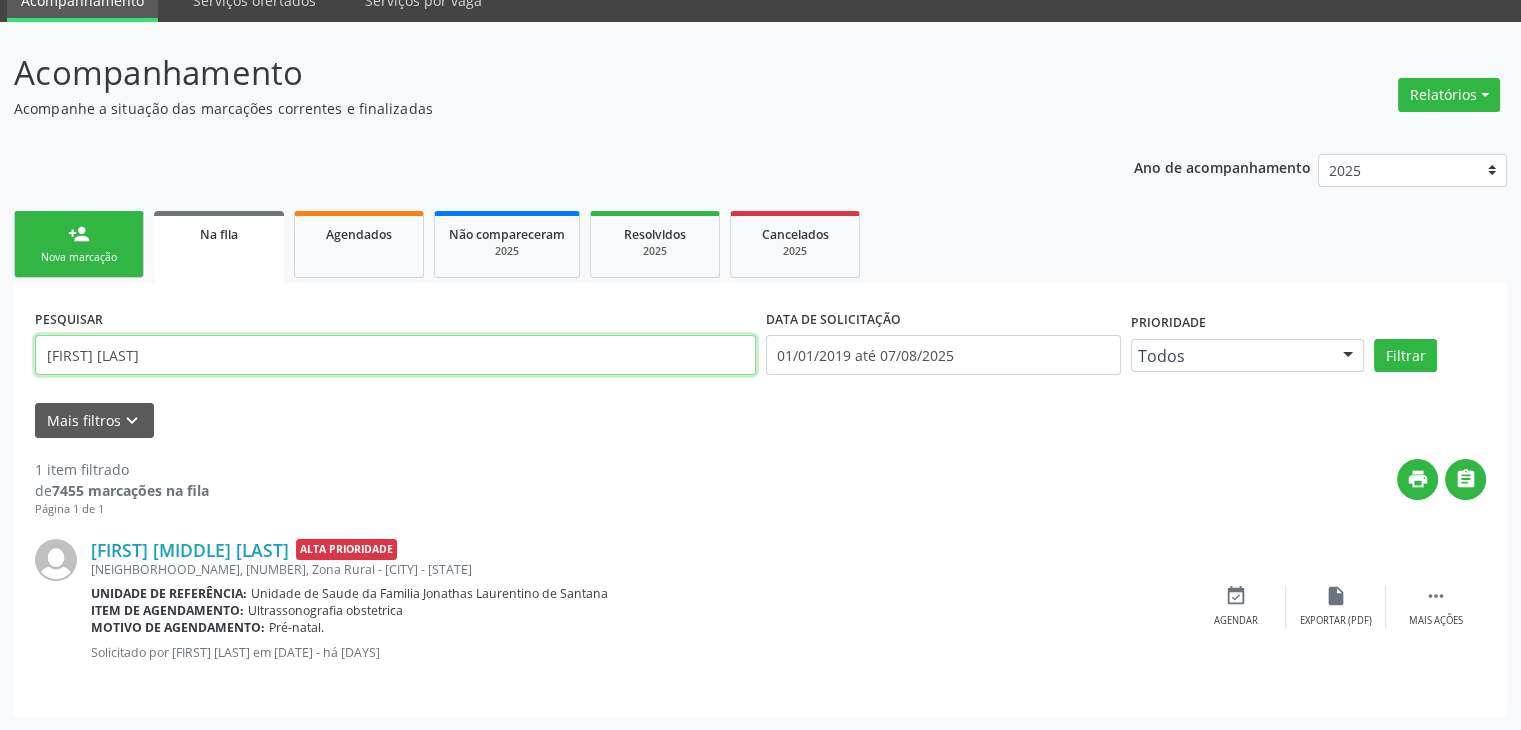drag, startPoint x: 199, startPoint y: 361, endPoint x: 42, endPoint y: 373, distance: 157.45793 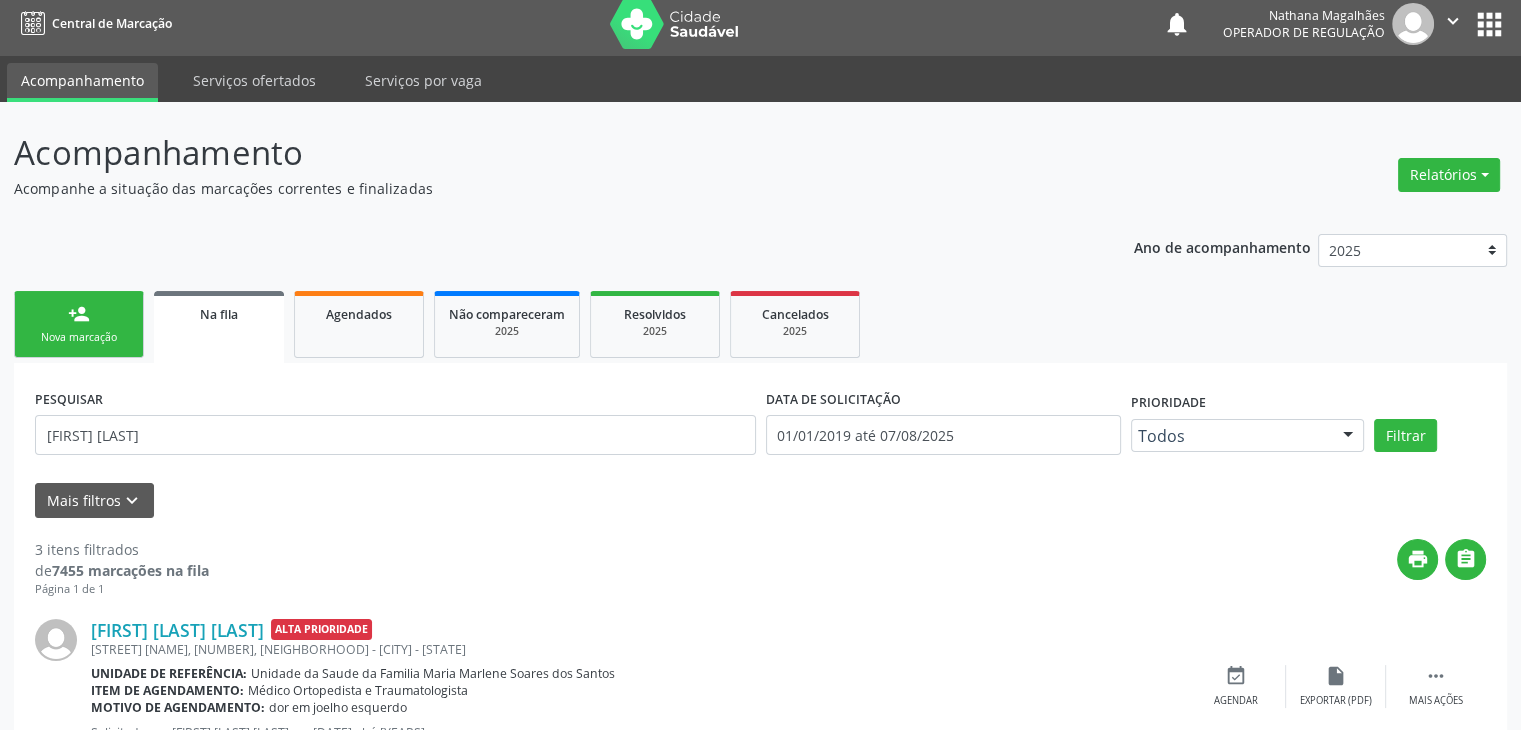 scroll, scrollTop: 0, scrollLeft: 0, axis: both 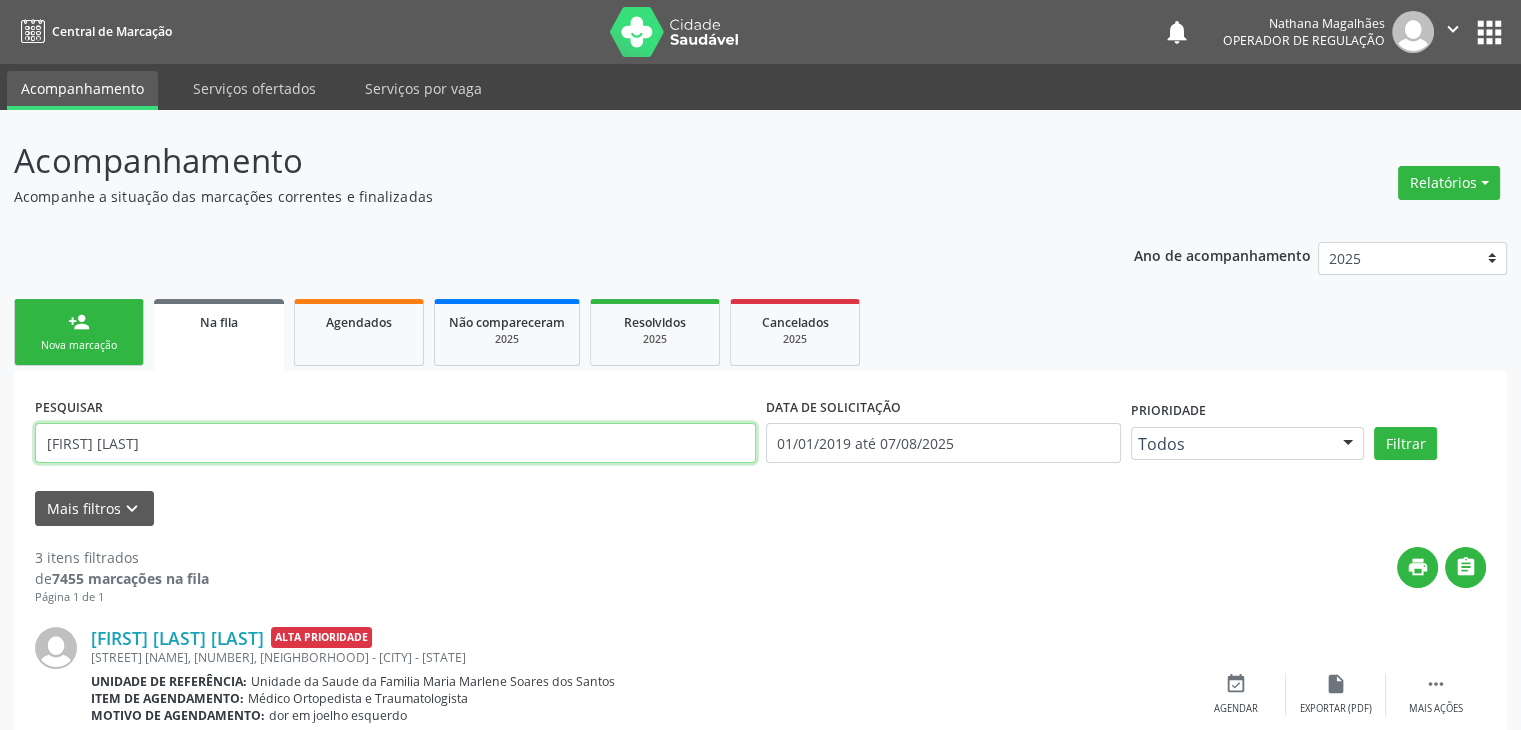 drag, startPoint x: 208, startPoint y: 435, endPoint x: 0, endPoint y: 415, distance: 208.95932 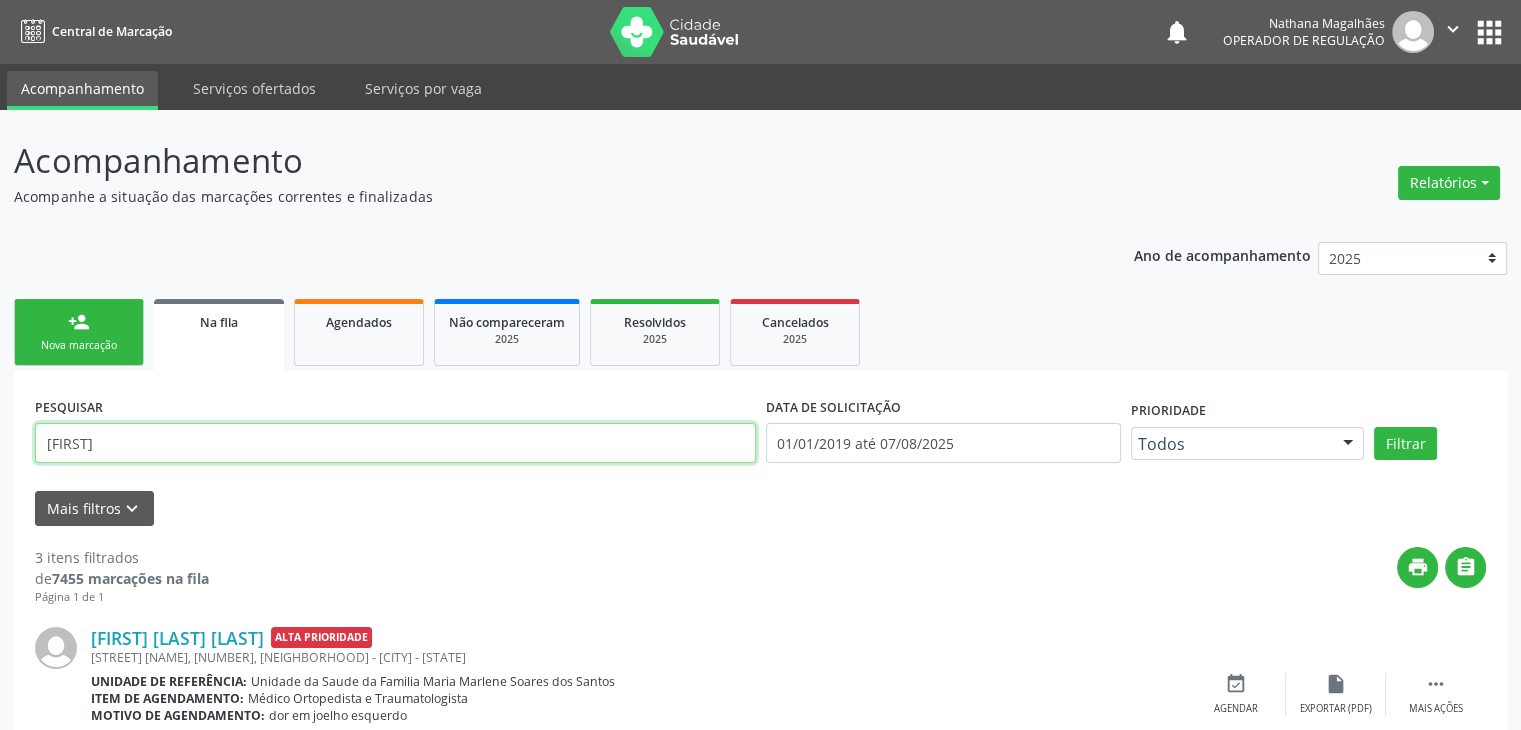 click on "Filtrar" at bounding box center (1405, 444) 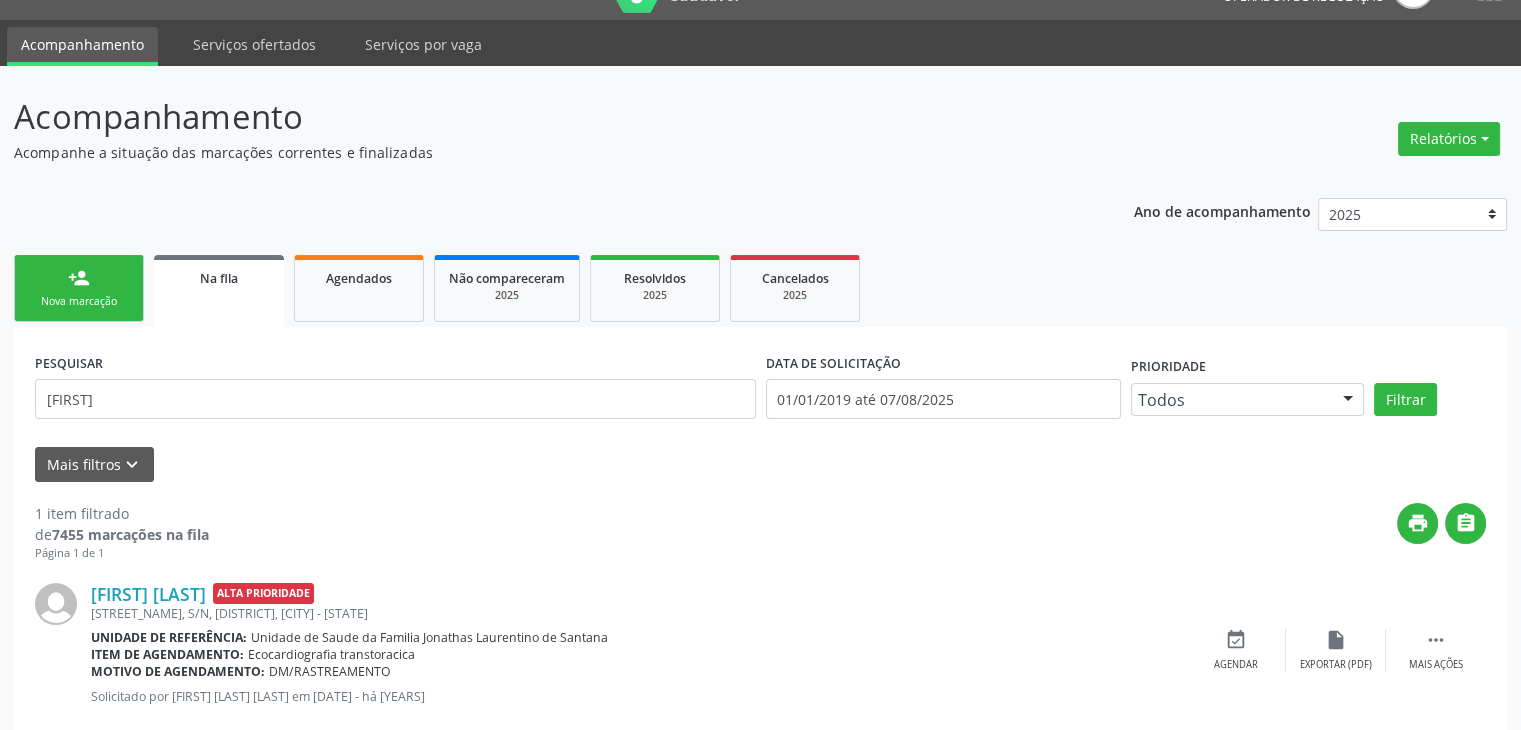 scroll, scrollTop: 88, scrollLeft: 0, axis: vertical 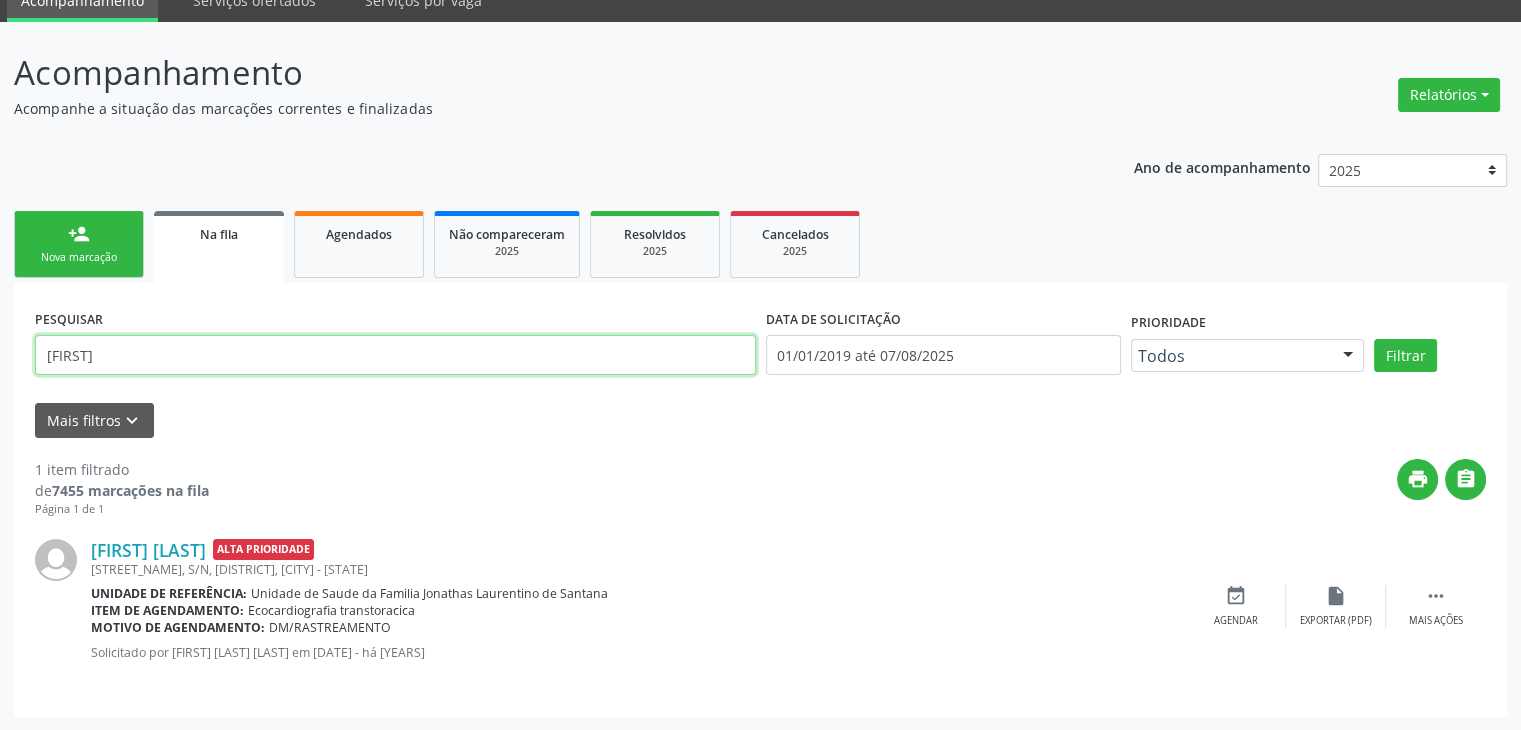 drag, startPoint x: 119, startPoint y: 365, endPoint x: 0, endPoint y: 328, distance: 124.61942 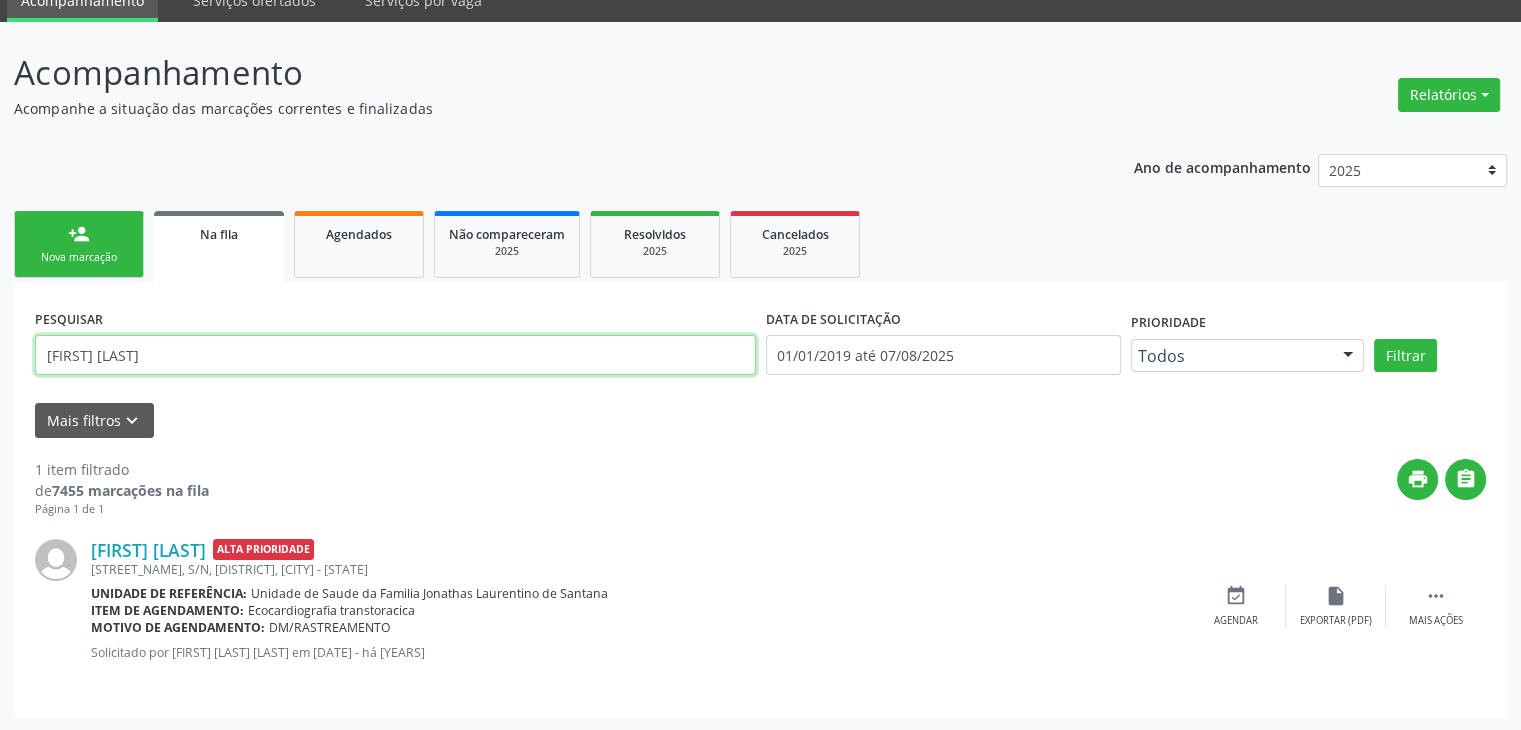 click on "Filtrar" at bounding box center [1405, 356] 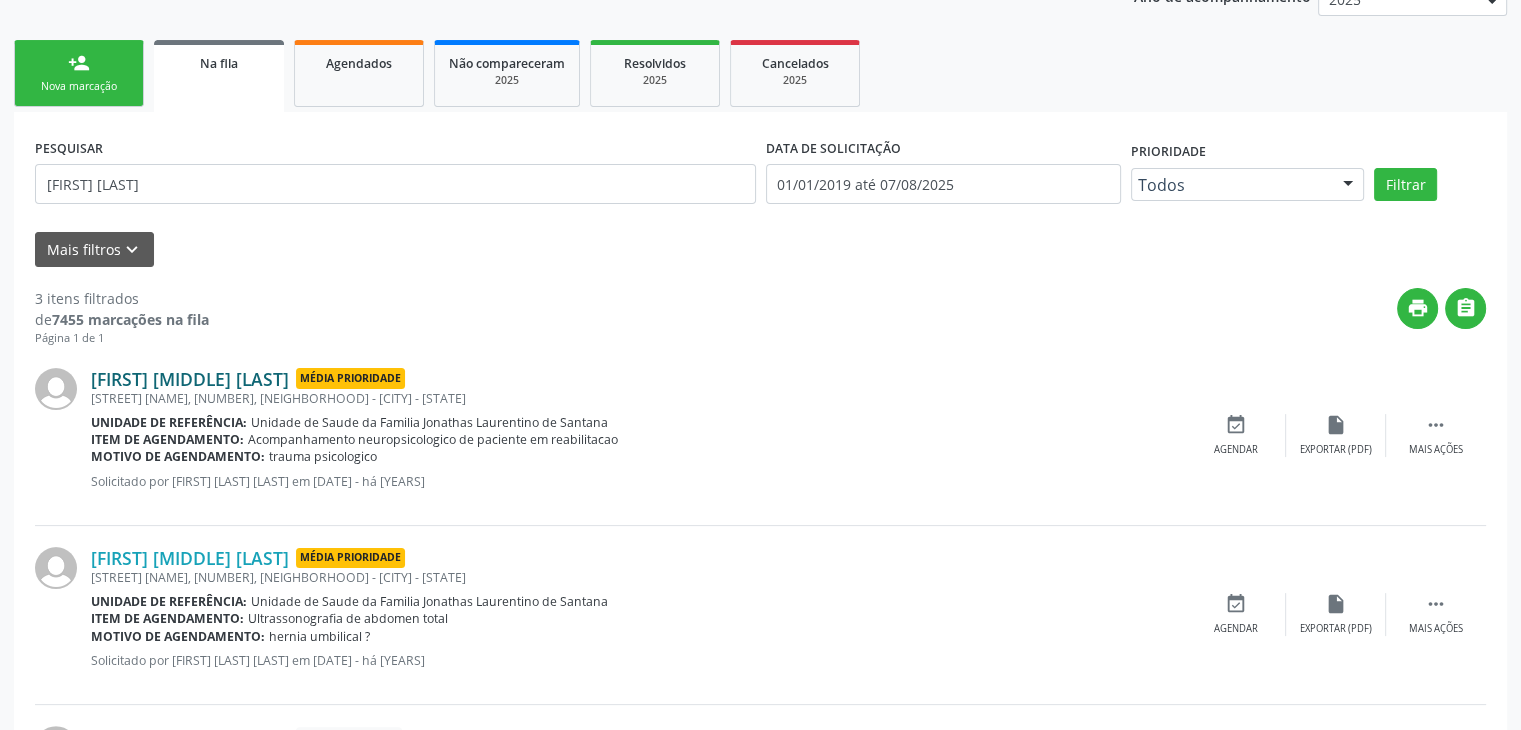scroll, scrollTop: 245, scrollLeft: 0, axis: vertical 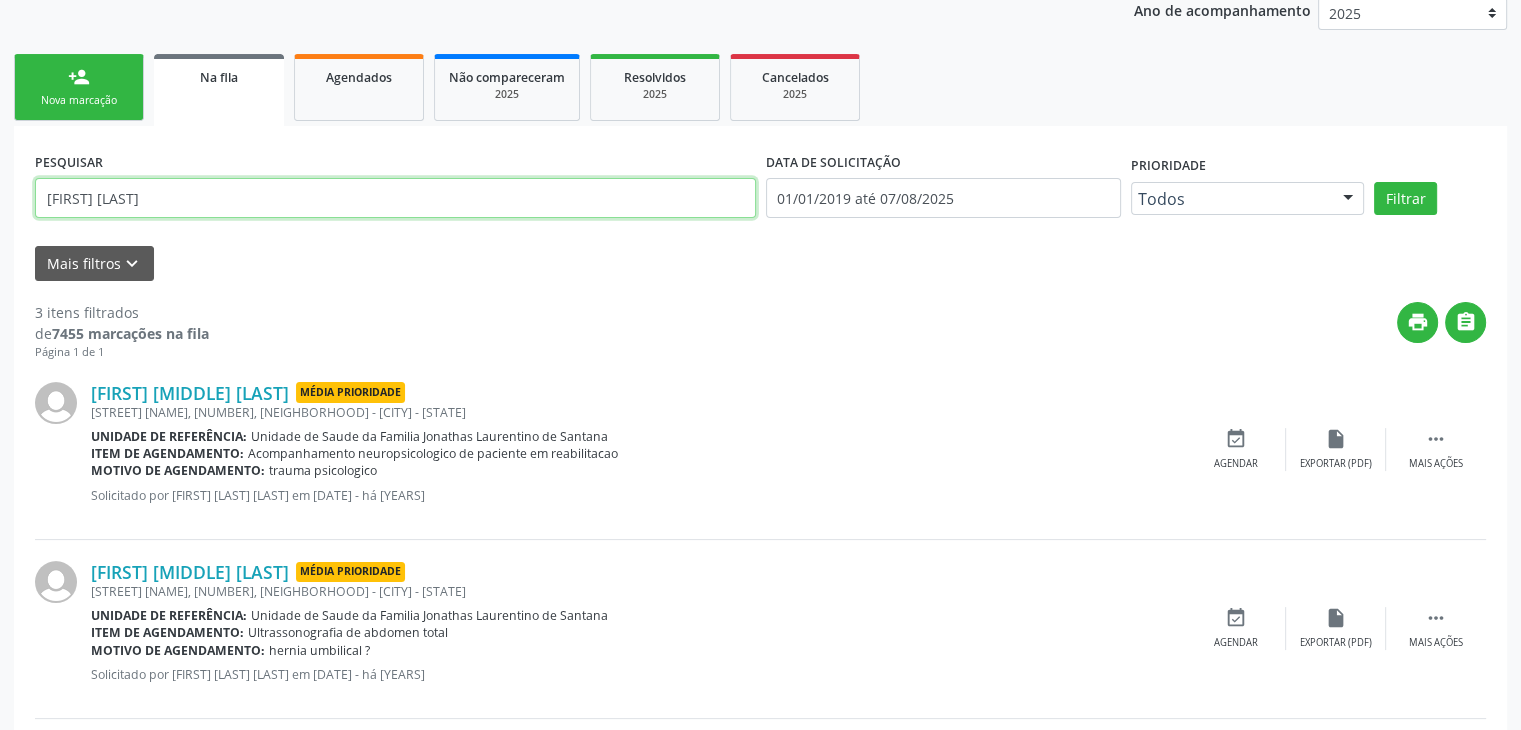 drag, startPoint x: 44, startPoint y: 201, endPoint x: 0, endPoint y: 189, distance: 45.607018 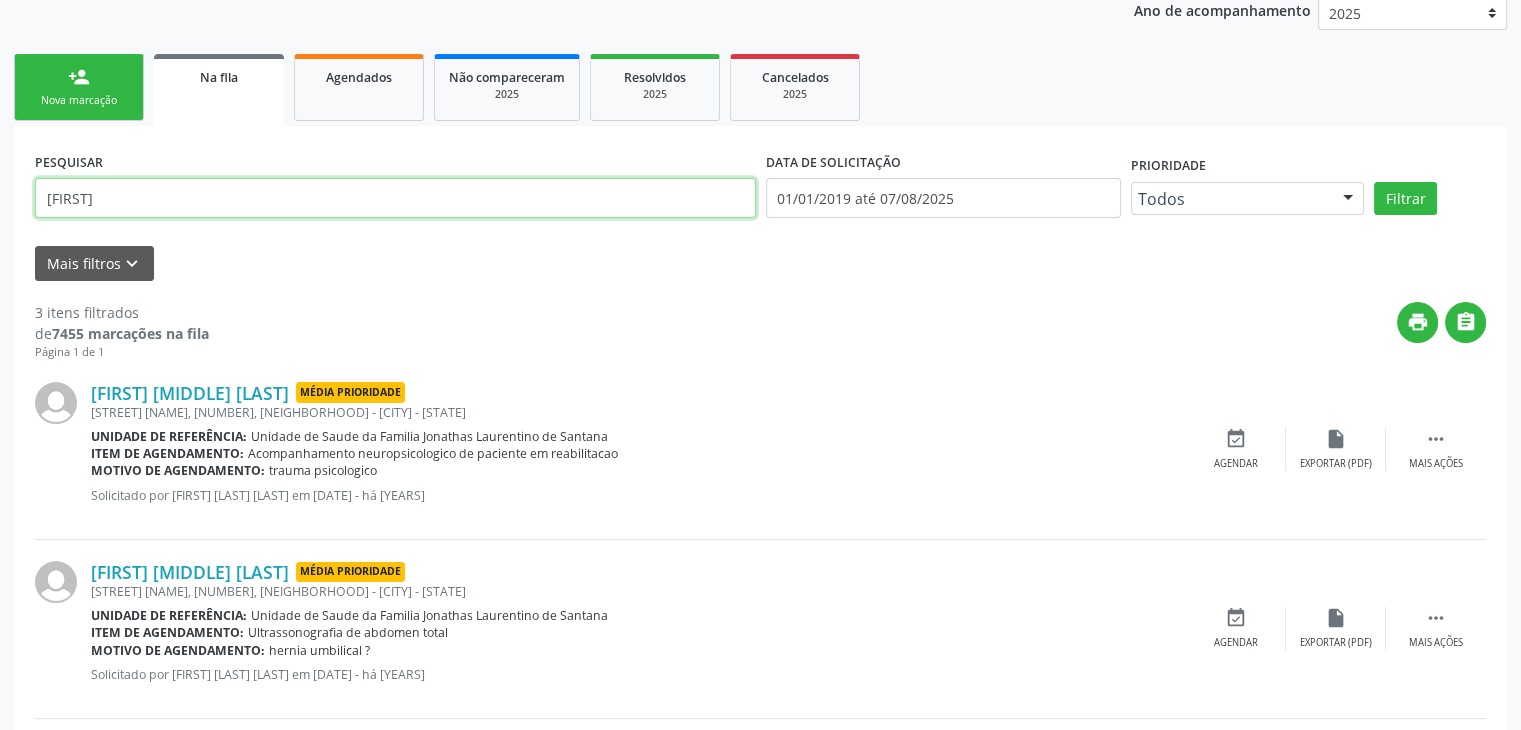 click on "Filtrar" at bounding box center [1405, 199] 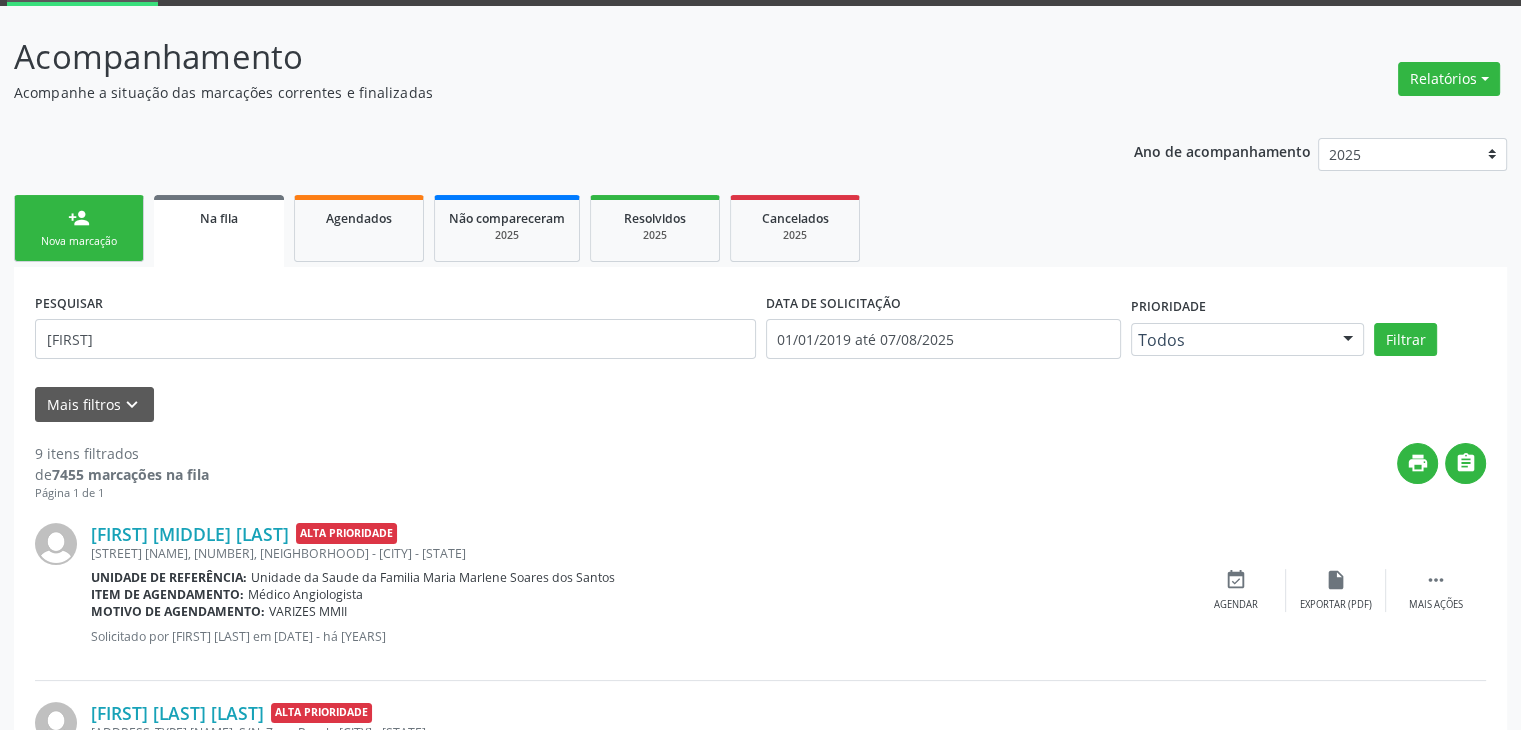 scroll, scrollTop: 19, scrollLeft: 0, axis: vertical 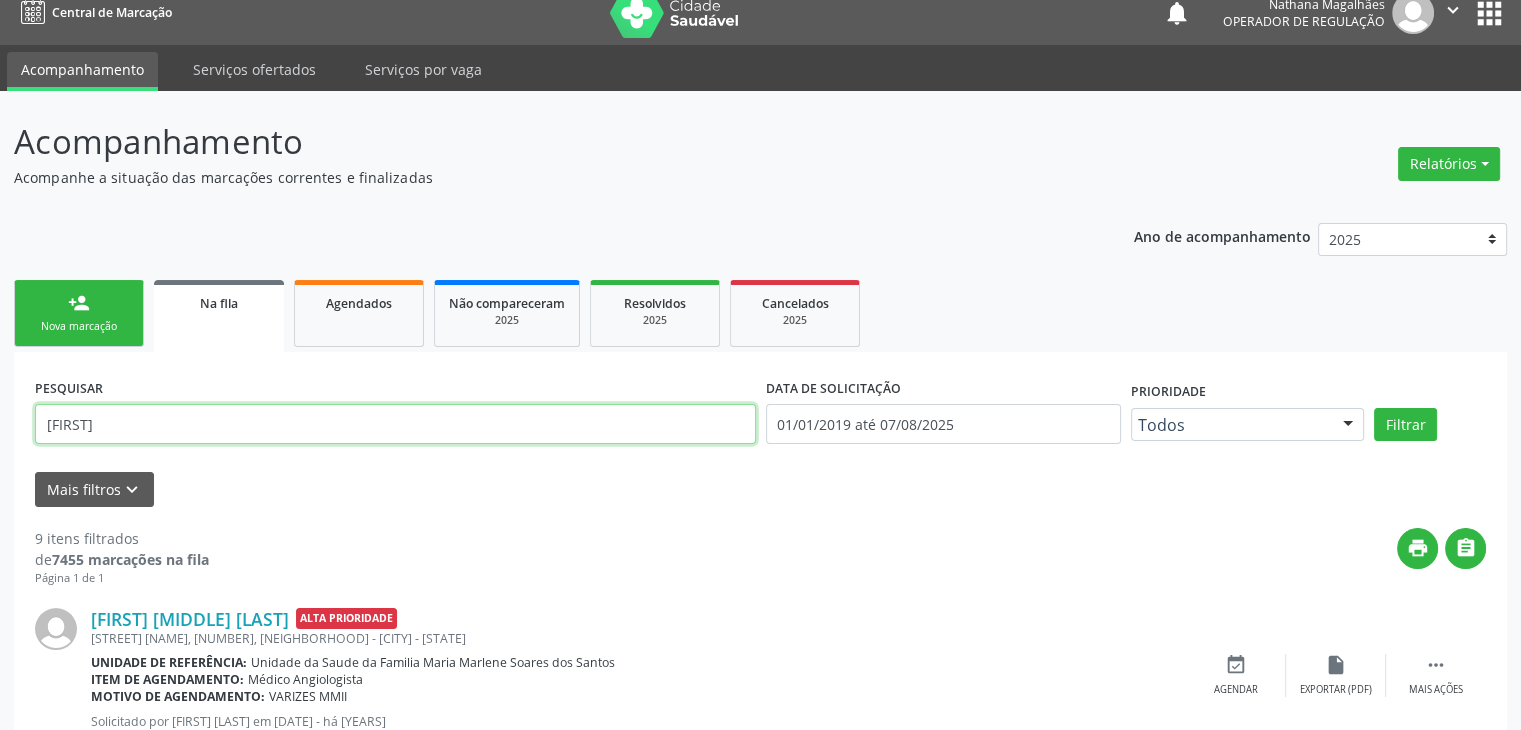 drag, startPoint x: 102, startPoint y: 425, endPoint x: 0, endPoint y: 375, distance: 113.59577 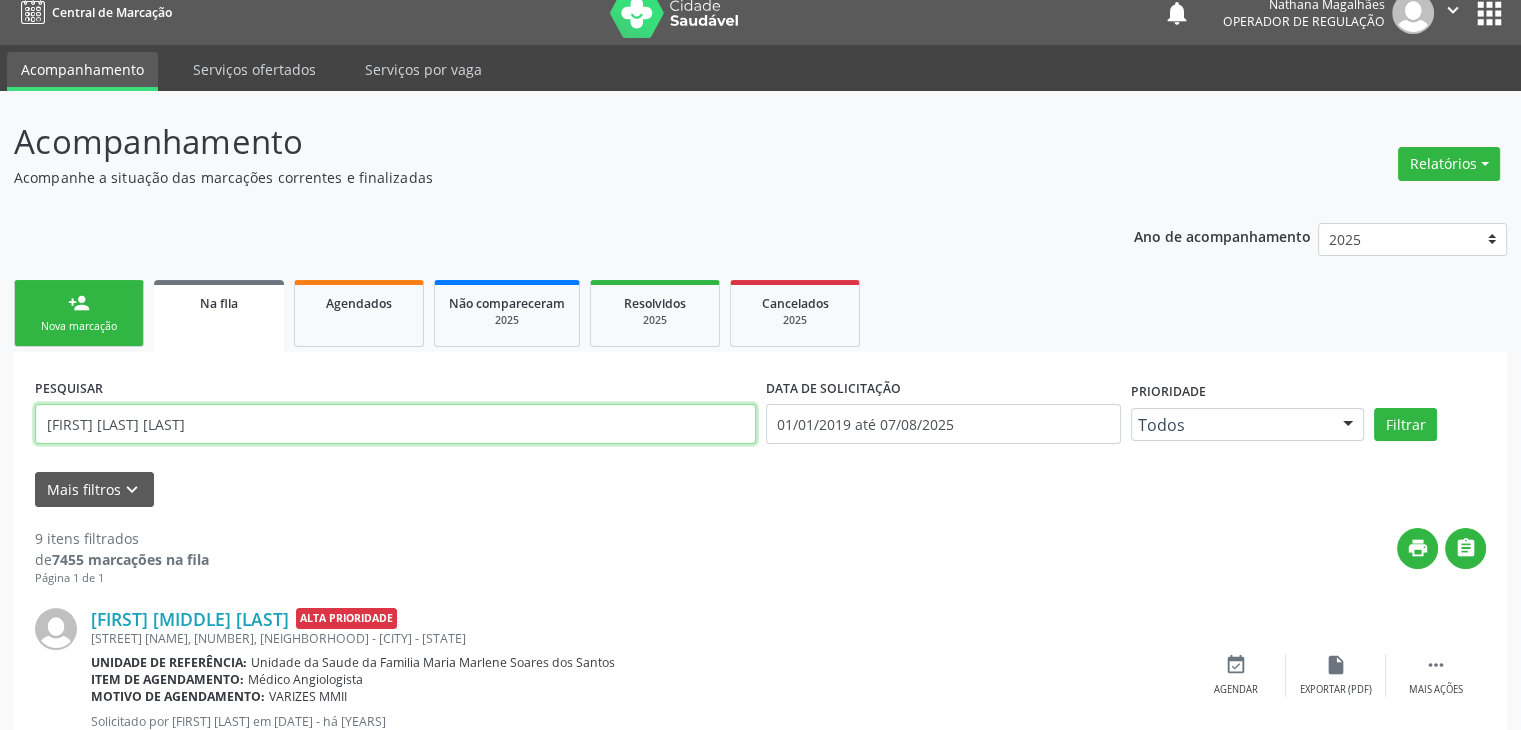 click on "Filtrar" at bounding box center (1405, 425) 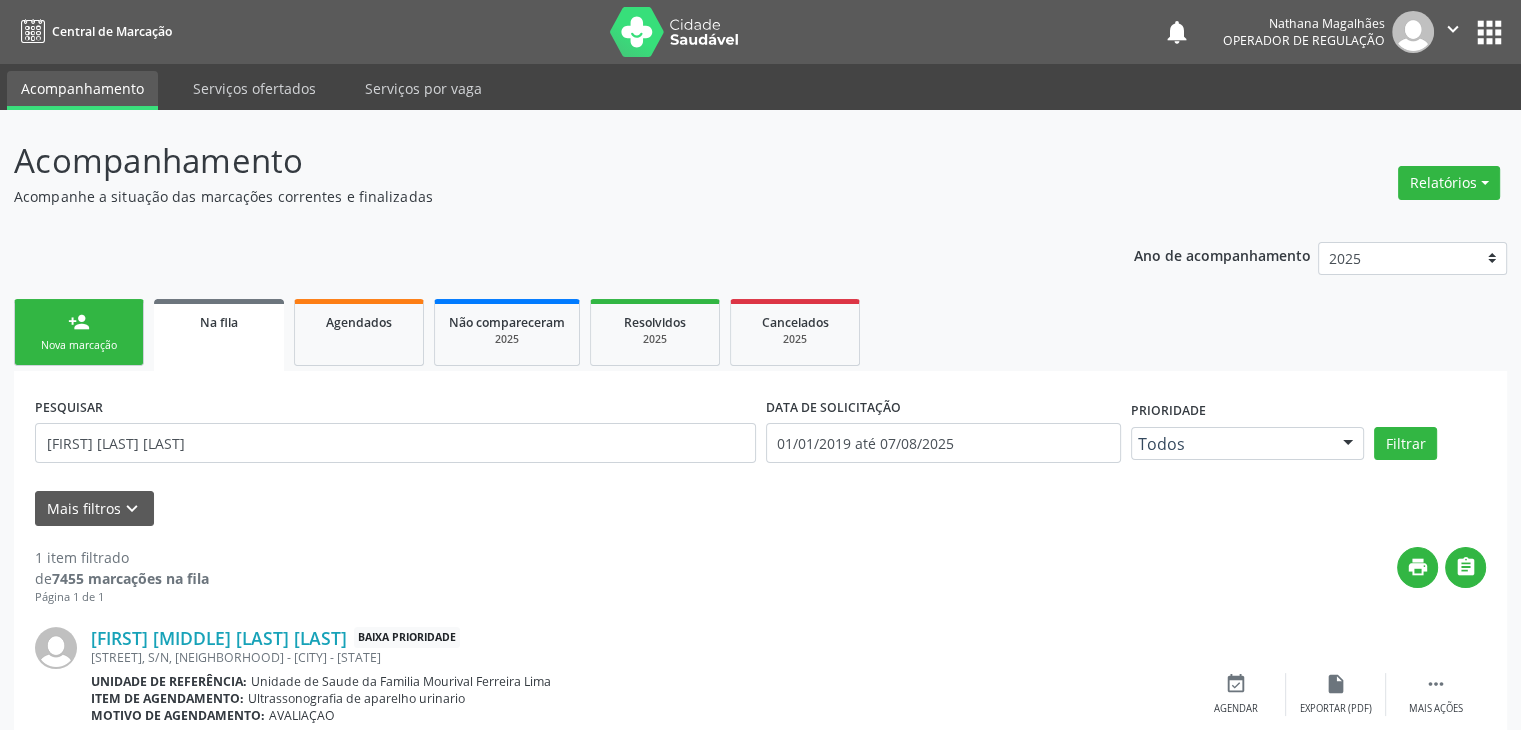 scroll, scrollTop: 88, scrollLeft: 0, axis: vertical 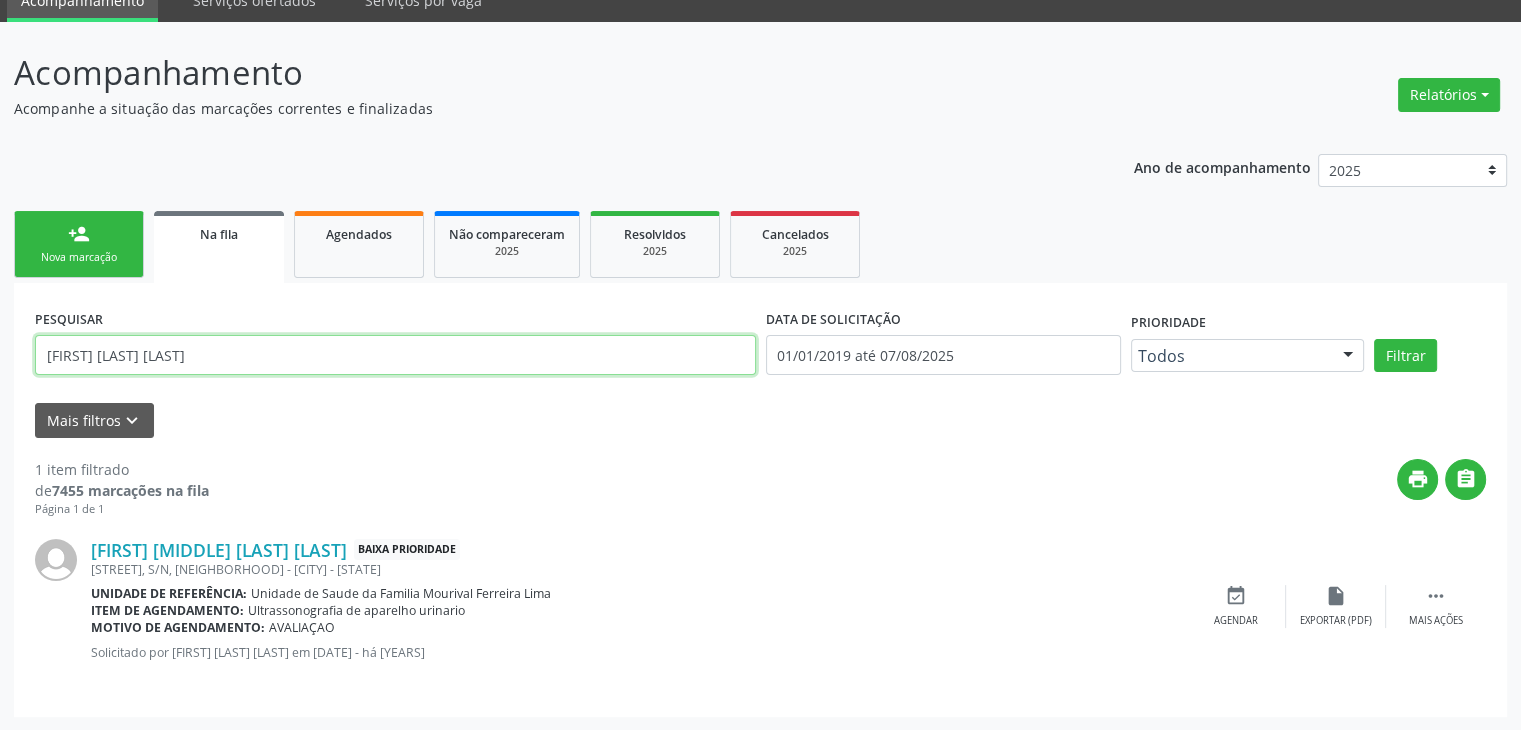 drag, startPoint x: 203, startPoint y: 361, endPoint x: 0, endPoint y: 309, distance: 209.55429 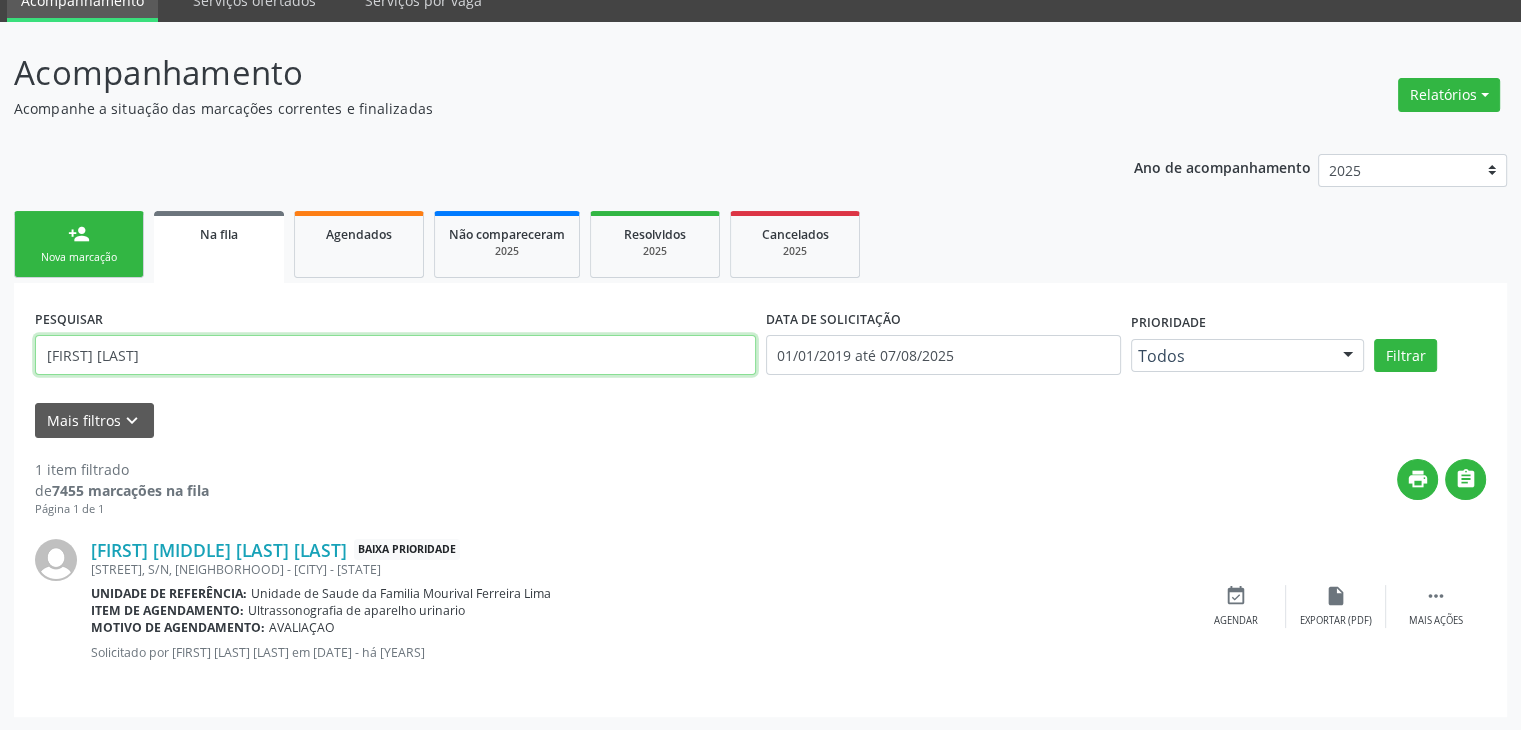 click on "Filtrar" at bounding box center (1405, 356) 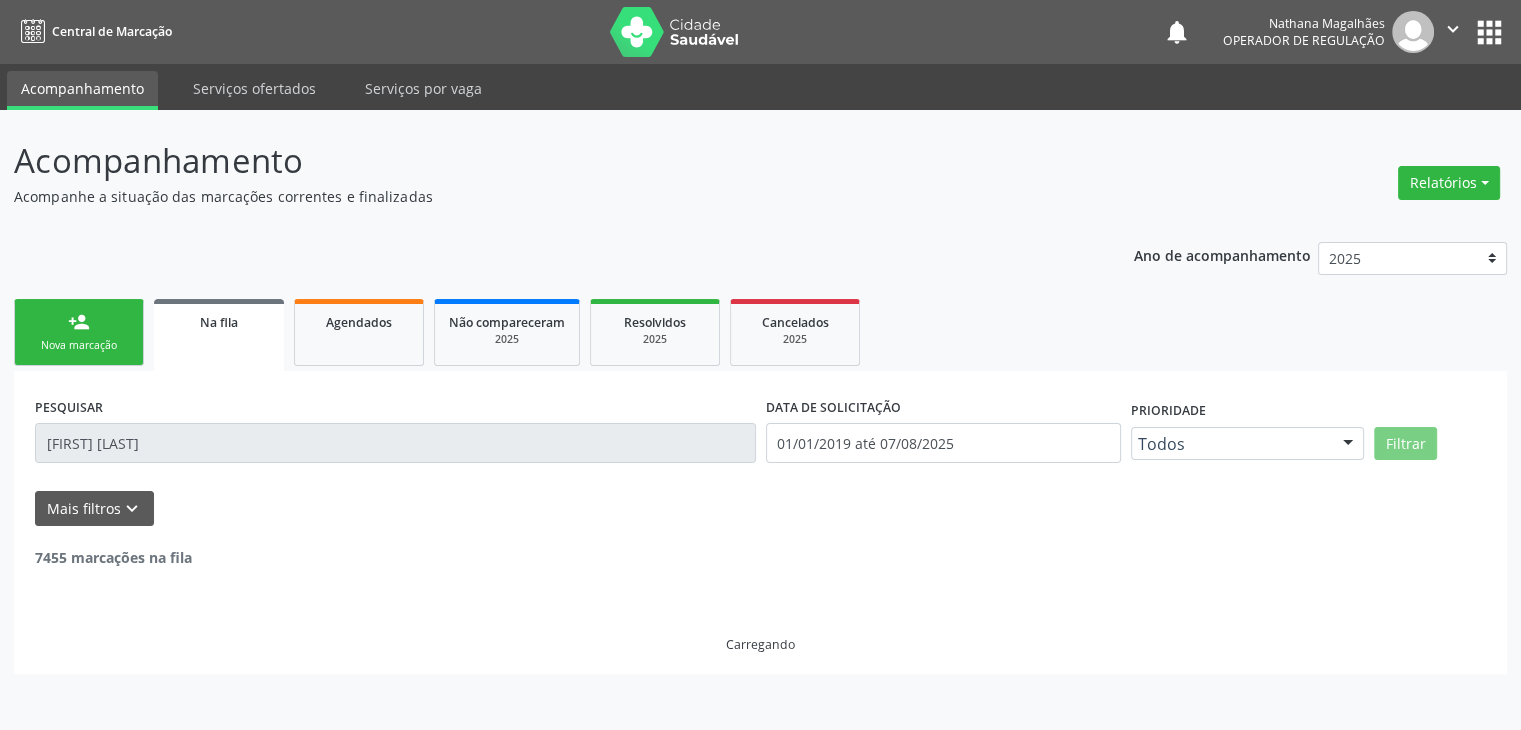 scroll, scrollTop: 0, scrollLeft: 0, axis: both 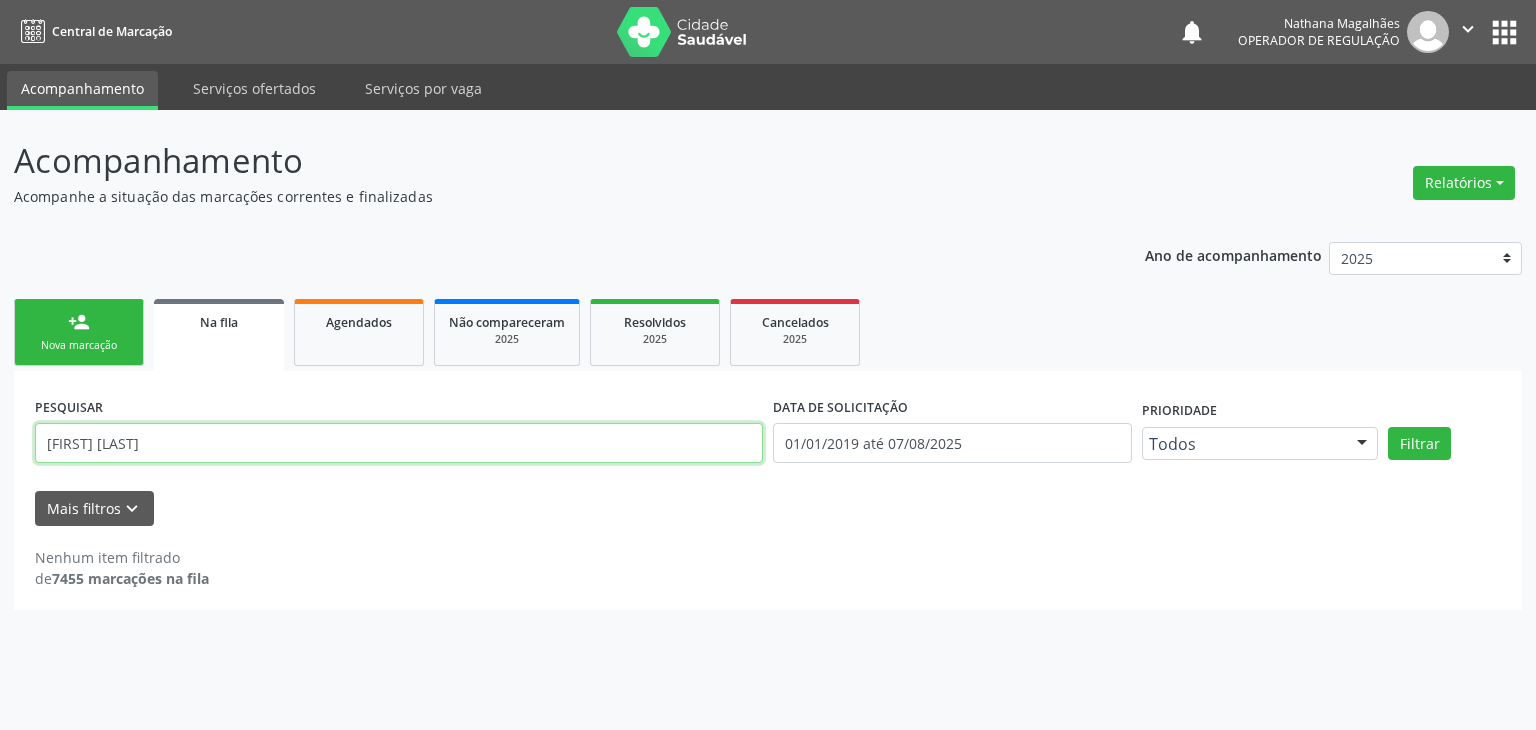 drag, startPoint x: 236, startPoint y: 427, endPoint x: 0, endPoint y: 410, distance: 236.6115 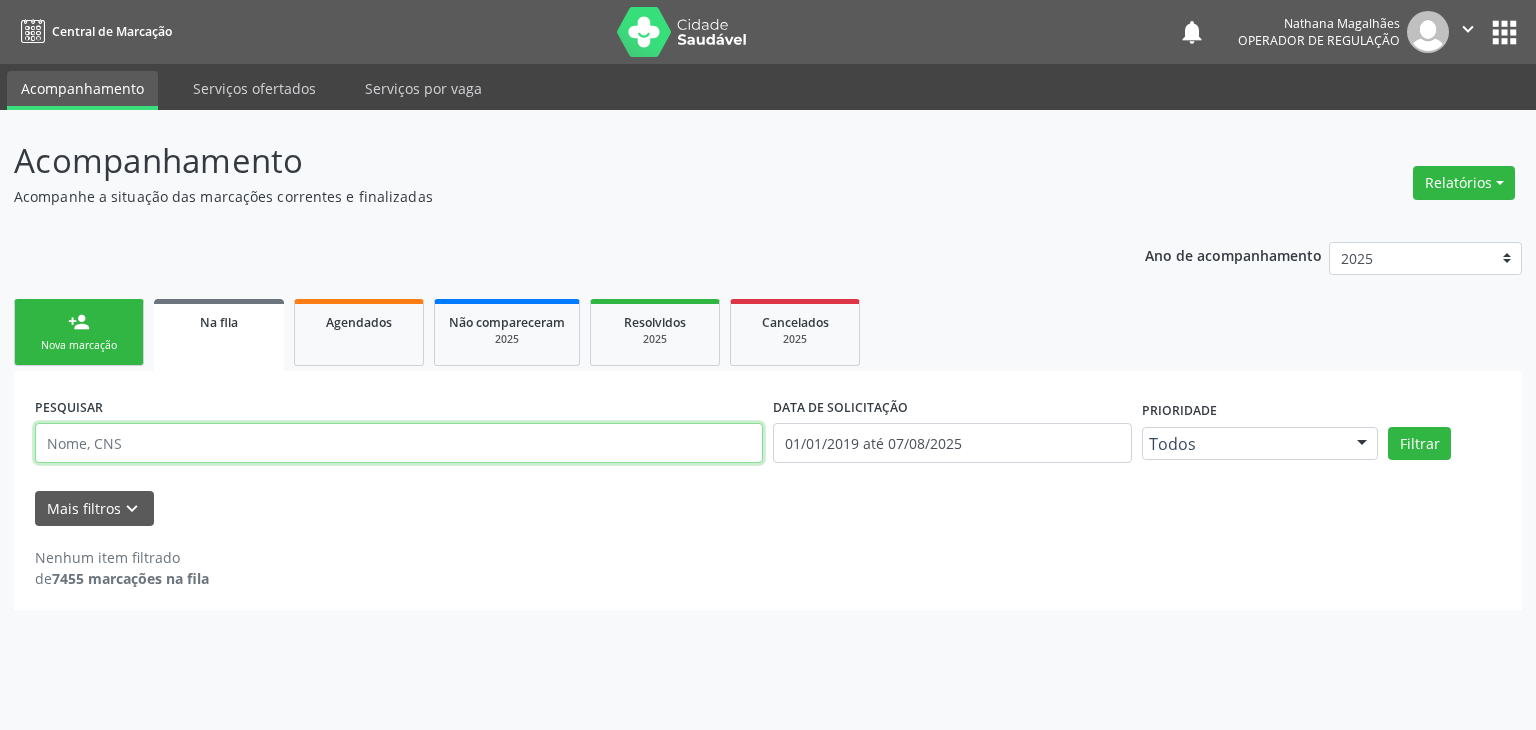 click at bounding box center (399, 443) 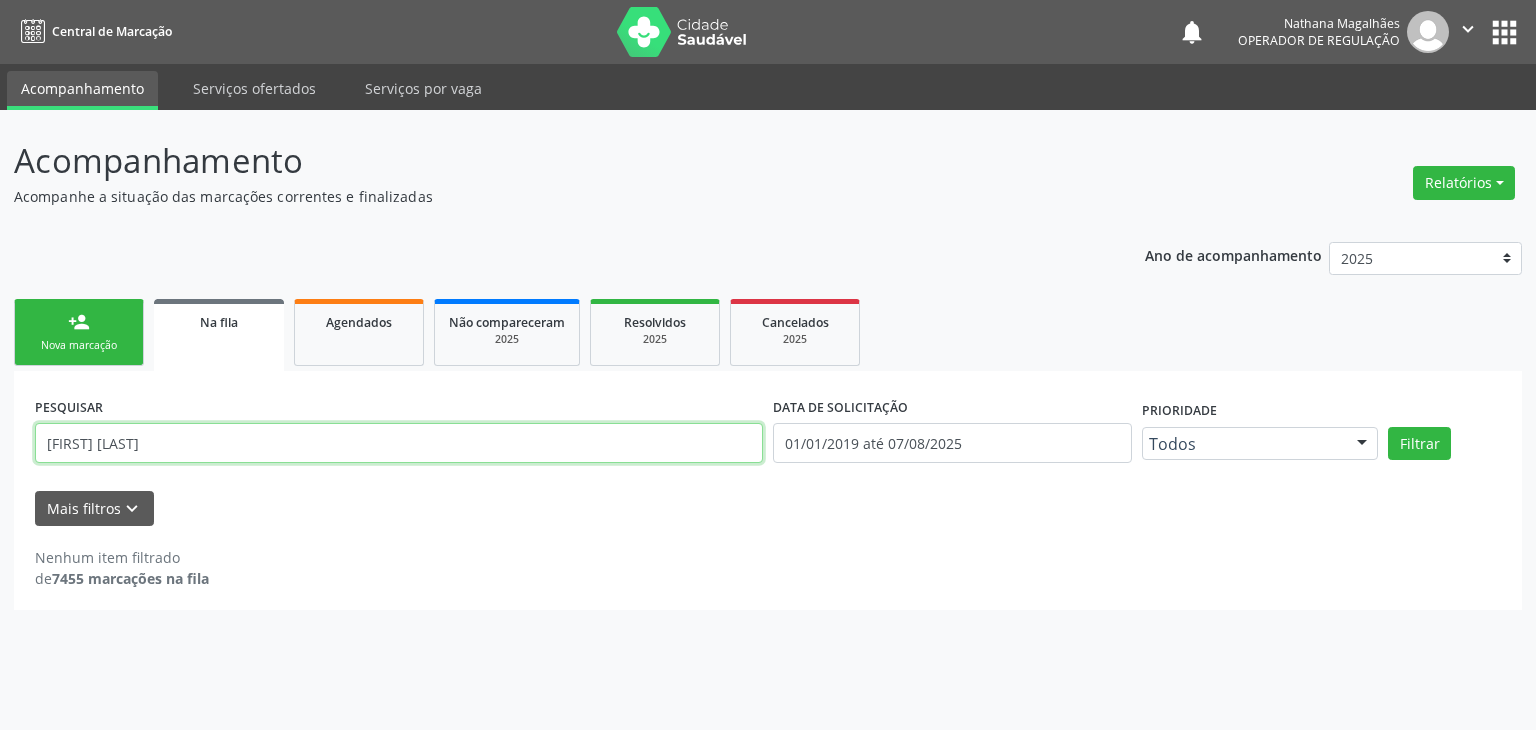 click on "Filtrar" at bounding box center [1419, 444] 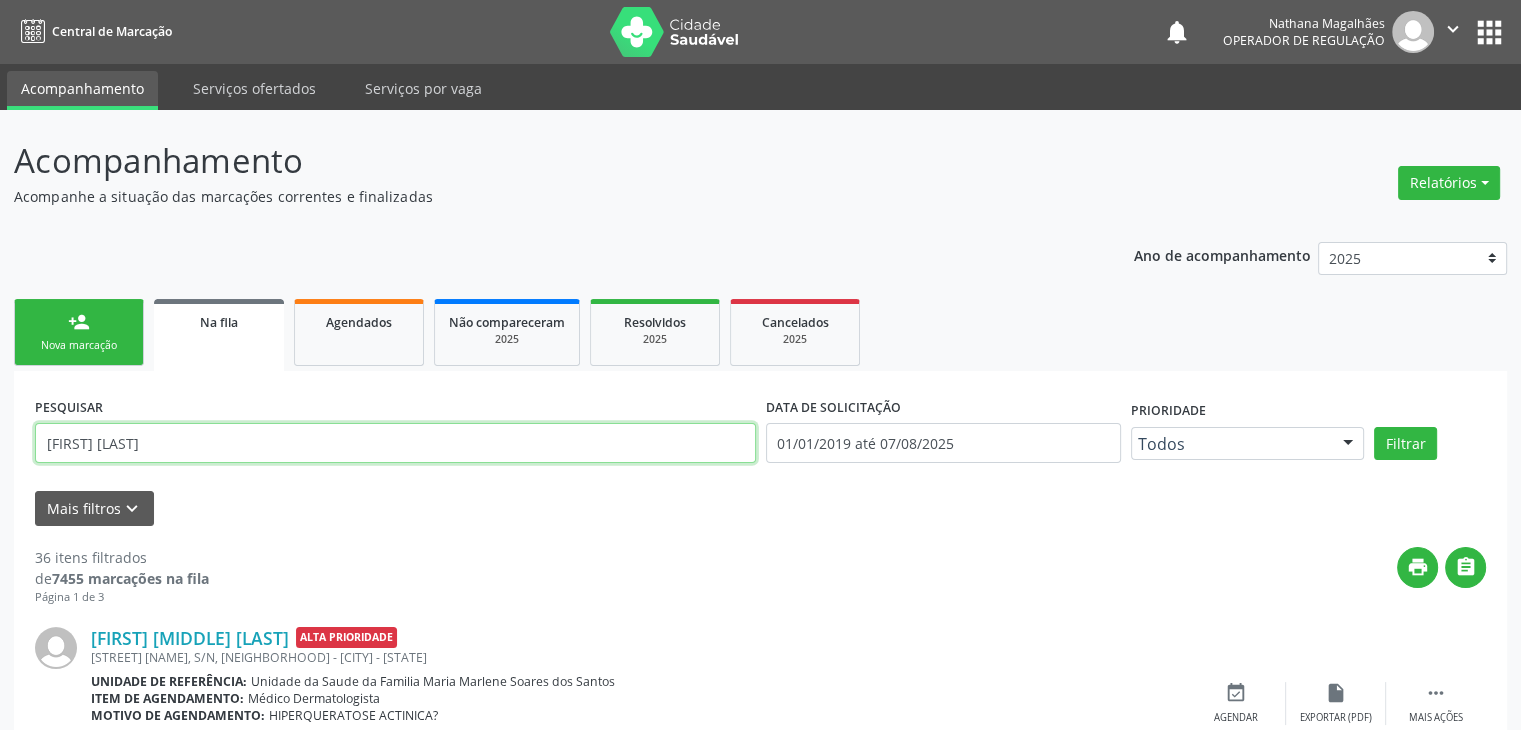 click on "[FIRST] [LAST]" at bounding box center (395, 443) 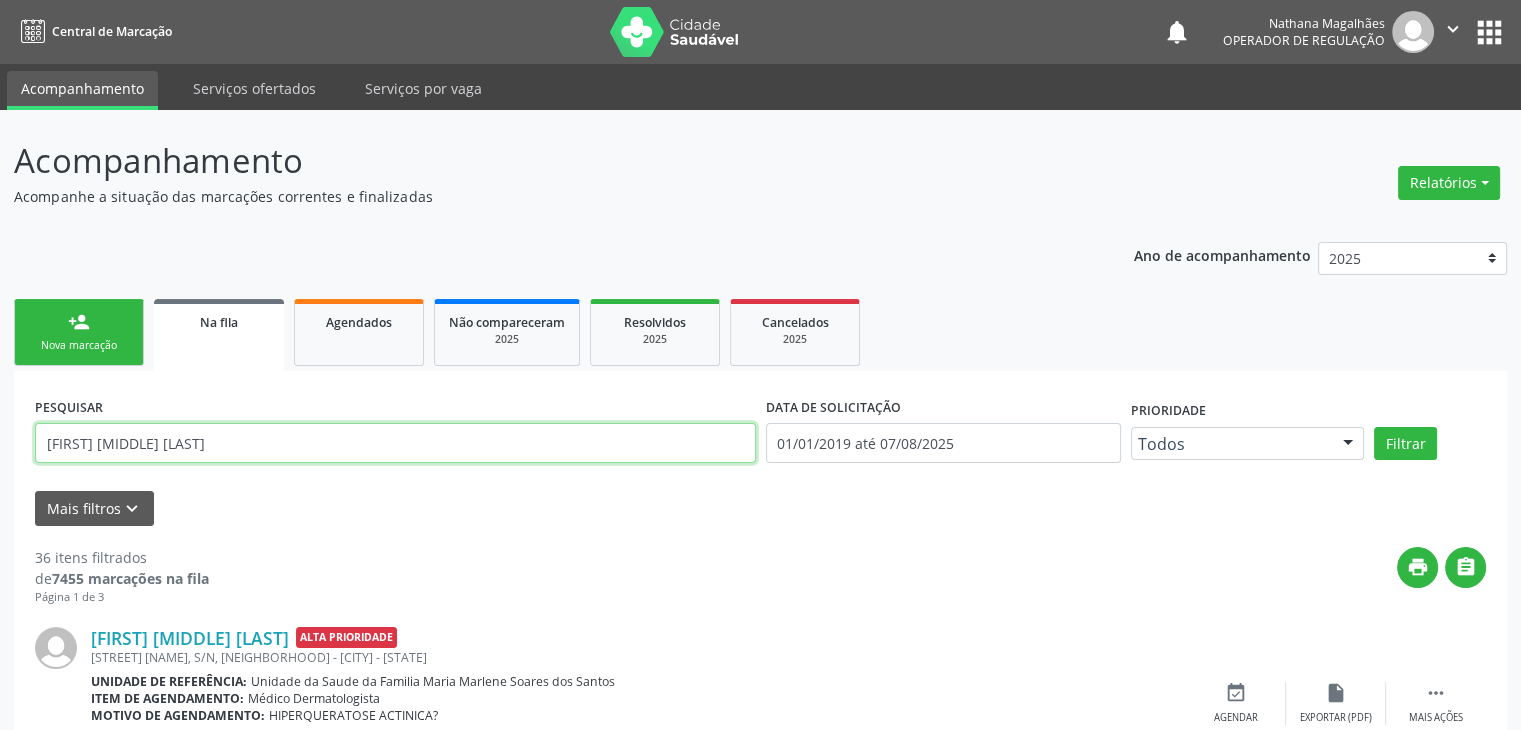 click on "Filtrar" at bounding box center [1405, 444] 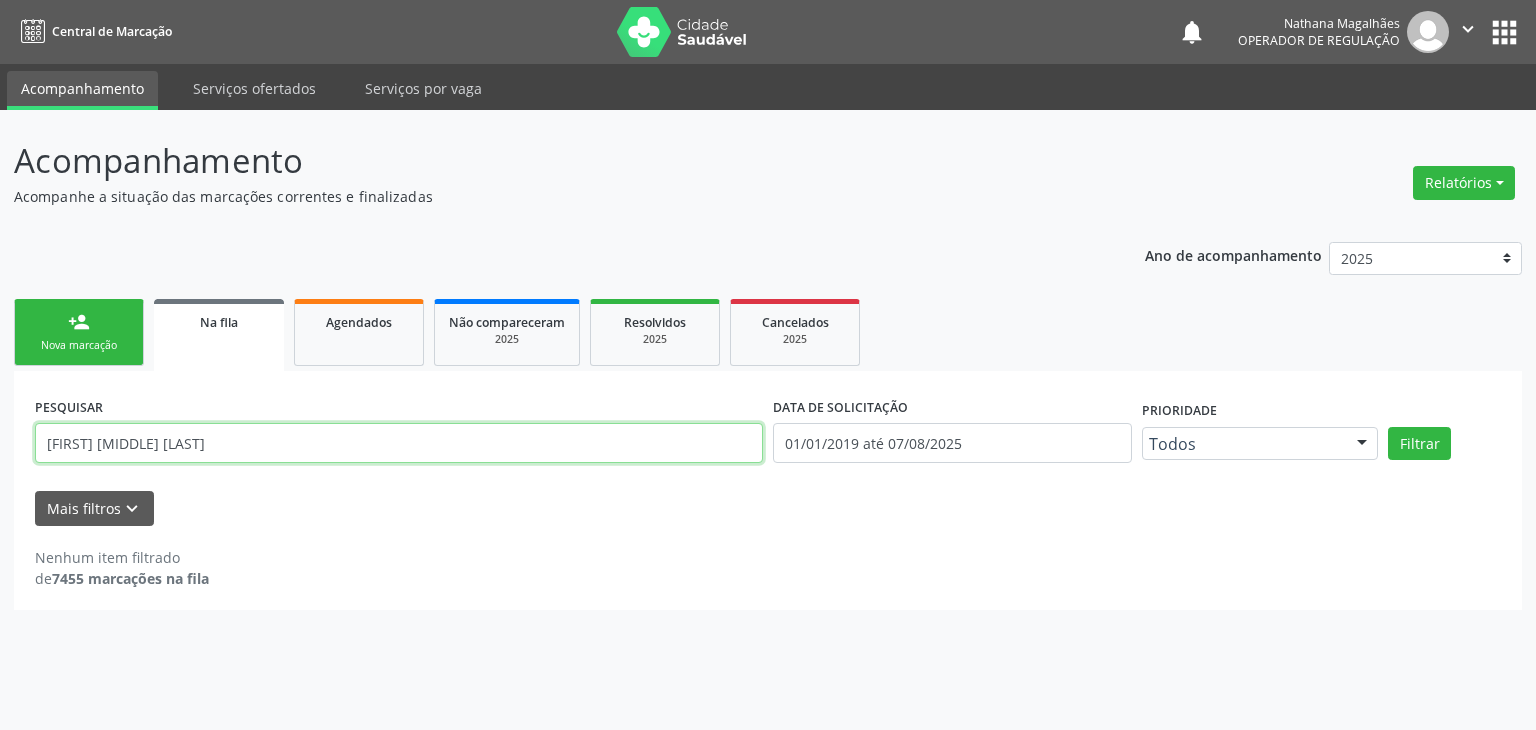 click on "[FIRST] [MIDDLE] [LAST]" at bounding box center (399, 443) 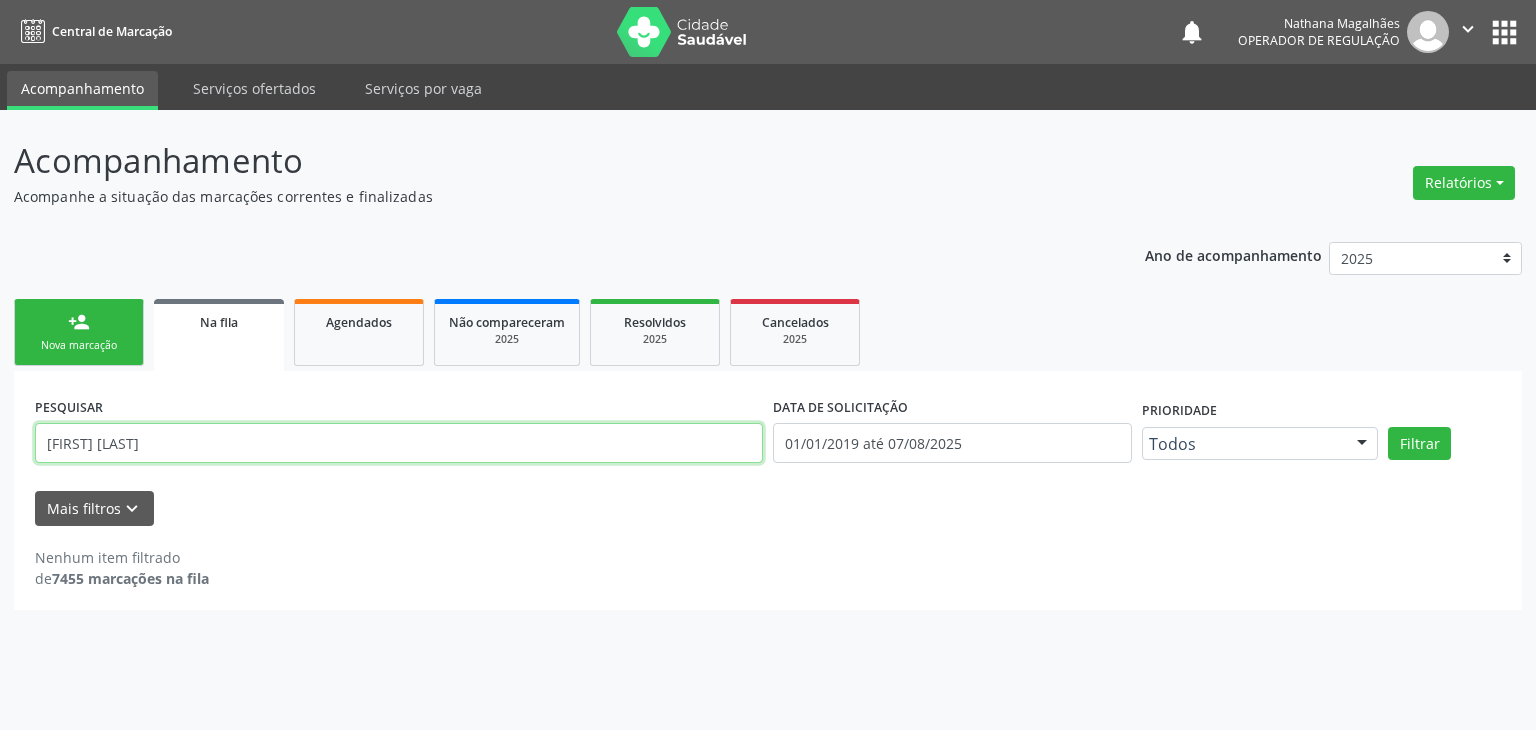 click on "Filtrar" at bounding box center [1419, 444] 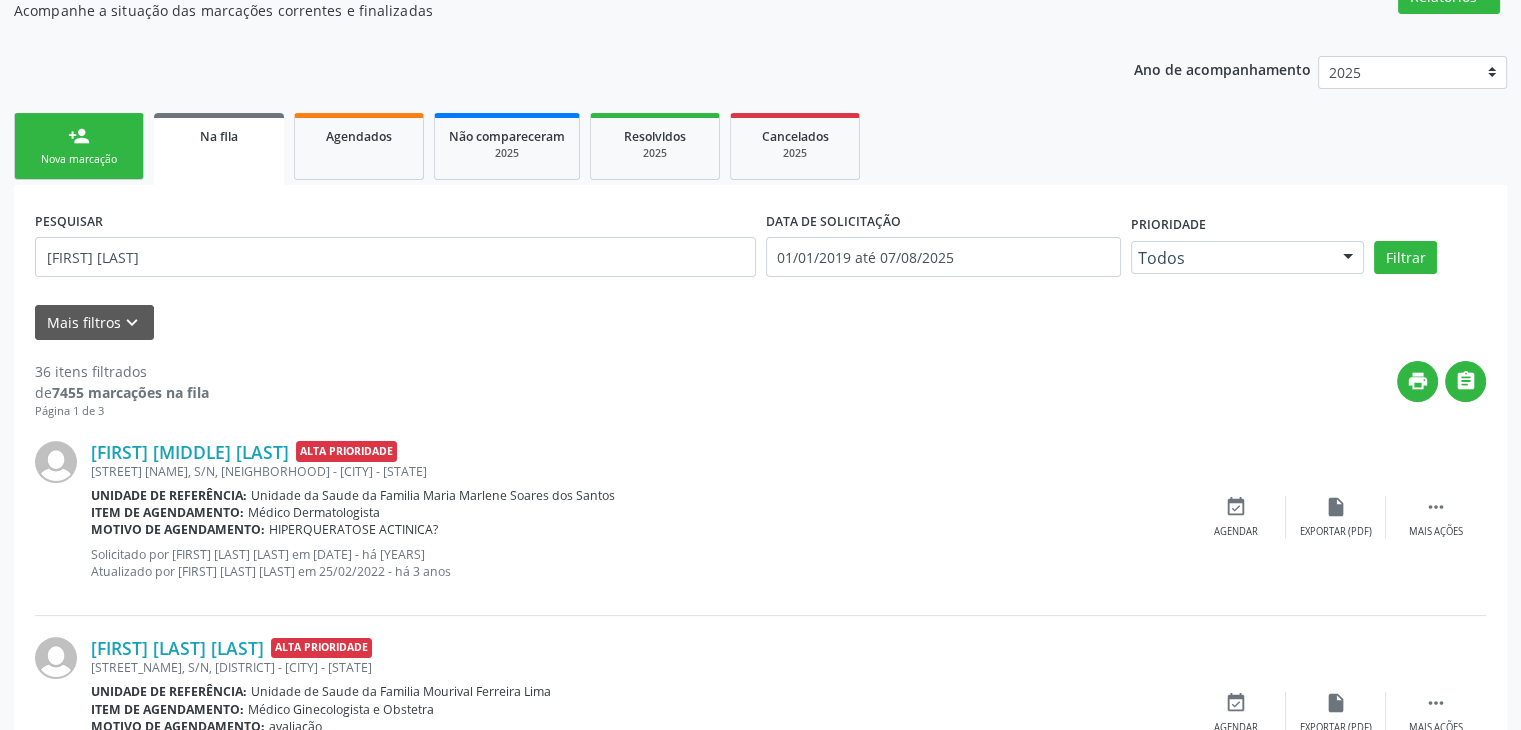 scroll, scrollTop: 84, scrollLeft: 0, axis: vertical 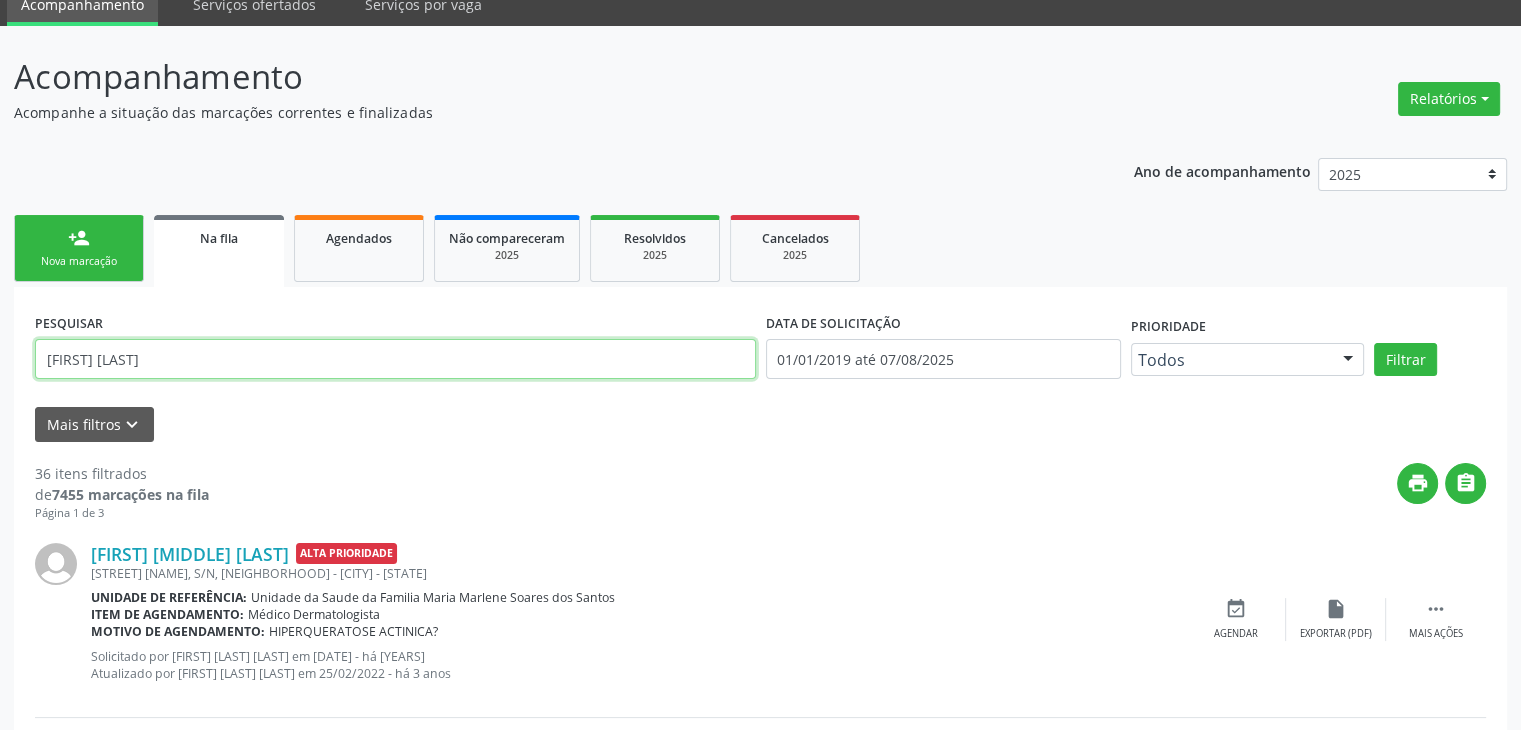 click on "[FIRST] [LAST]" at bounding box center (395, 359) 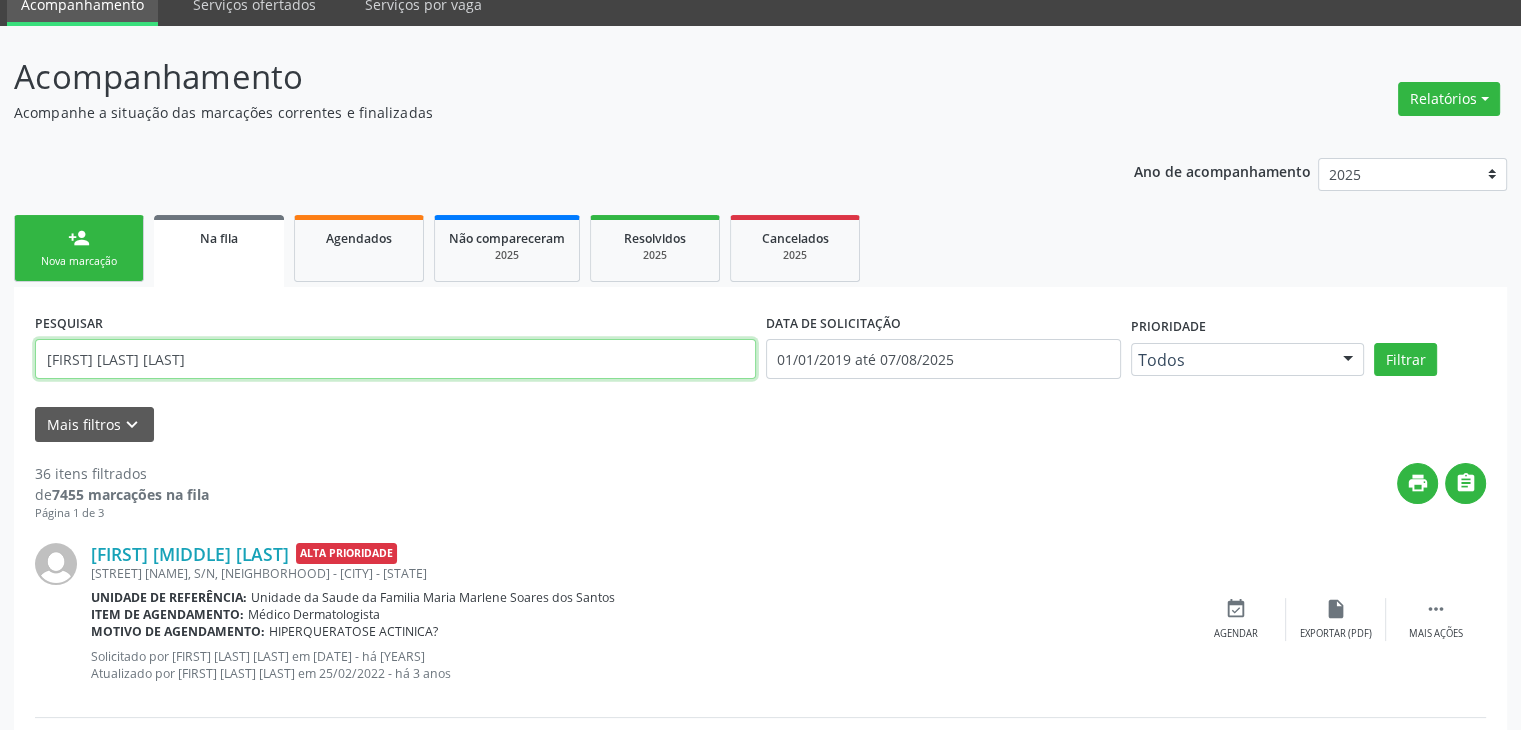 click on "Filtrar" at bounding box center [1405, 360] 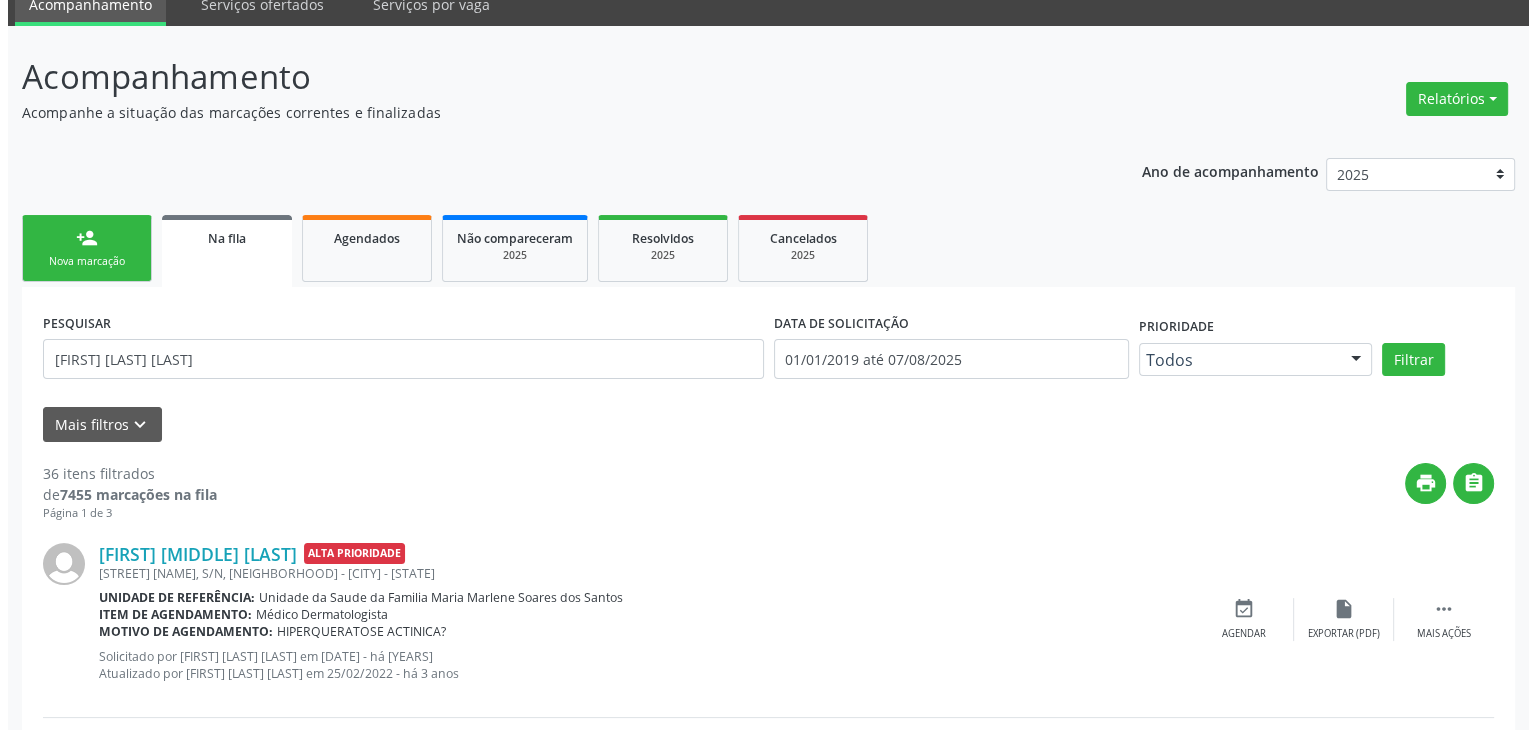 scroll, scrollTop: 0, scrollLeft: 0, axis: both 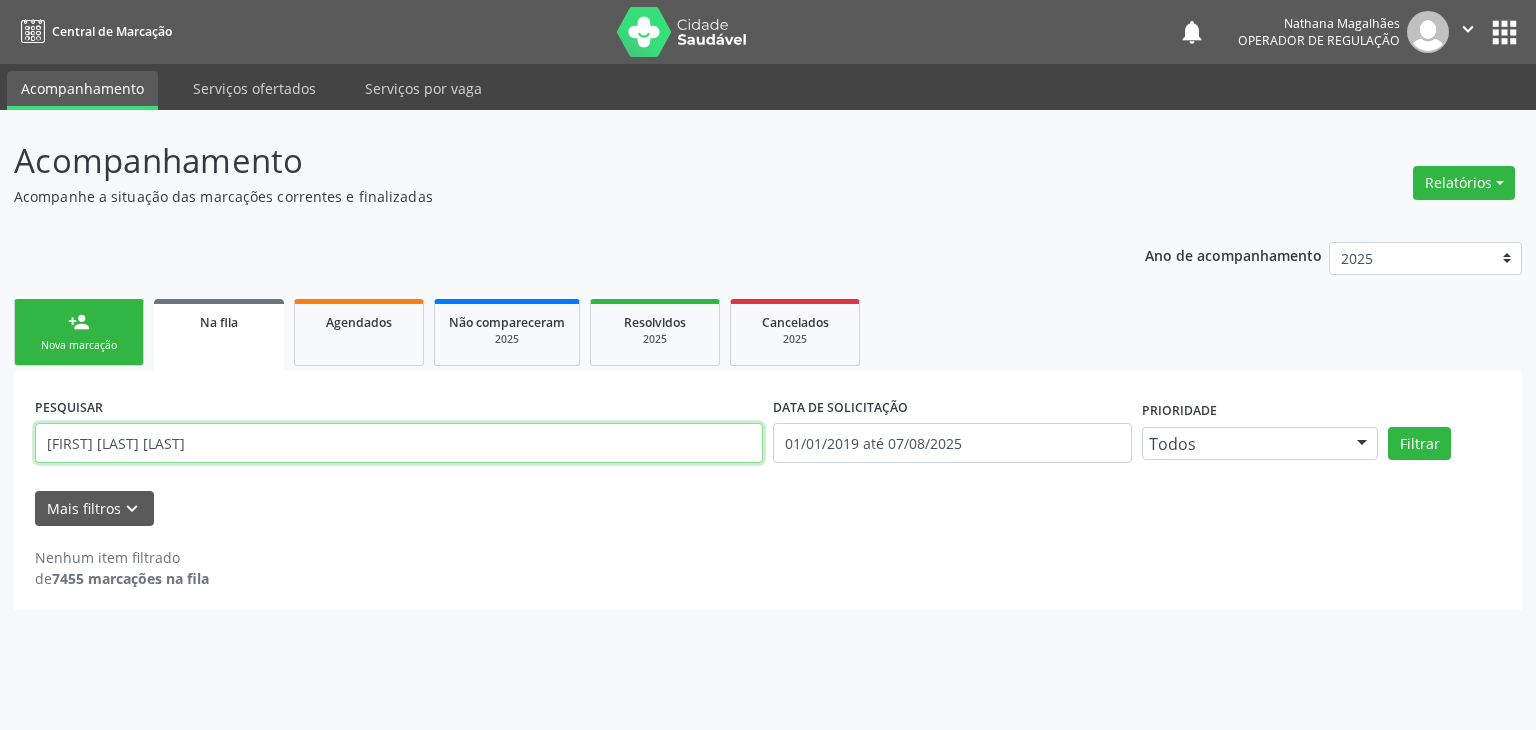 drag, startPoint x: 243, startPoint y: 460, endPoint x: 0, endPoint y: 464, distance: 243.03291 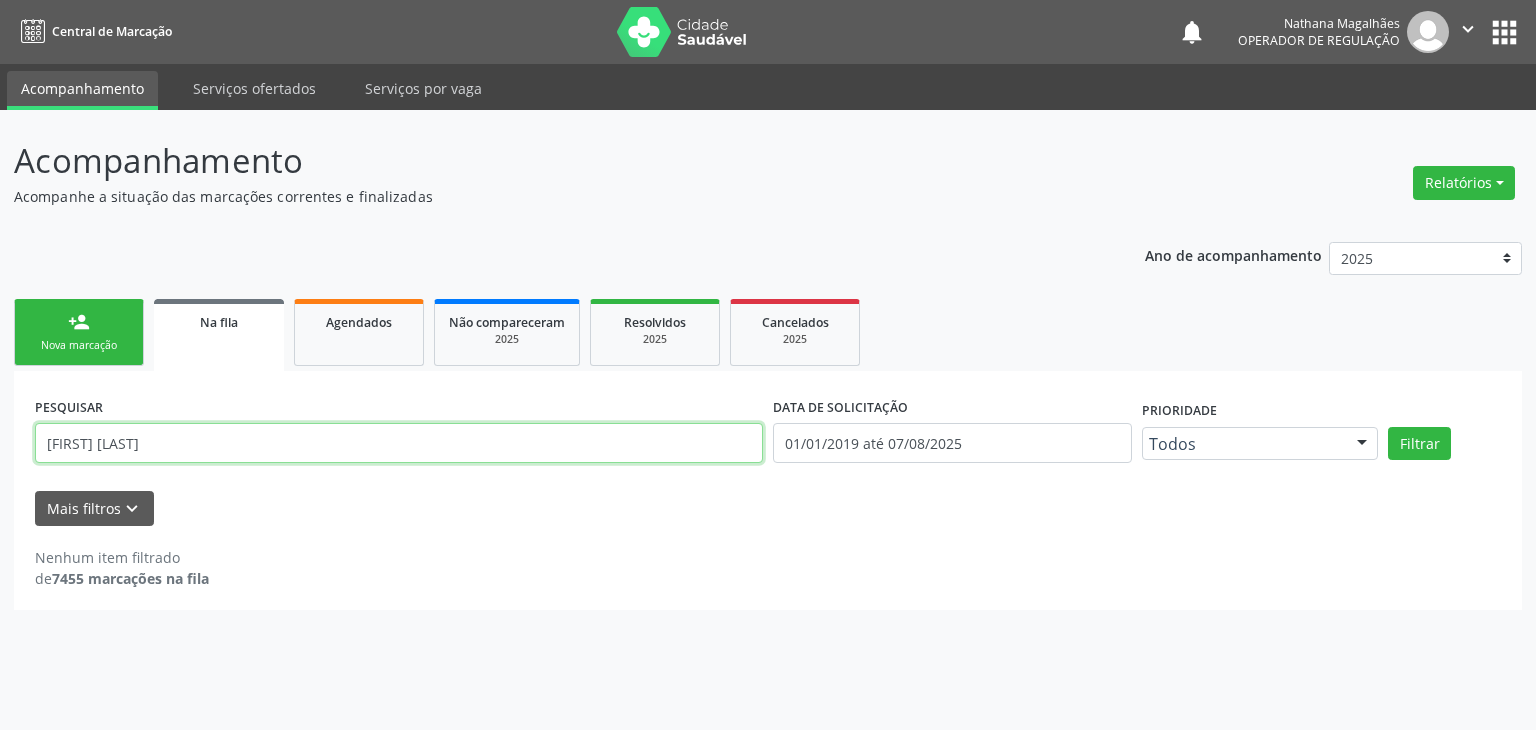type on "[FIRST] [LAST]" 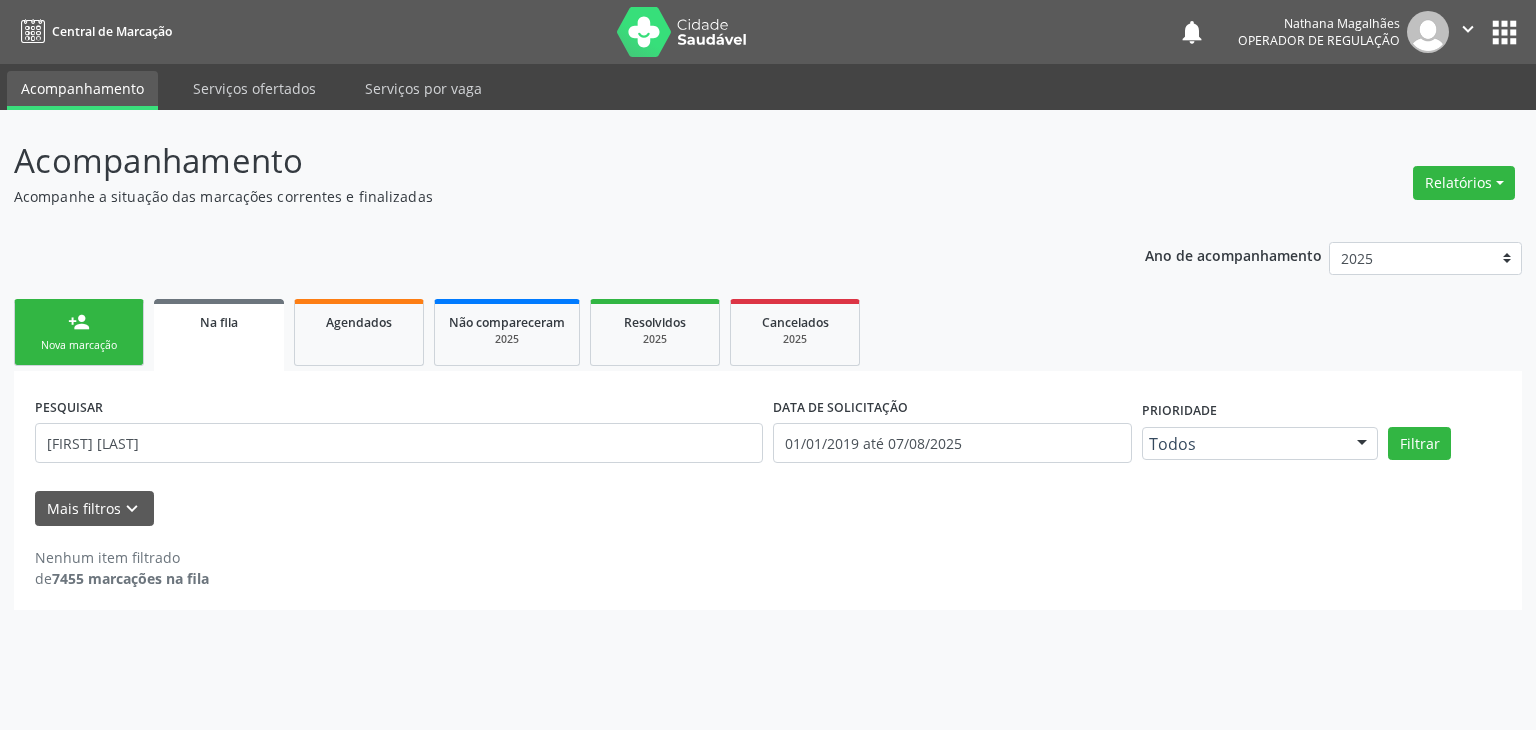 click on "[FIRST] [LAST]
Operador de regulação

Configurações
Sair
apps" at bounding box center [1350, 32] 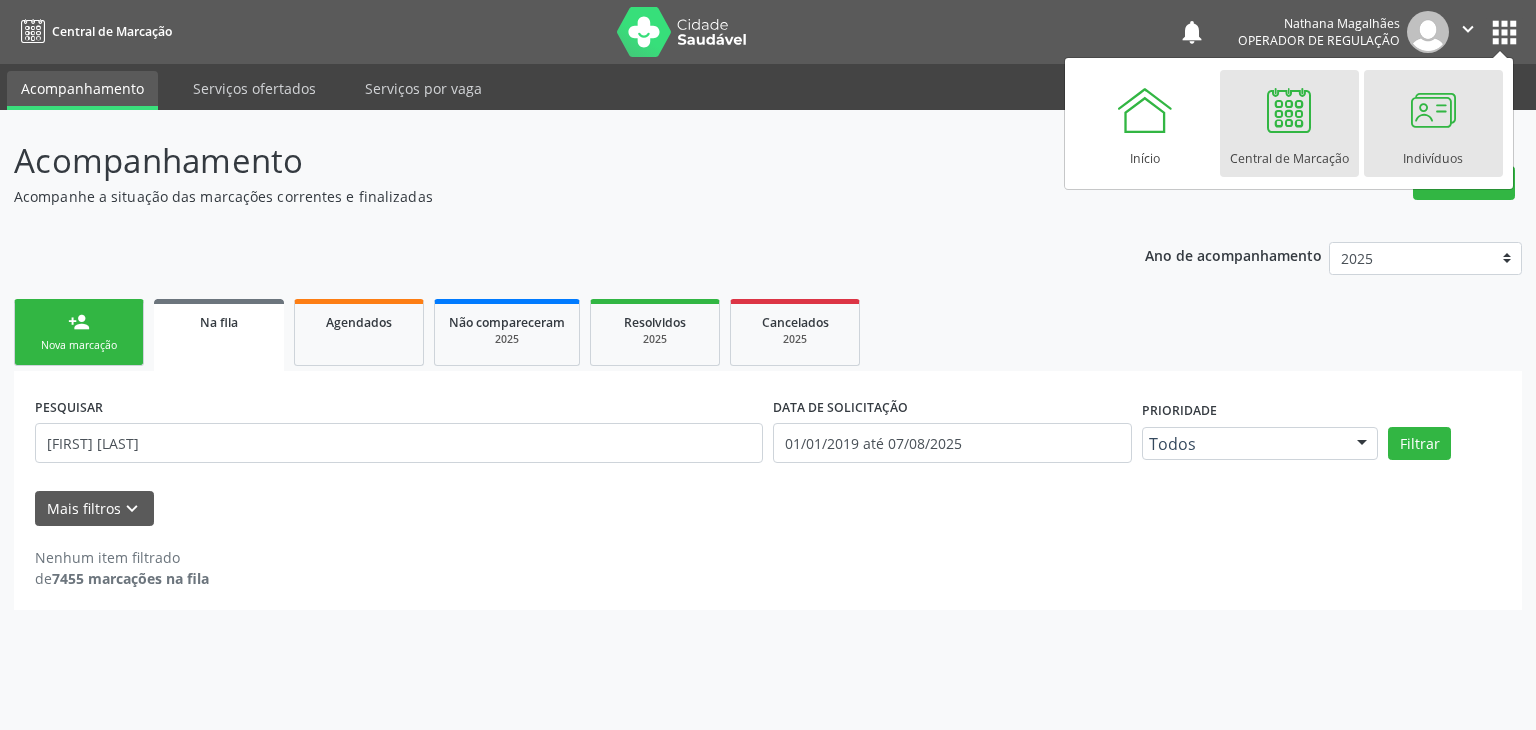 click at bounding box center (1433, 110) 